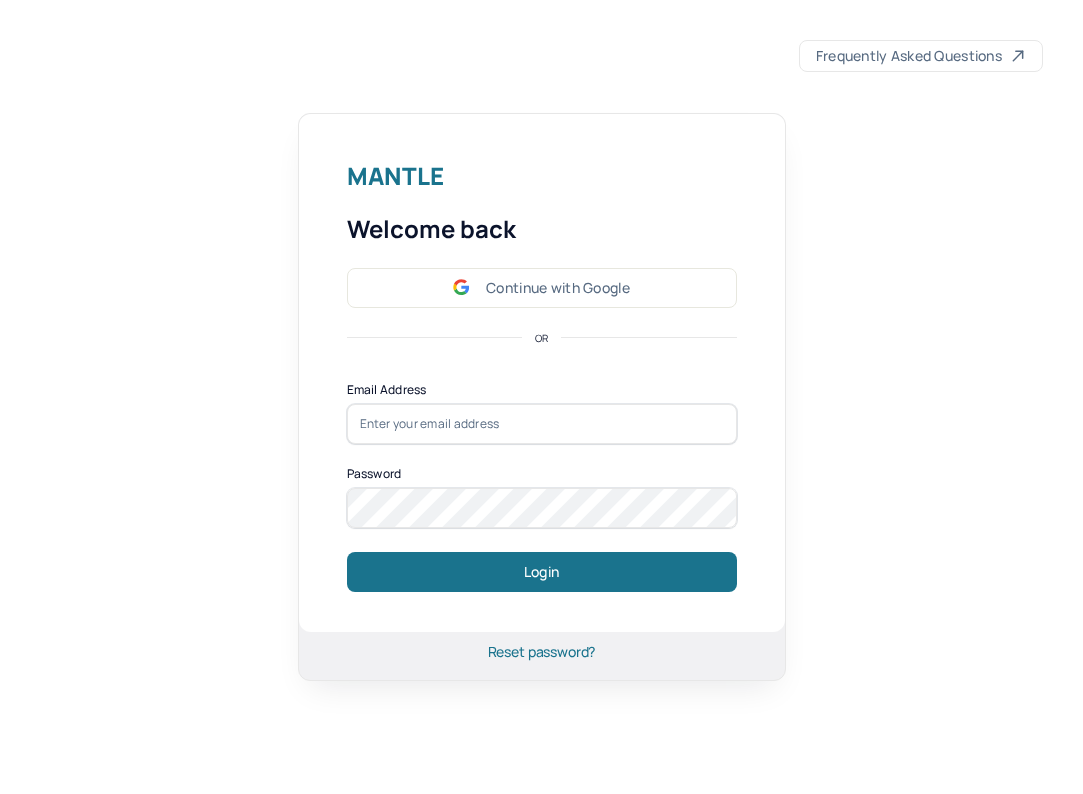 scroll, scrollTop: 0, scrollLeft: 0, axis: both 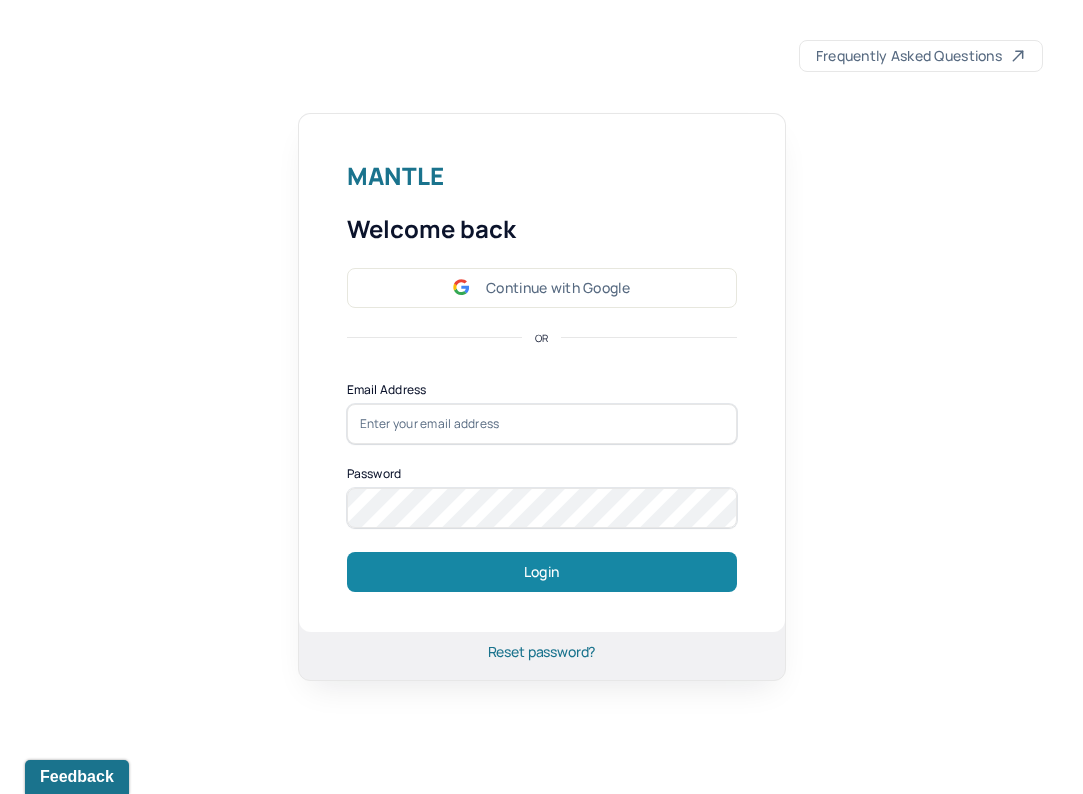 type on "[PERSON_NAME][EMAIL_ADDRESS][DOMAIN_NAME]" 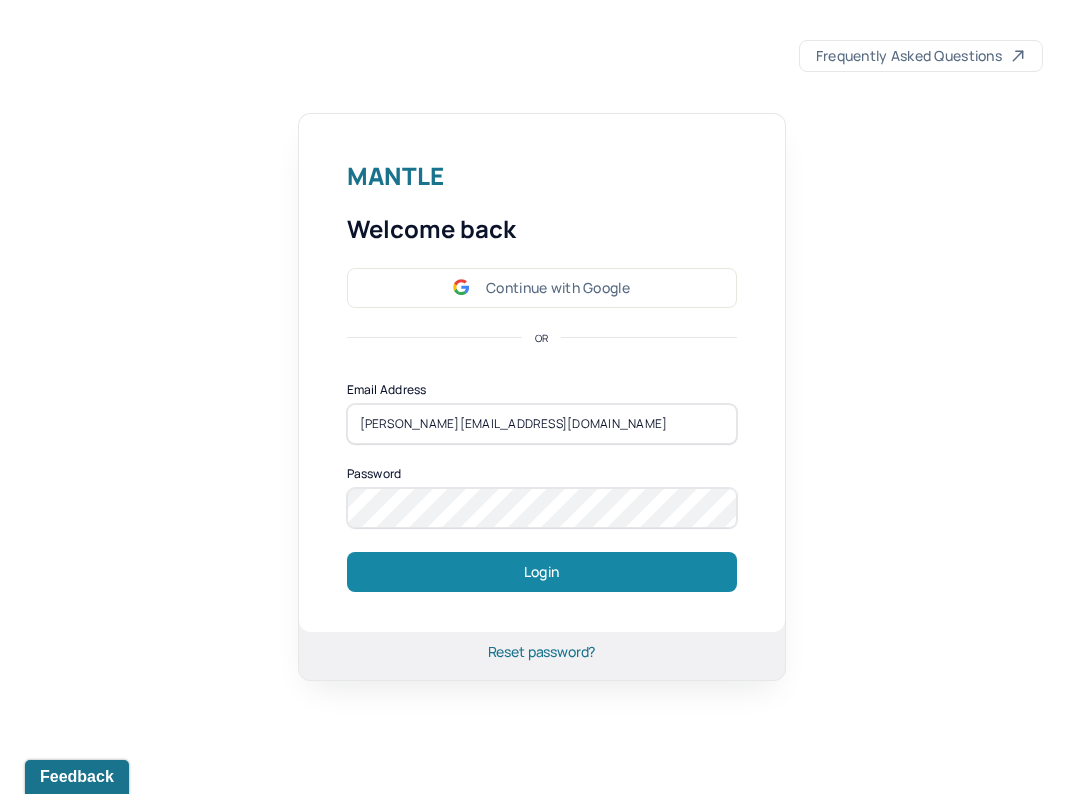 click on "Login" at bounding box center (542, 572) 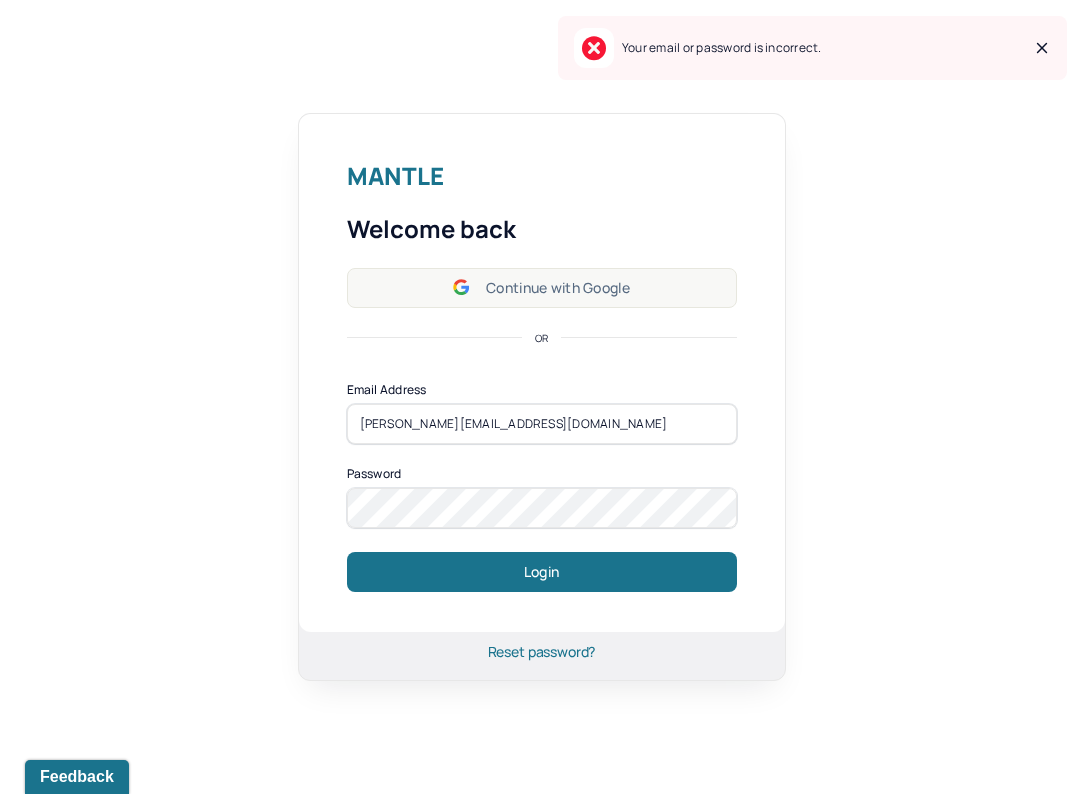 click on "Continue with Google" at bounding box center (542, 288) 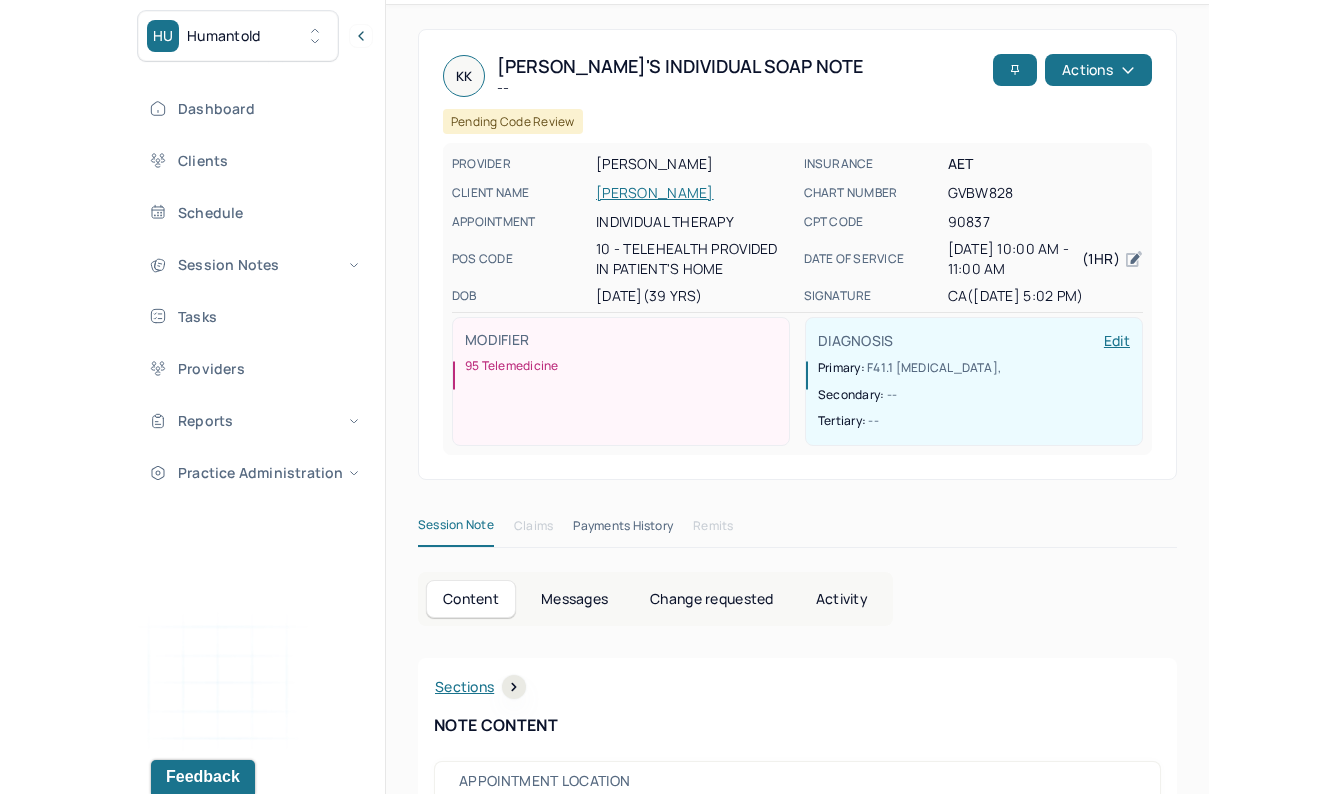 scroll, scrollTop: 84, scrollLeft: 0, axis: vertical 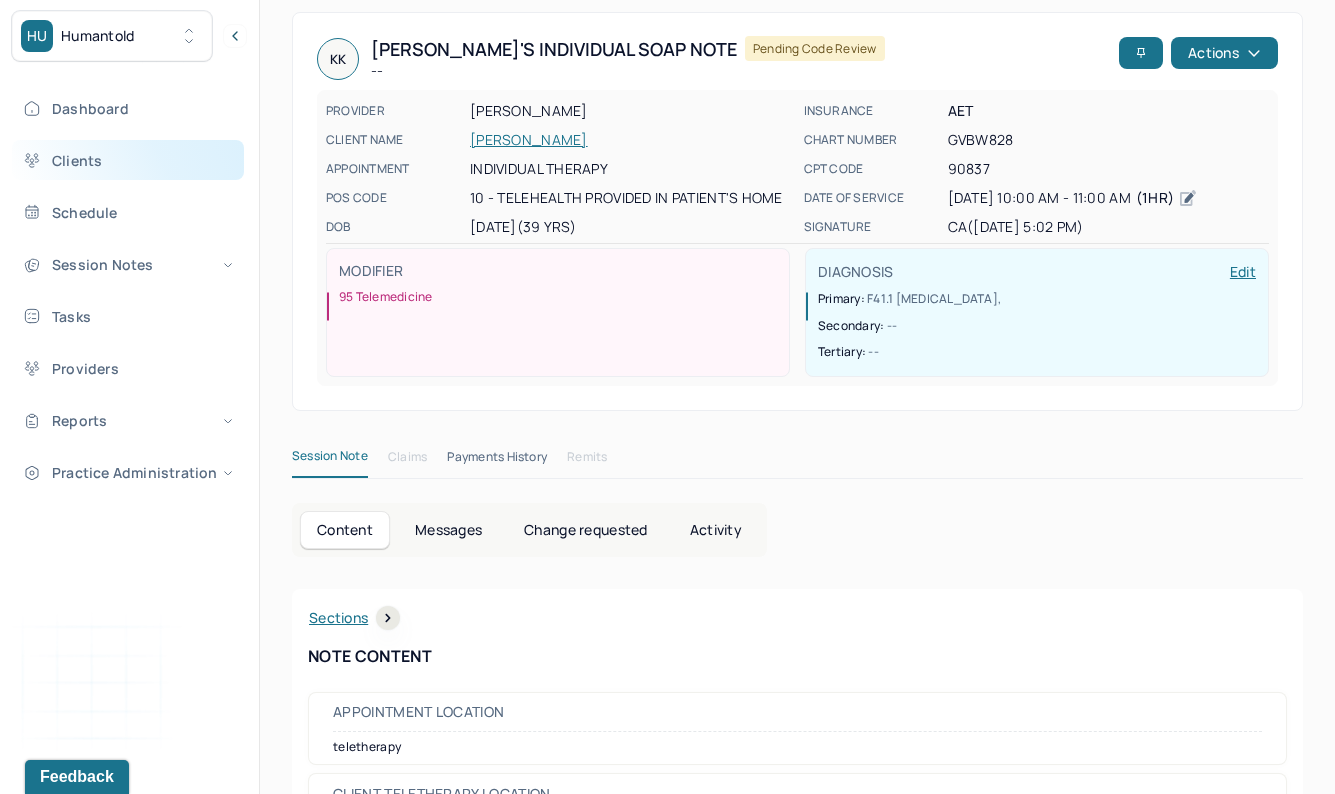 click on "Clients" at bounding box center [128, 160] 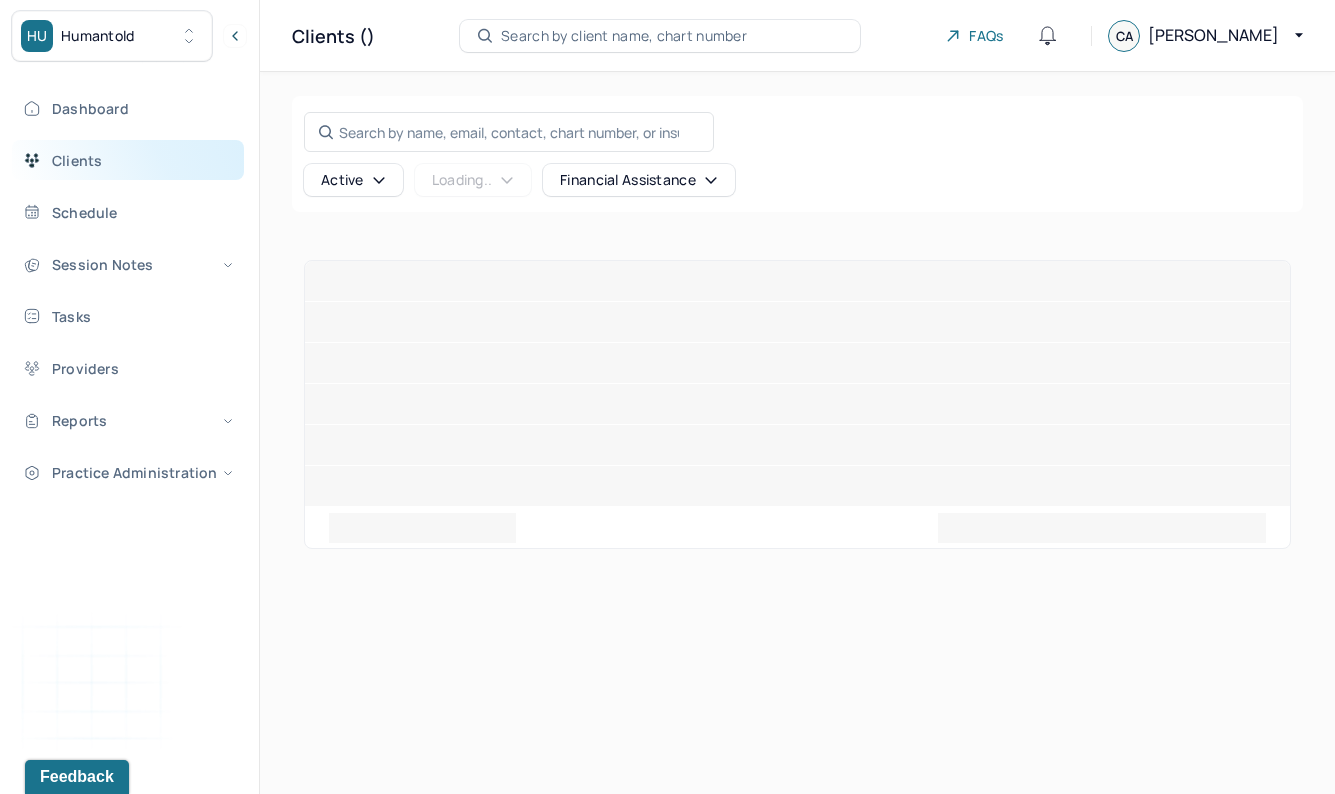 scroll, scrollTop: 0, scrollLeft: 0, axis: both 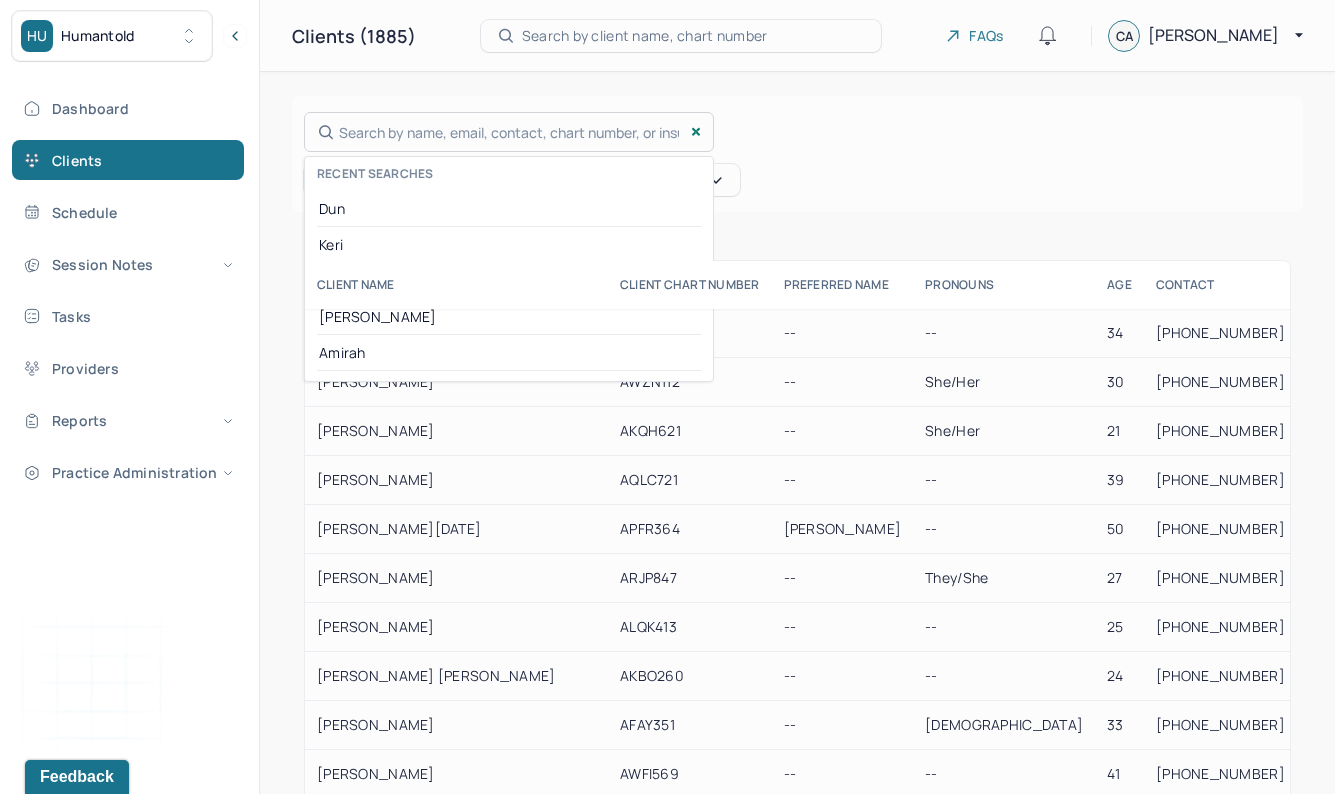 click on "Search by name, email, contact, chart number, or insurance id... Recent searches [PERSON_NAME] [PERSON_NAME] [PERSON_NAME] [PERSON_NAME]" at bounding box center (509, 132) 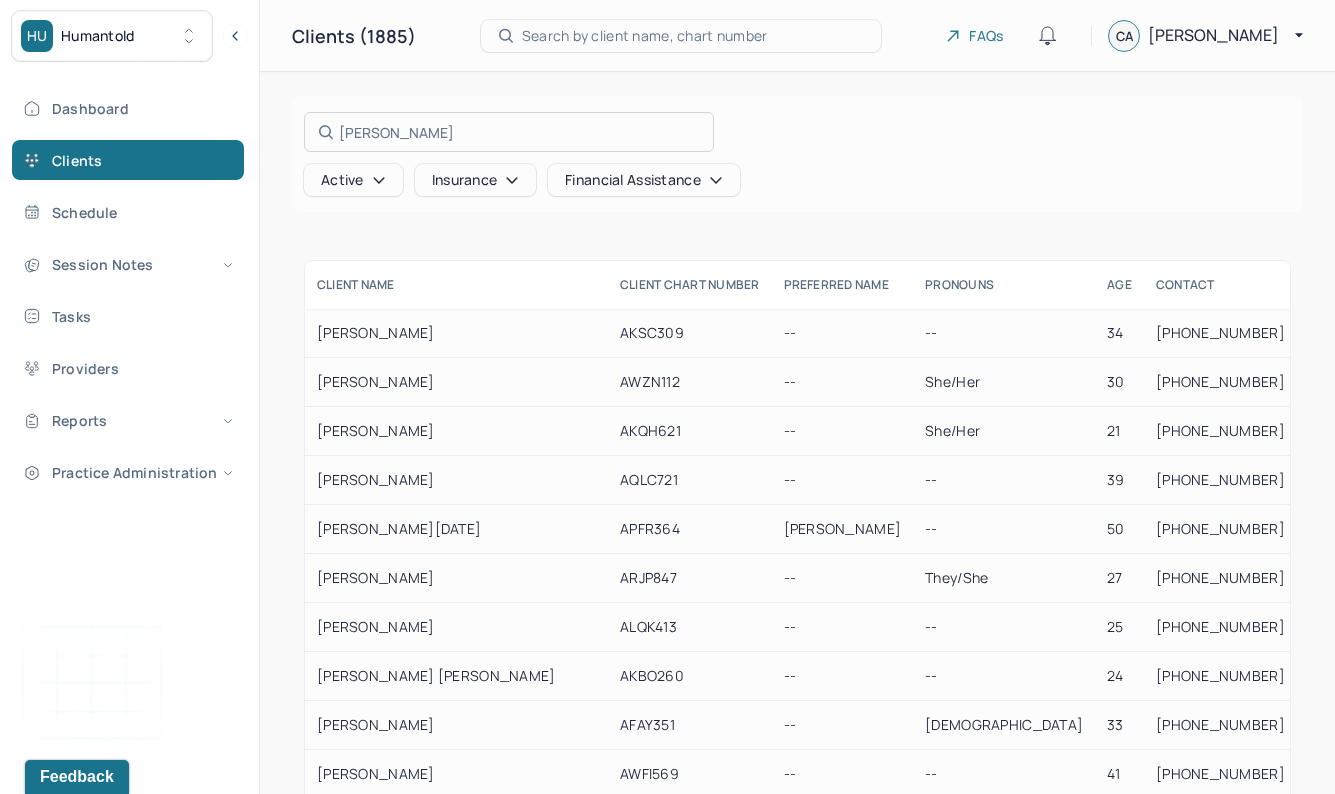 type on "[PERSON_NAME]" 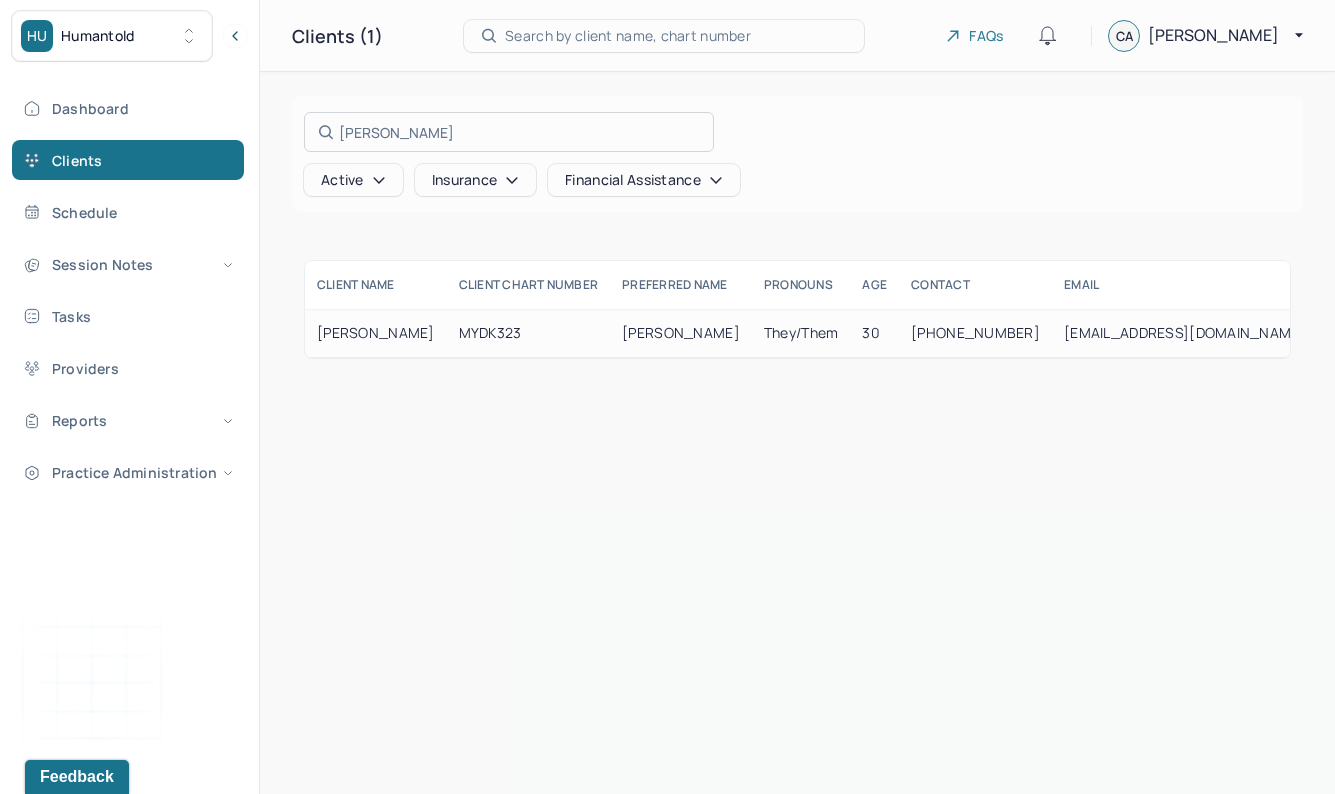 click at bounding box center (667, 397) 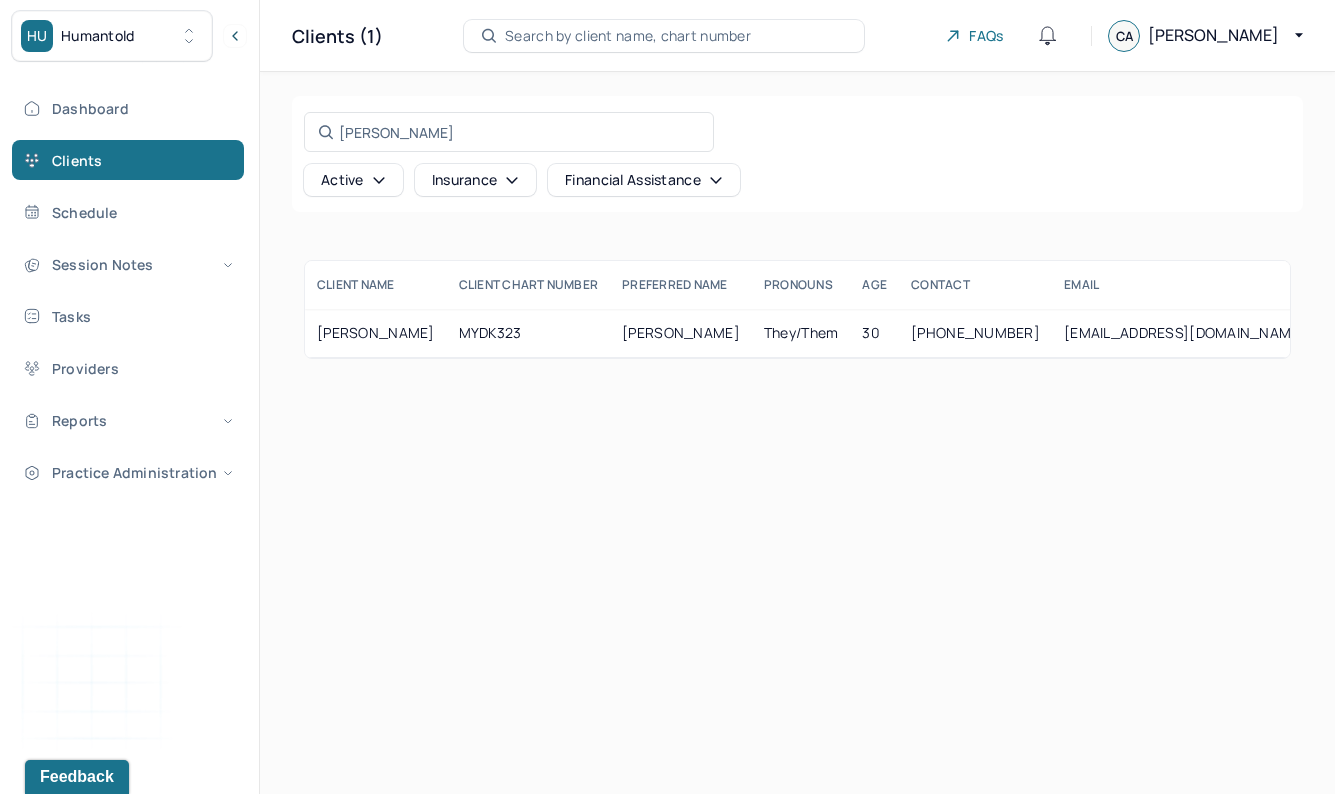 click on "MYDK323" at bounding box center [529, 333] 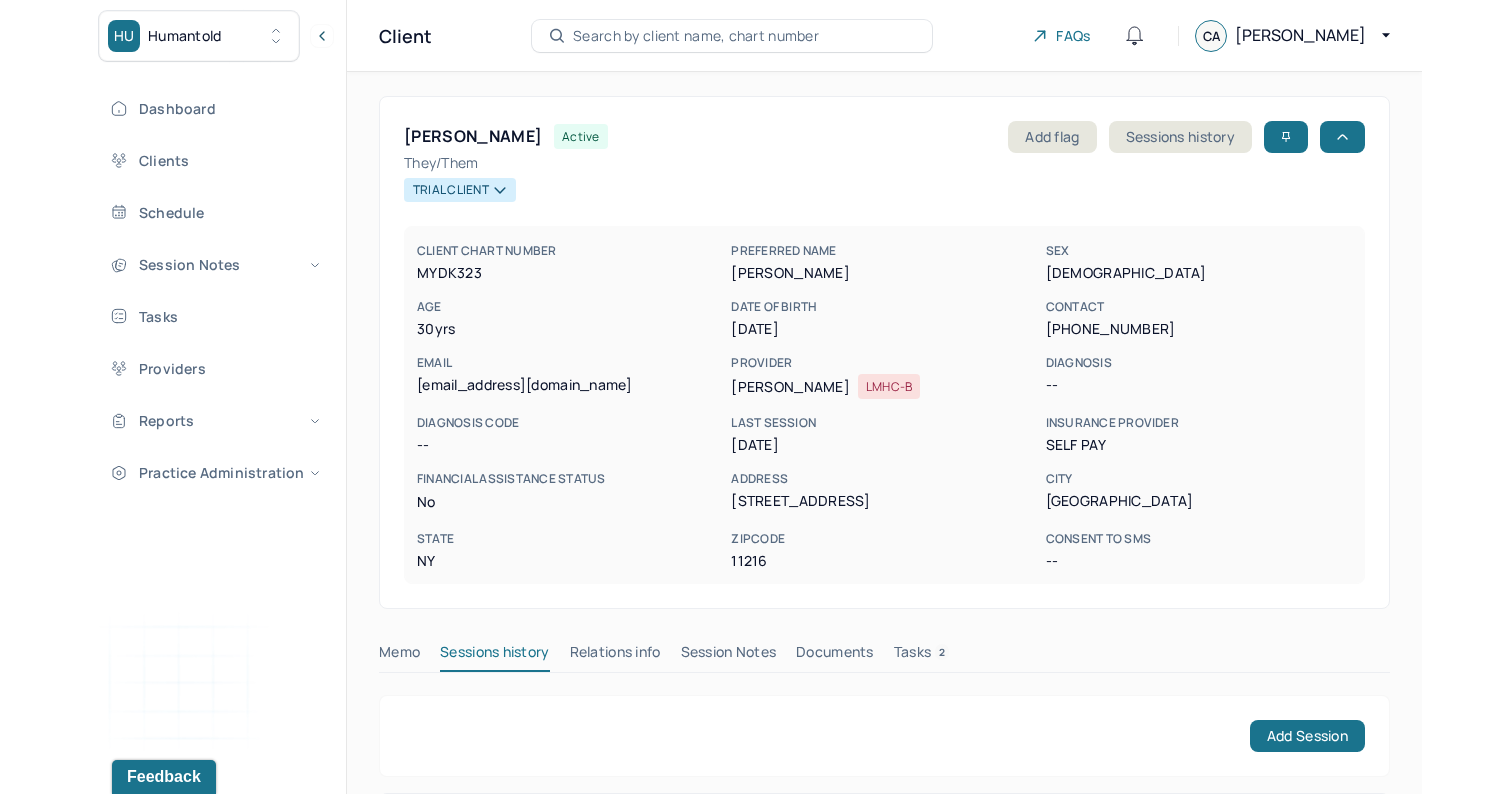 scroll, scrollTop: 201, scrollLeft: 0, axis: vertical 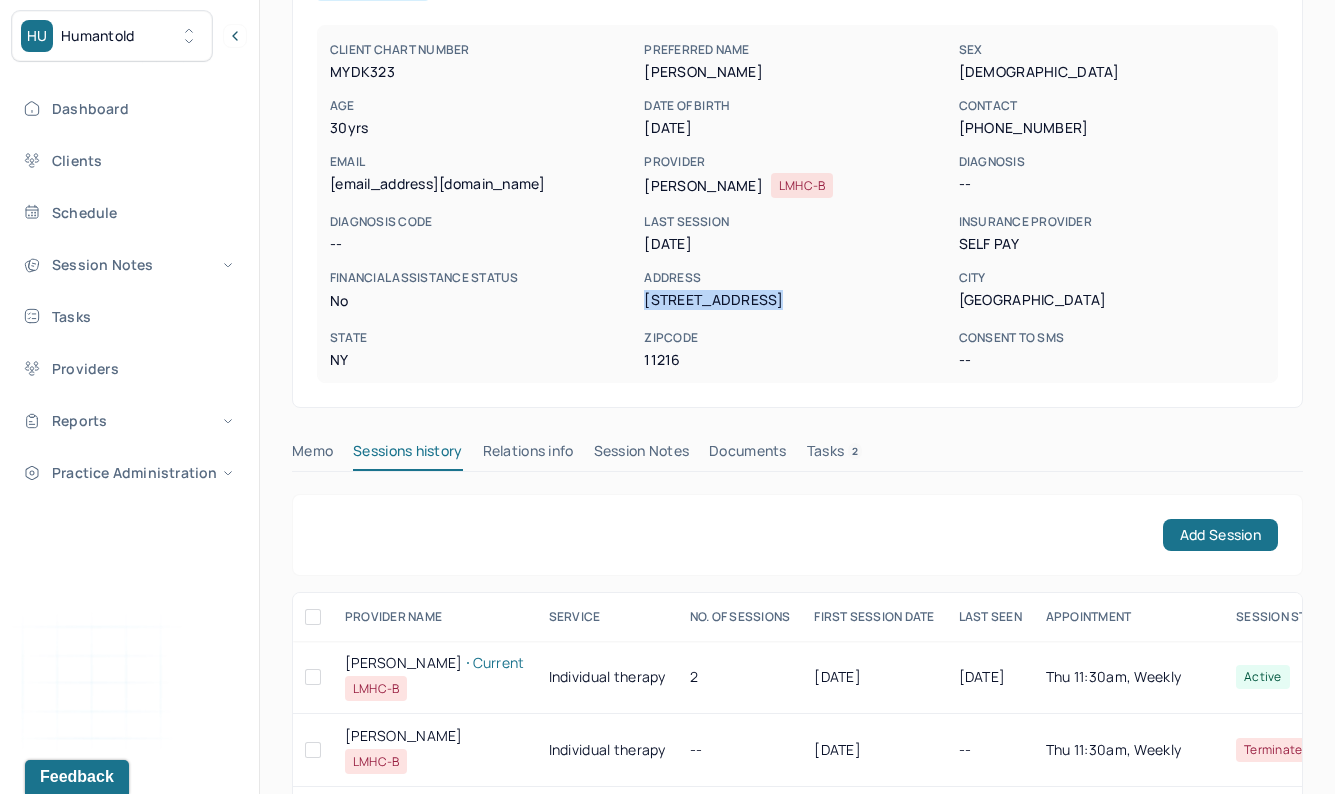 drag, startPoint x: 643, startPoint y: 298, endPoint x: 755, endPoint y: 303, distance: 112.11155 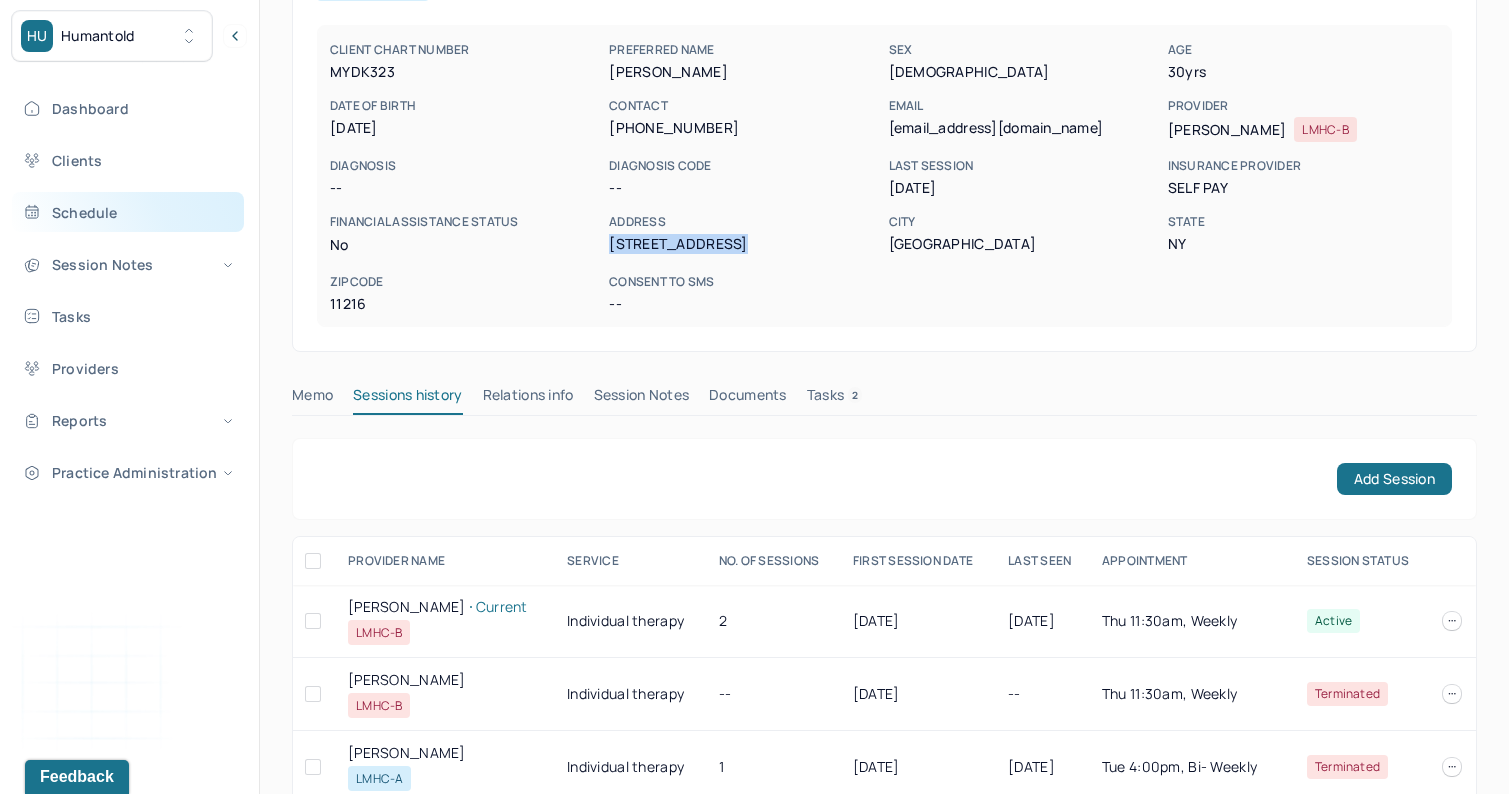 click on "Schedule" at bounding box center (128, 212) 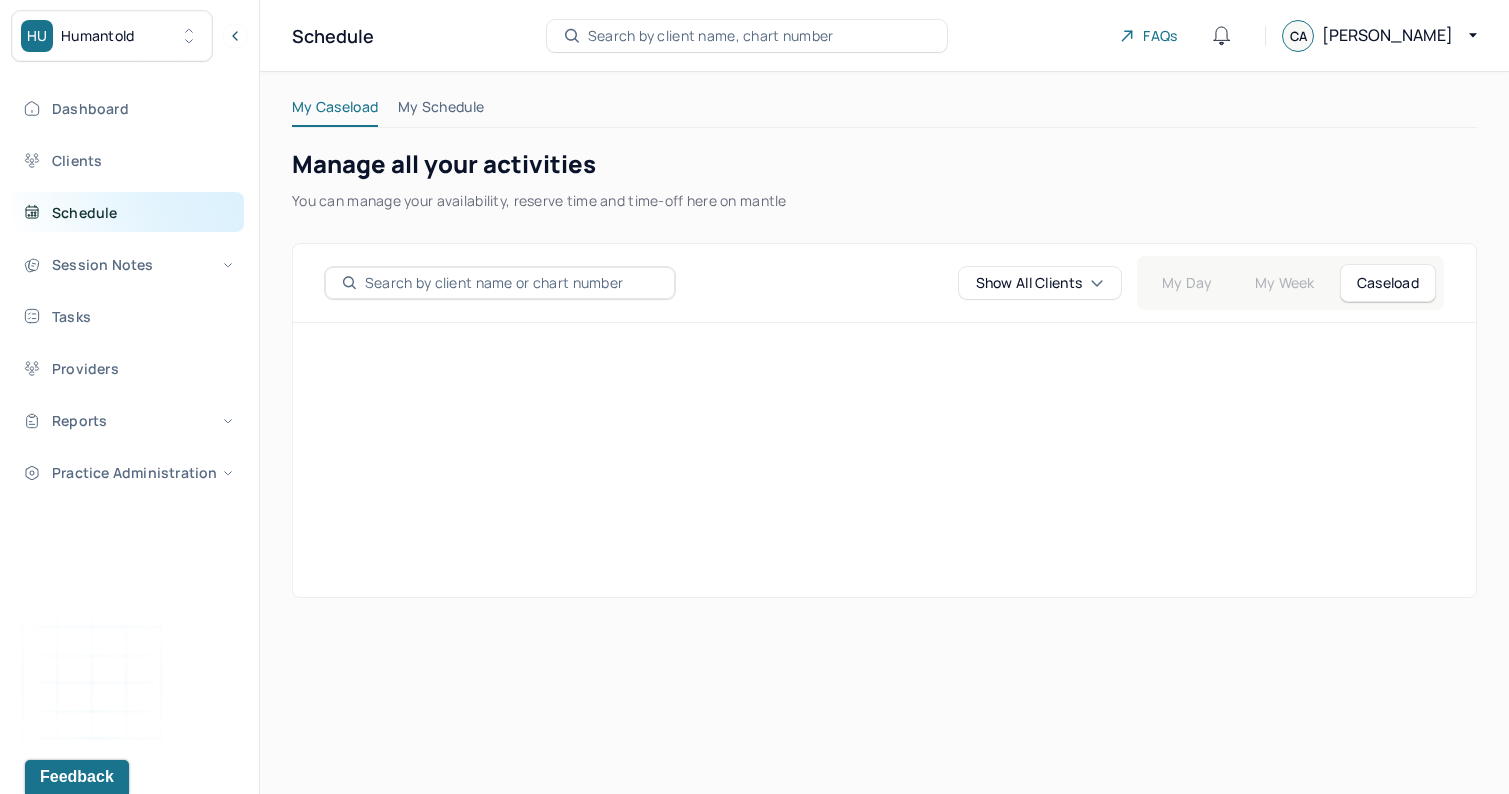 scroll, scrollTop: 0, scrollLeft: 0, axis: both 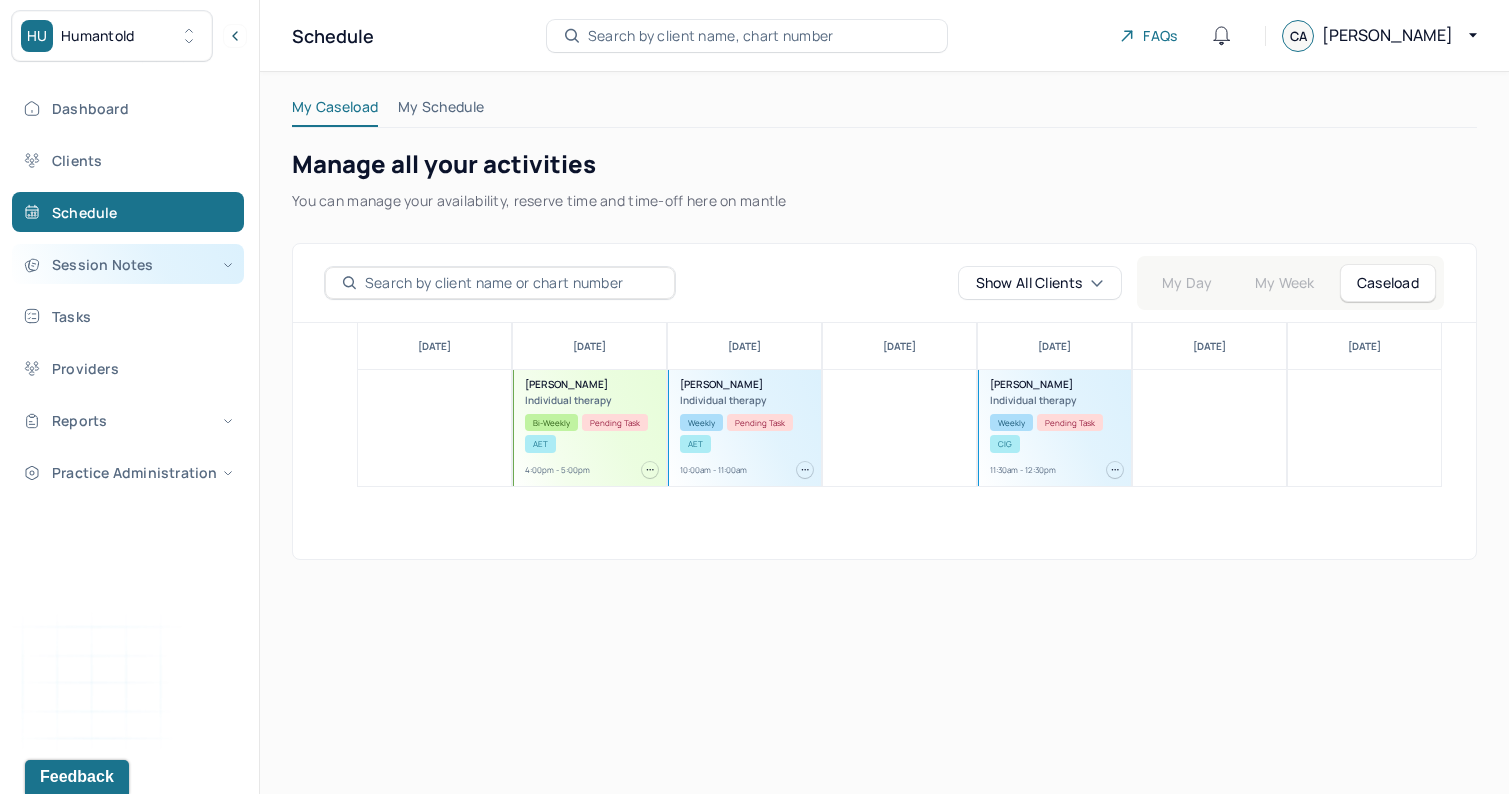 click on "Session Notes" at bounding box center [128, 264] 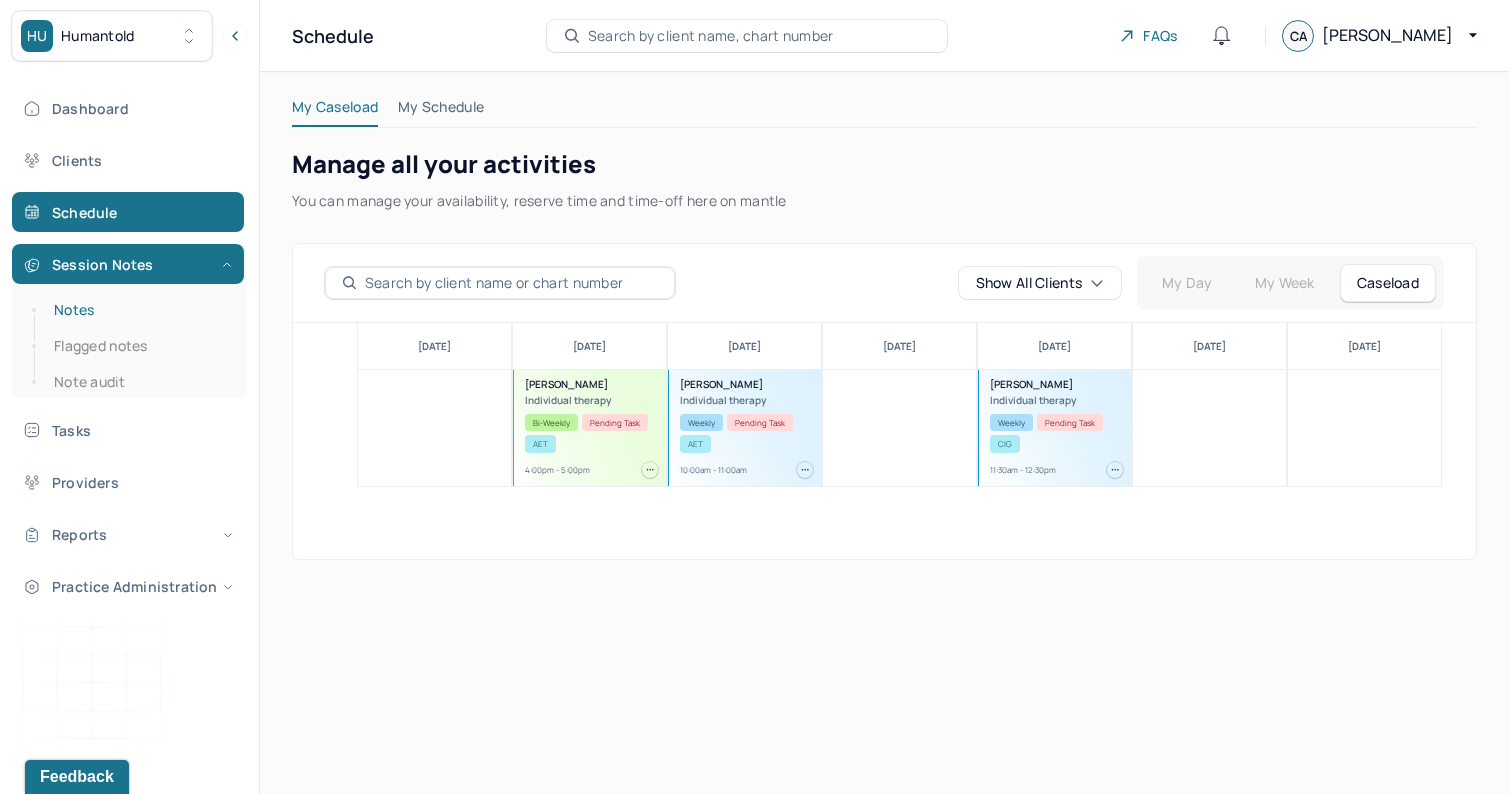 click on "Notes" at bounding box center (139, 310) 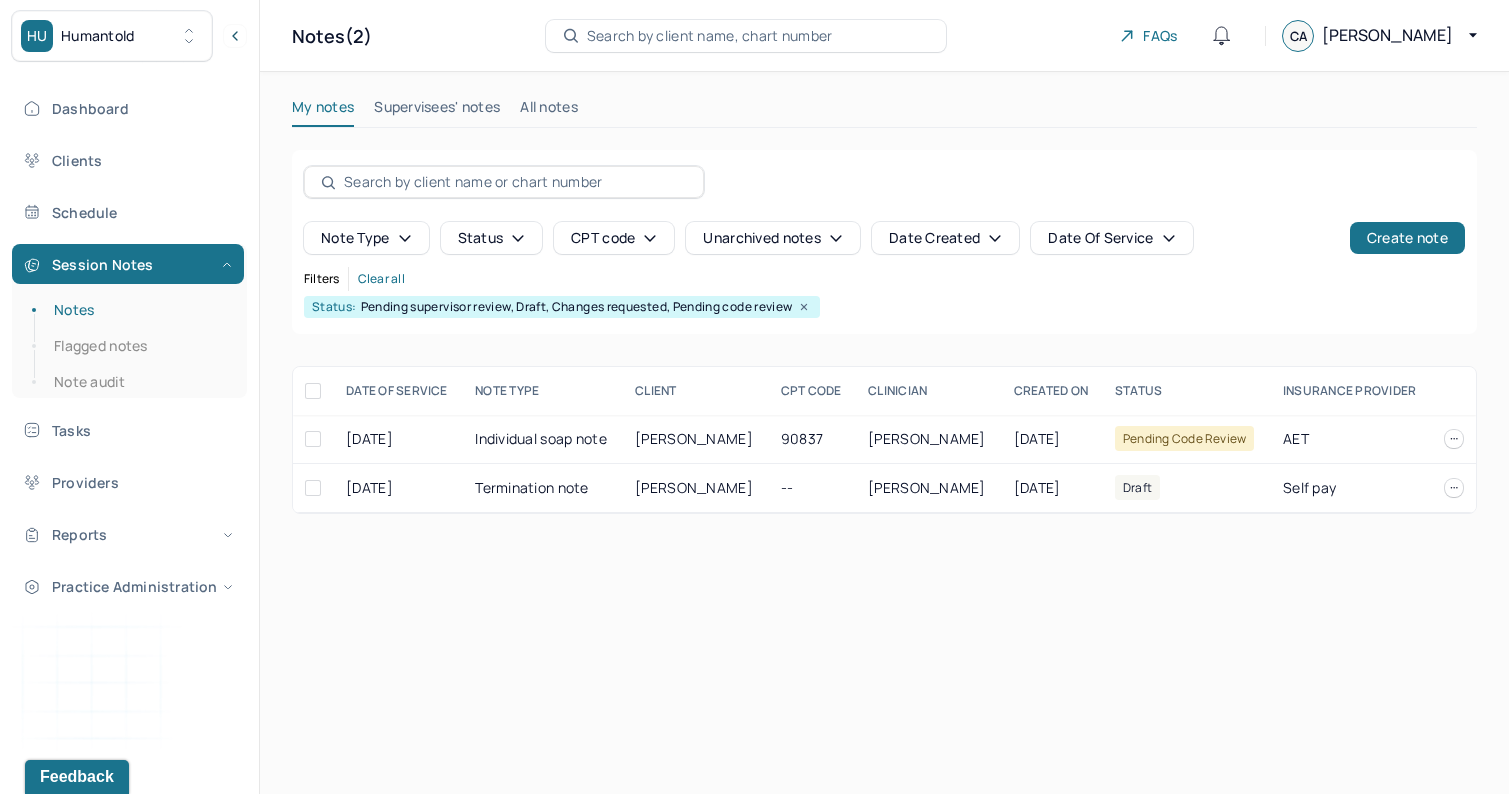 click on "Note type     Status     CPT code     Unarchived notes     Date Created     Date Of Service     Create note   Filters   Clear all   Status: Pending supervisor review, Draft, Changes requested, Pending code review" at bounding box center [884, 242] 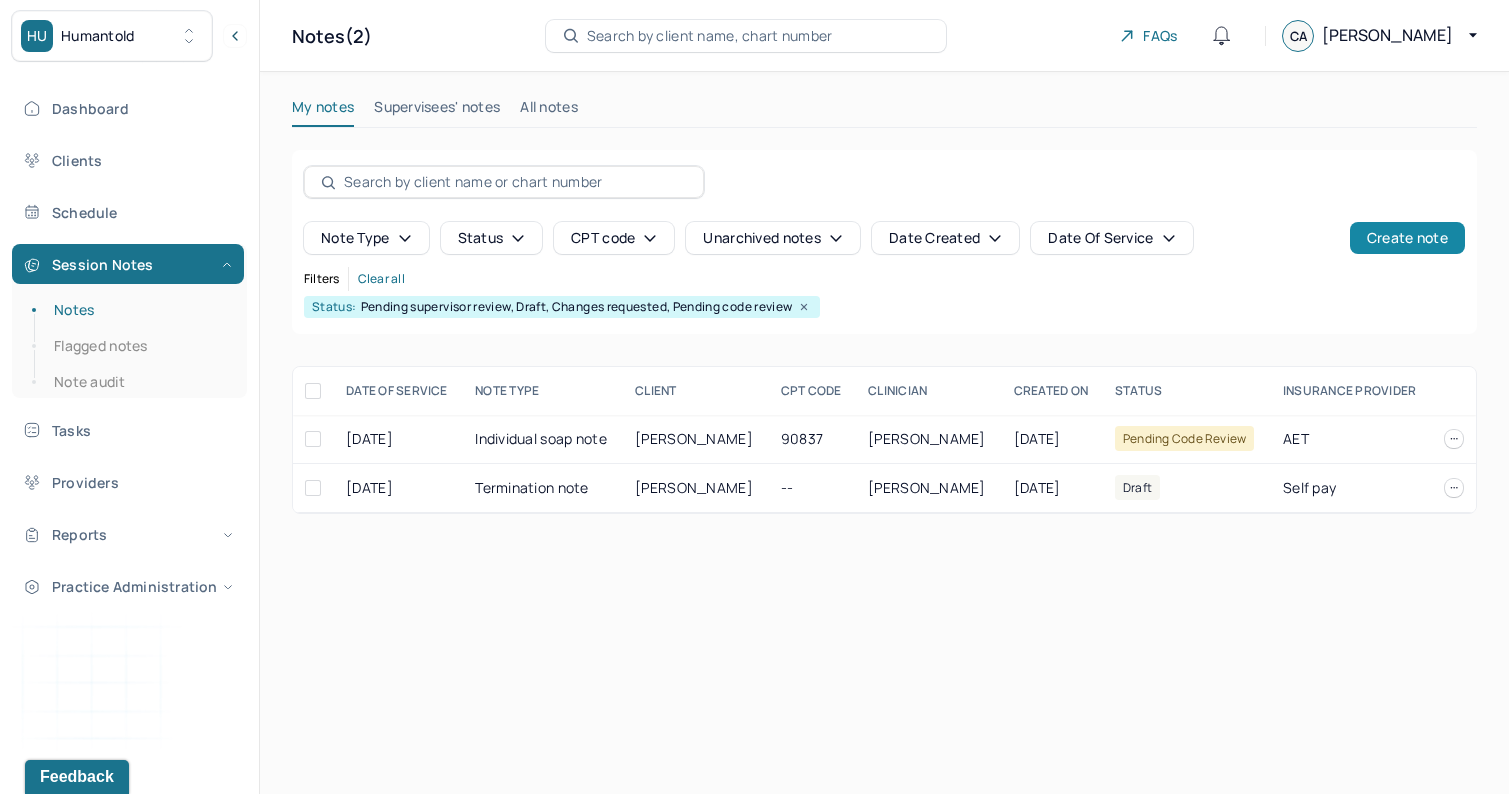 click on "Create note" at bounding box center [1407, 238] 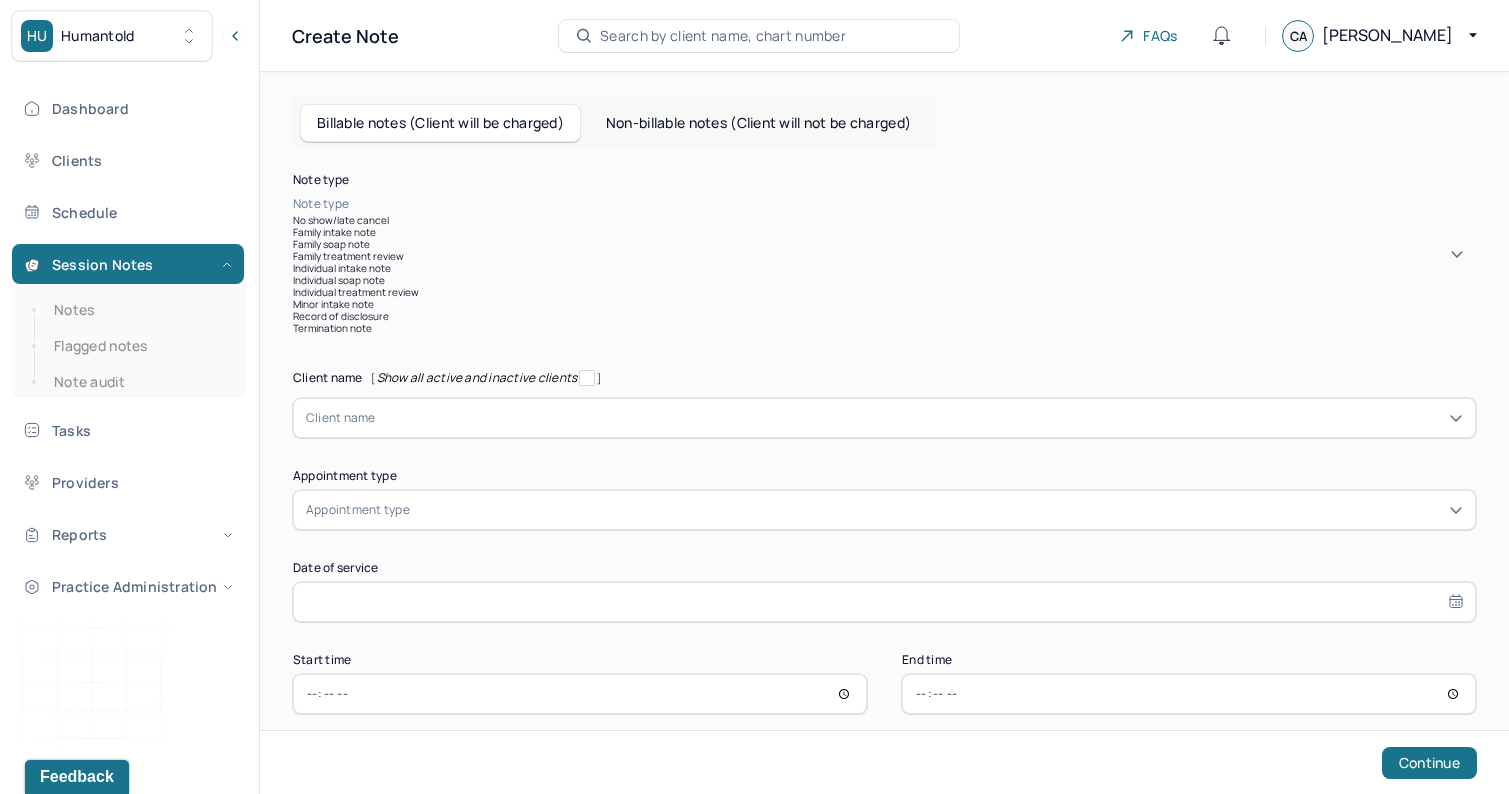 click at bounding box center (914, 204) 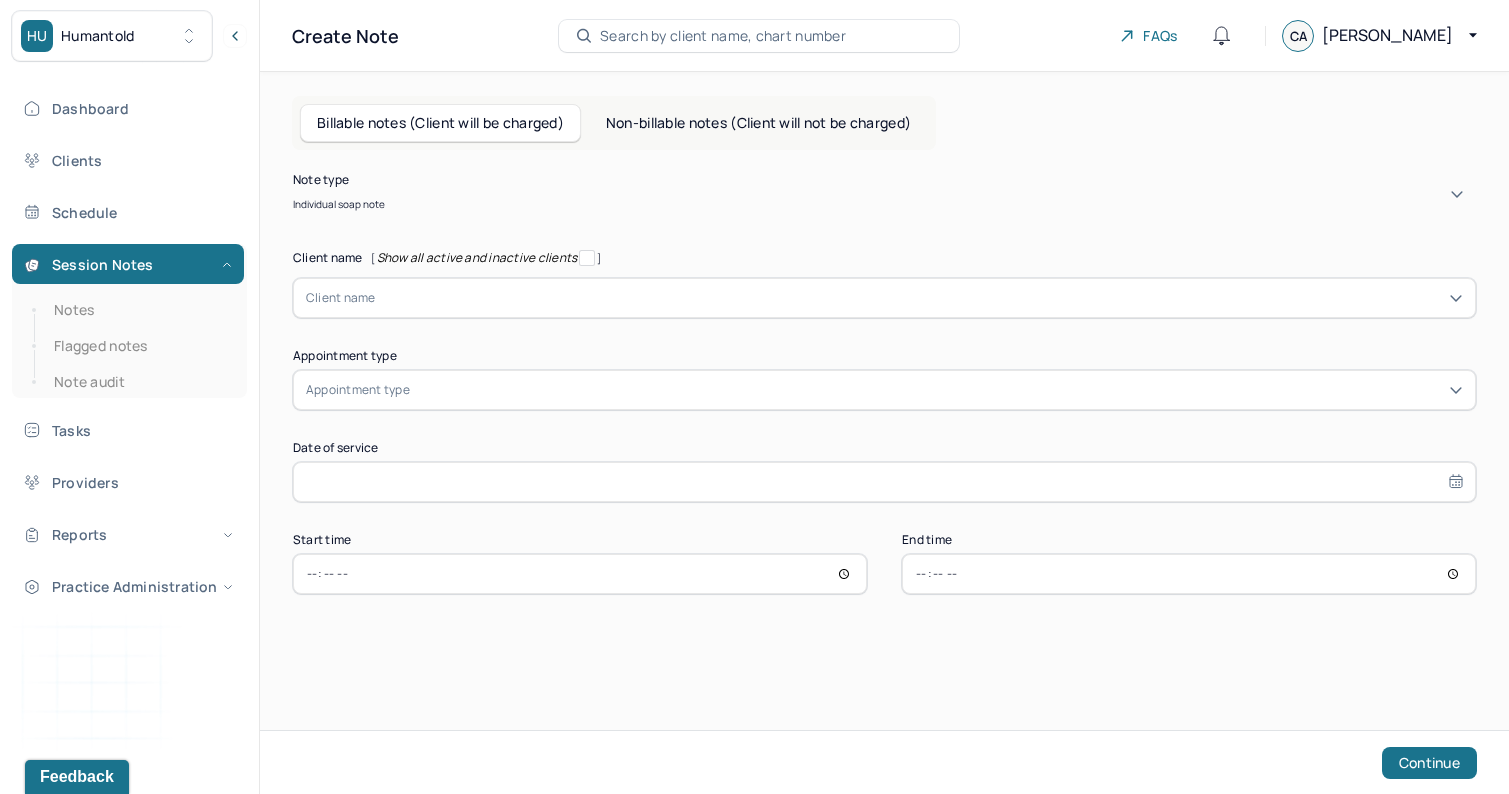 click at bounding box center (919, 298) 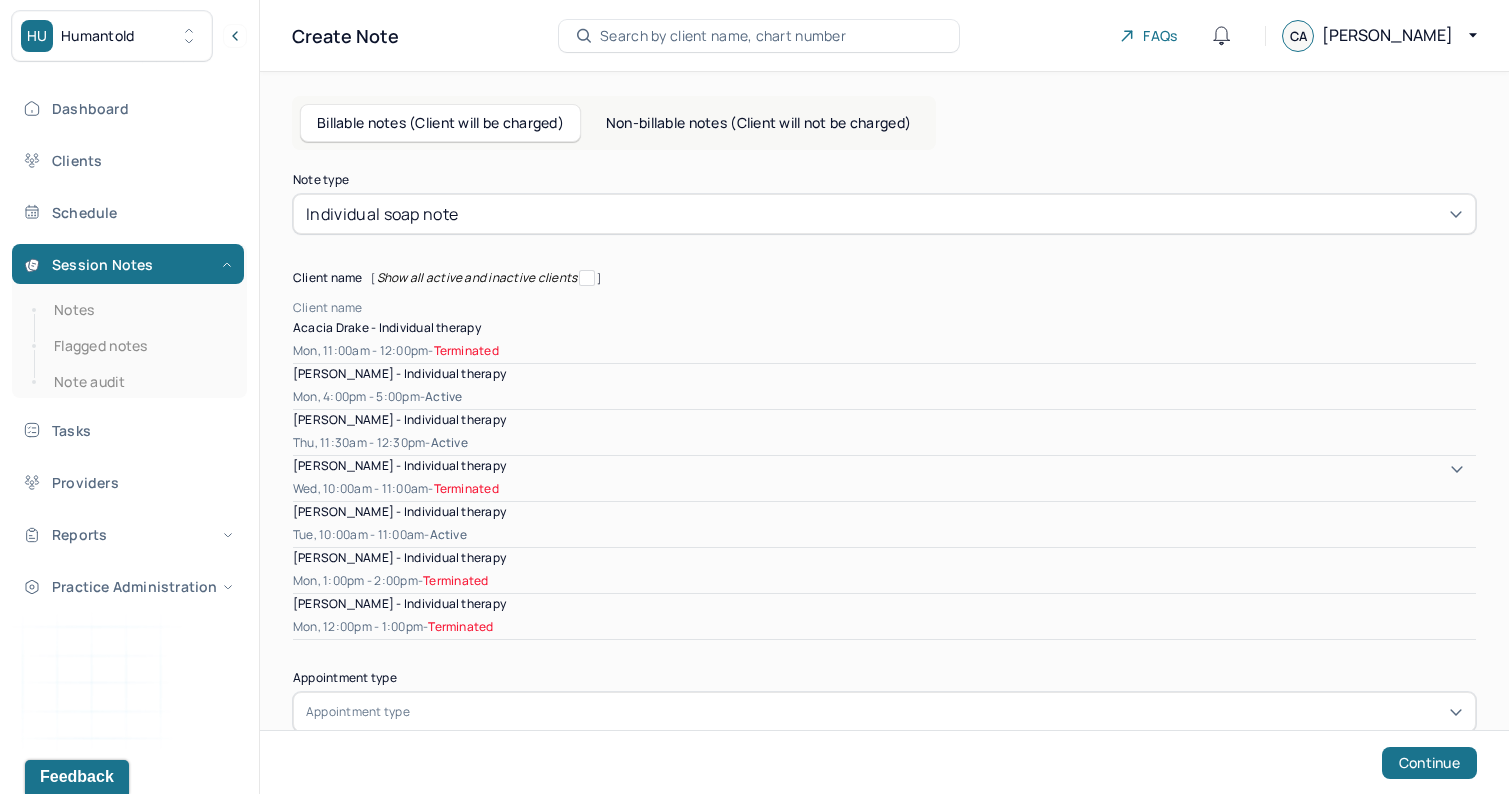 click on "[PERSON_NAME] - Individual therapy" at bounding box center (399, 419) 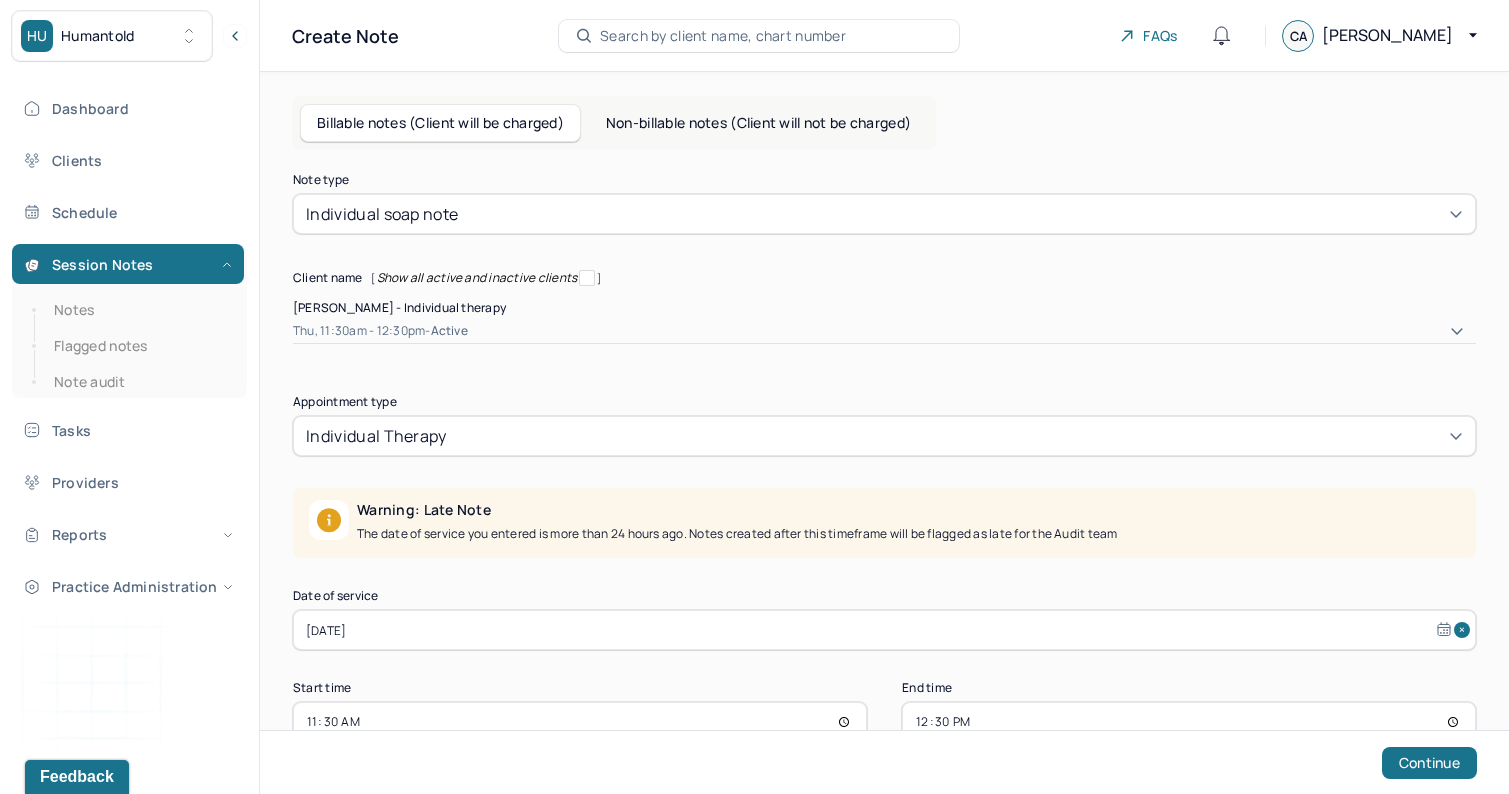 scroll, scrollTop: 35, scrollLeft: 0, axis: vertical 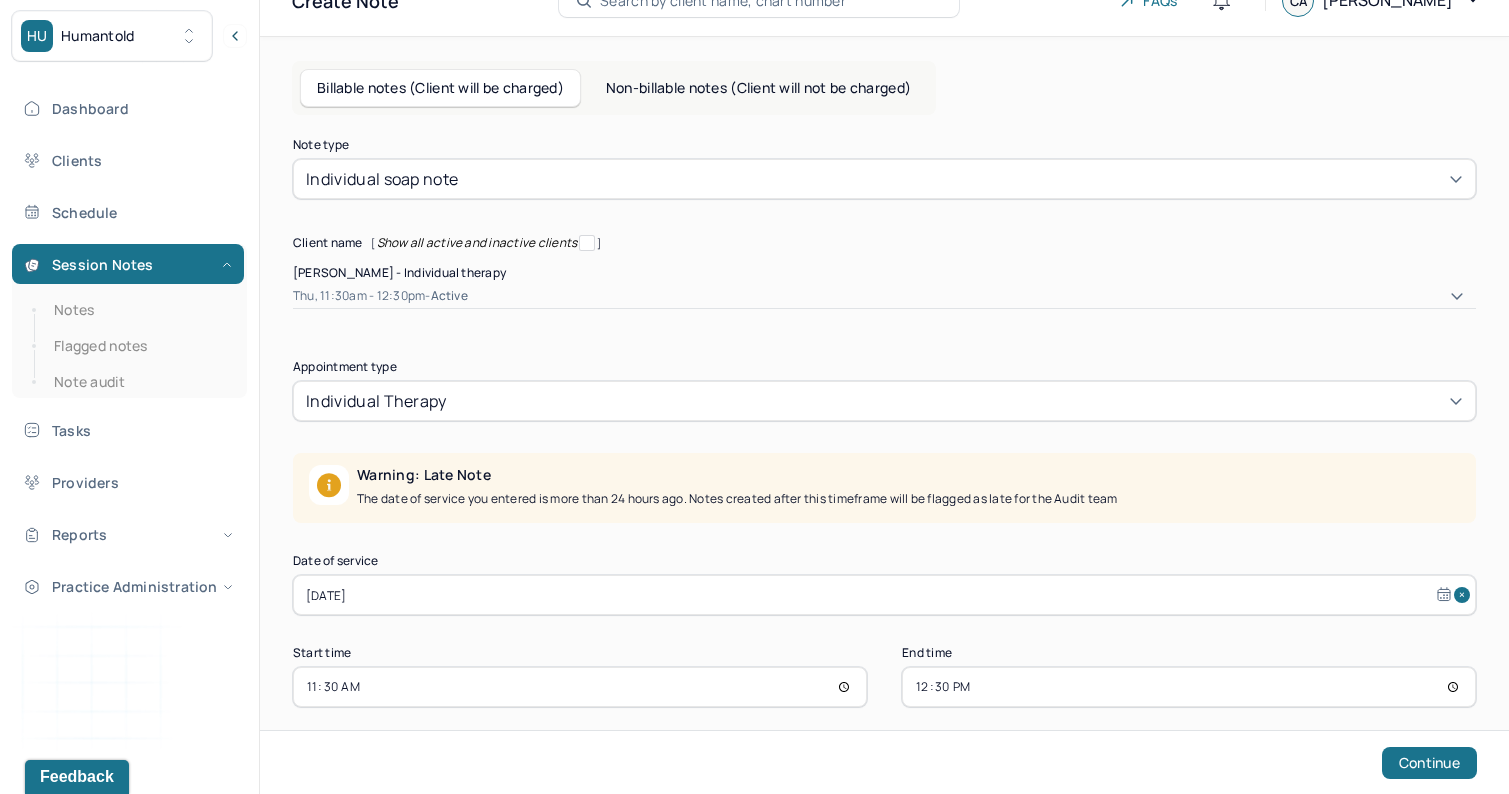 select on "5" 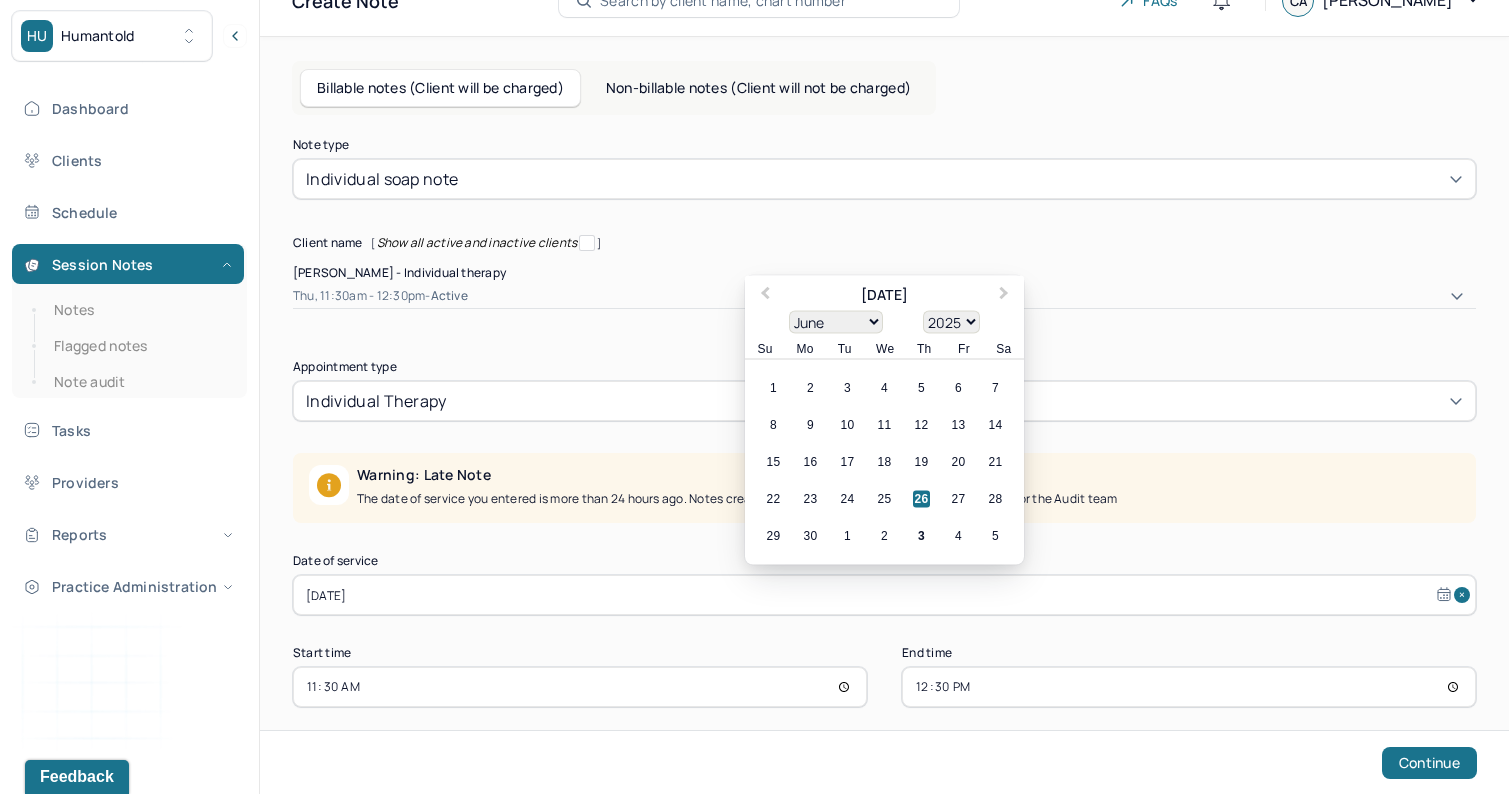click on "Note type Individual soap note Client name [ Show all active and inactive clients ] [PERSON_NAME] - Individual therapy Thu, 11:30am - 12:30pm  -  active Supervisee name [PERSON_NAME] Appointment type individual therapy Warning: Late Note The date of service you entered is more than 24 hours ago. Notes created after this timeframe will be flagged as late for the Audit team Date of service [DATE] Previous Month Next Month June [DATE] February March April May June July August September October November [DATE] 1901 1902 1903 1904 1905 1906 1907 1908 1909 1910 1911 1912 1913 1914 1915 1916 1917 1918 1919 1920 1921 1922 1923 1924 1925 1926 1927 1928 1929 1930 1931 1932 1933 1934 1935 1936 1937 1938 1939 1940 1941 1942 1943 1944 1945 1946 1947 1948 1949 1950 1951 1952 1953 1954 1955 1956 1957 1958 1959 1960 1961 1962 1963 1964 1965 1966 1967 1968 1969 1970 1971 1972 1973 1974 1975 1976 1977 1978 1979 1980 1981 1982 1983 1984 1985 1986 1987 1988 1989 1990 1991 1992 1993 1994 1995 1996 1997 Su" at bounding box center (884, 423) 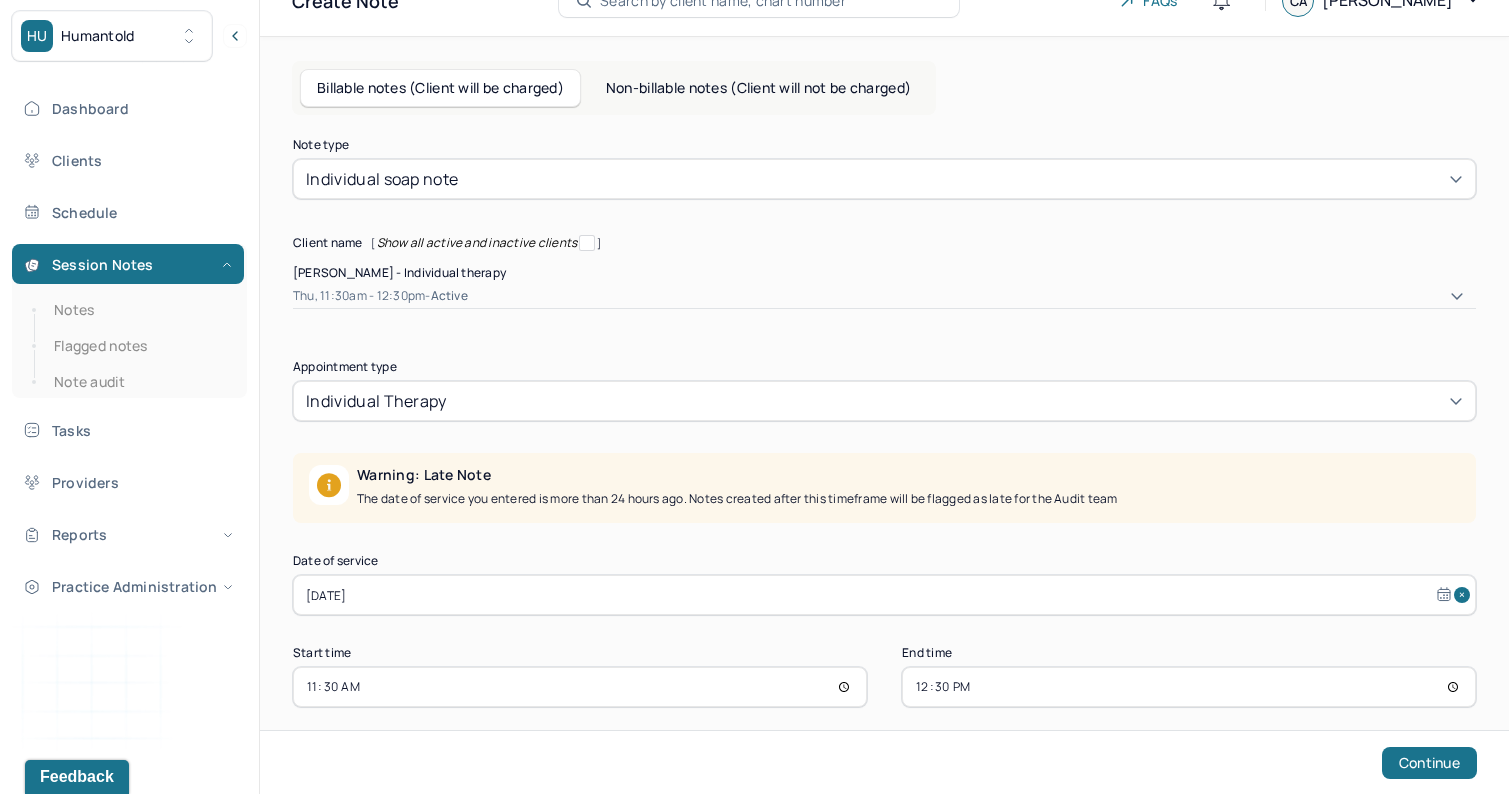 click on "[DATE]" at bounding box center (884, 595) 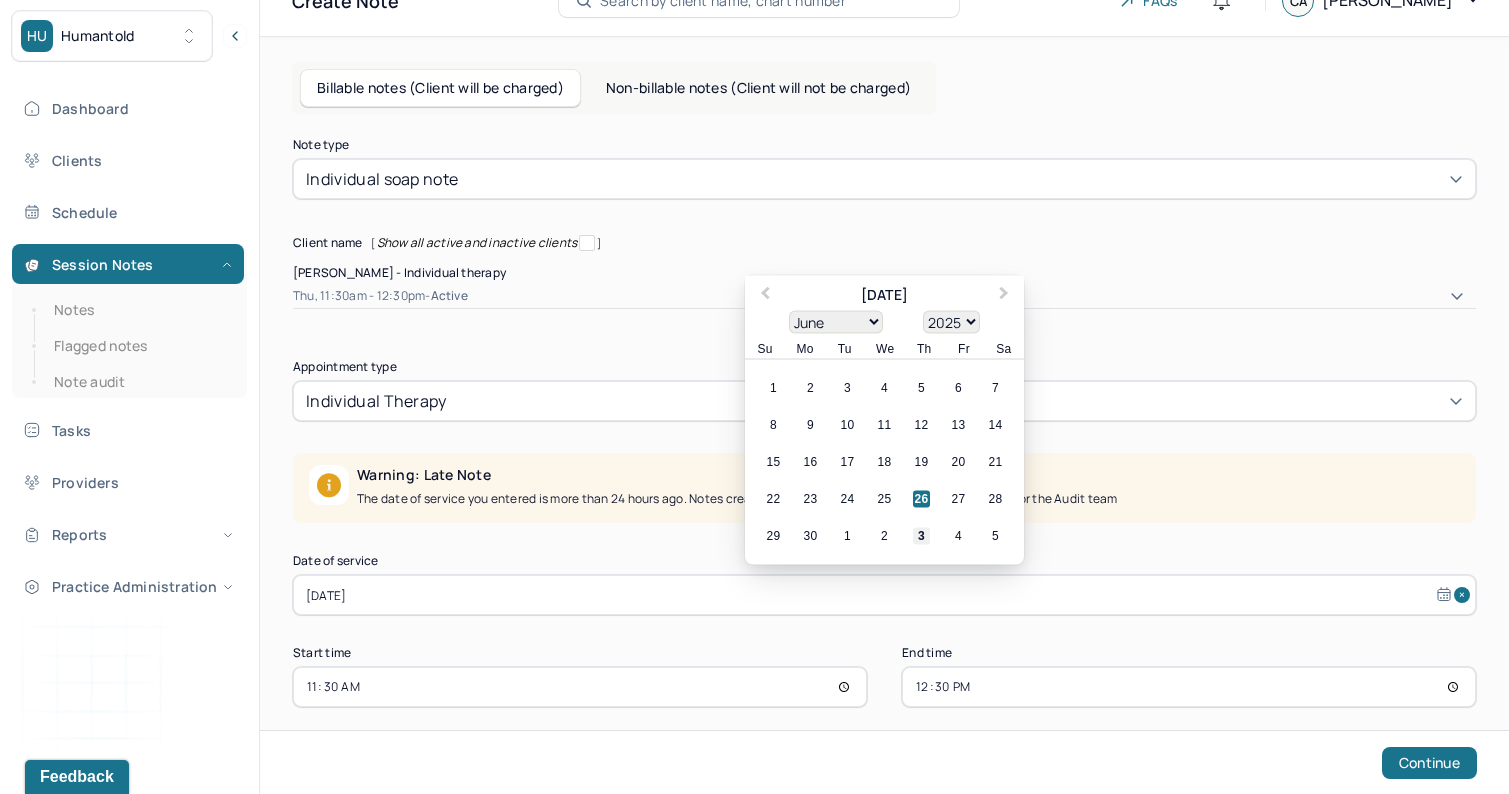 click on "3" at bounding box center [921, 536] 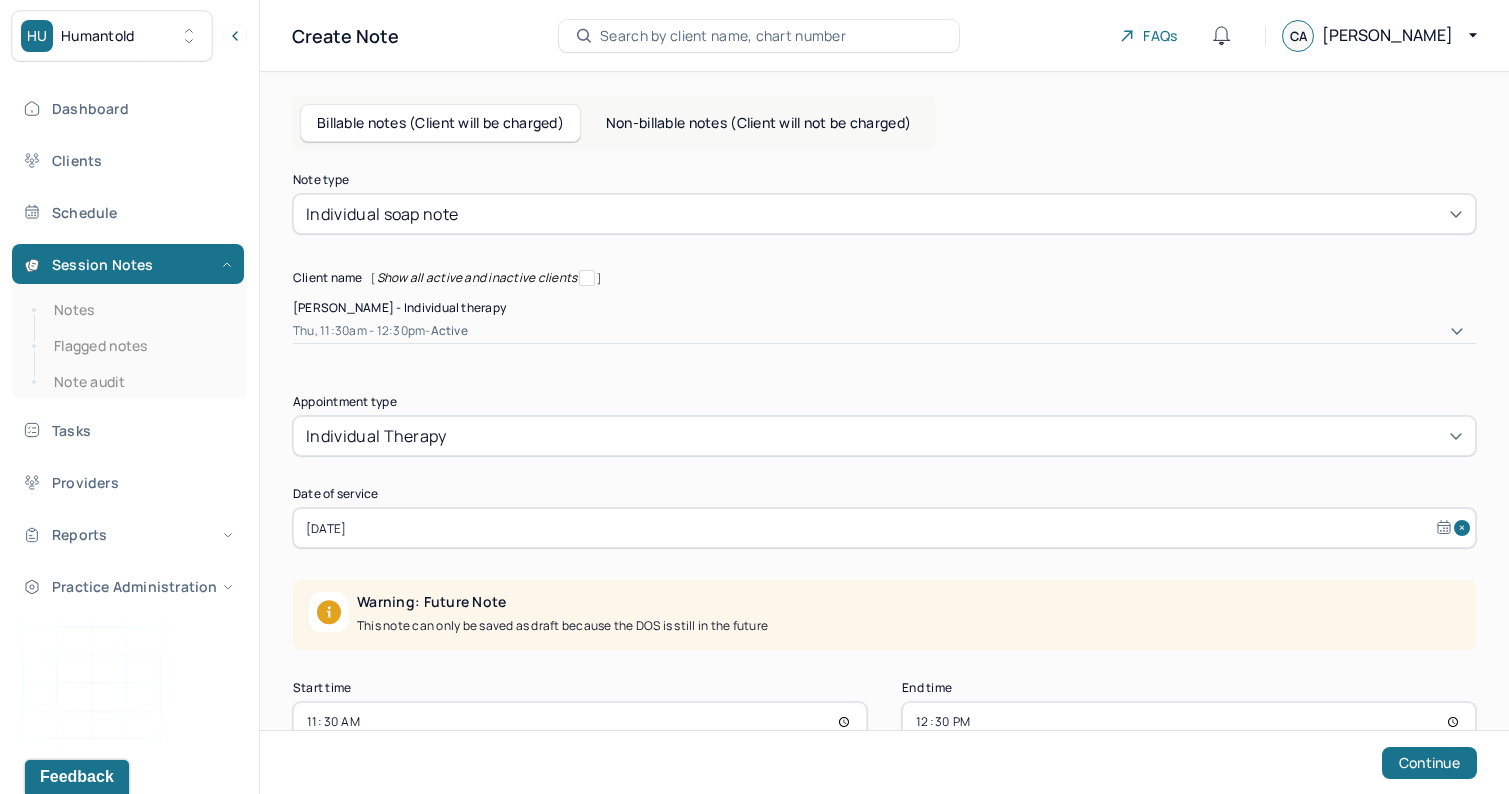 click on "11:30" at bounding box center [580, 722] 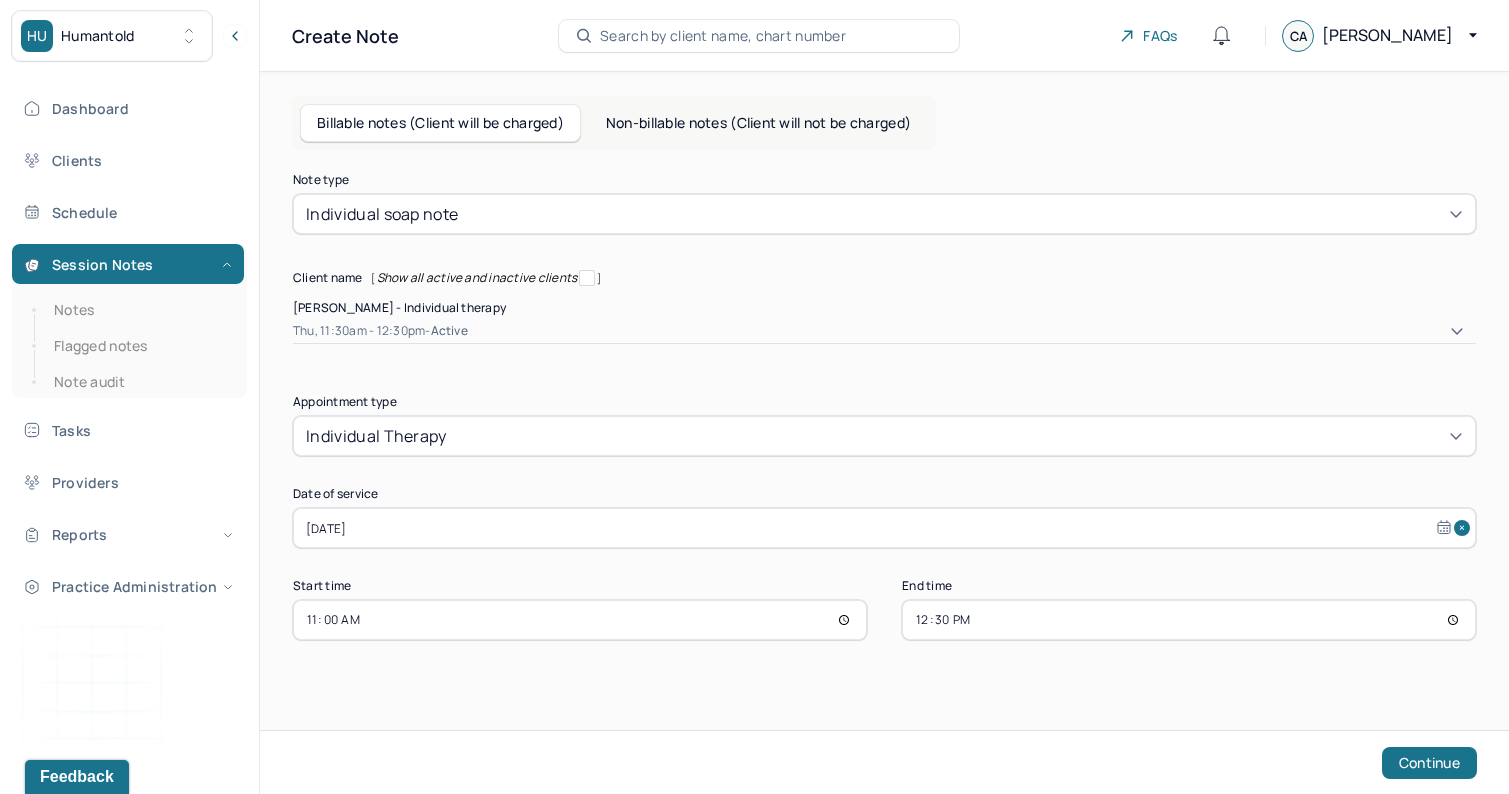 click on "12:30" at bounding box center (1189, 620) 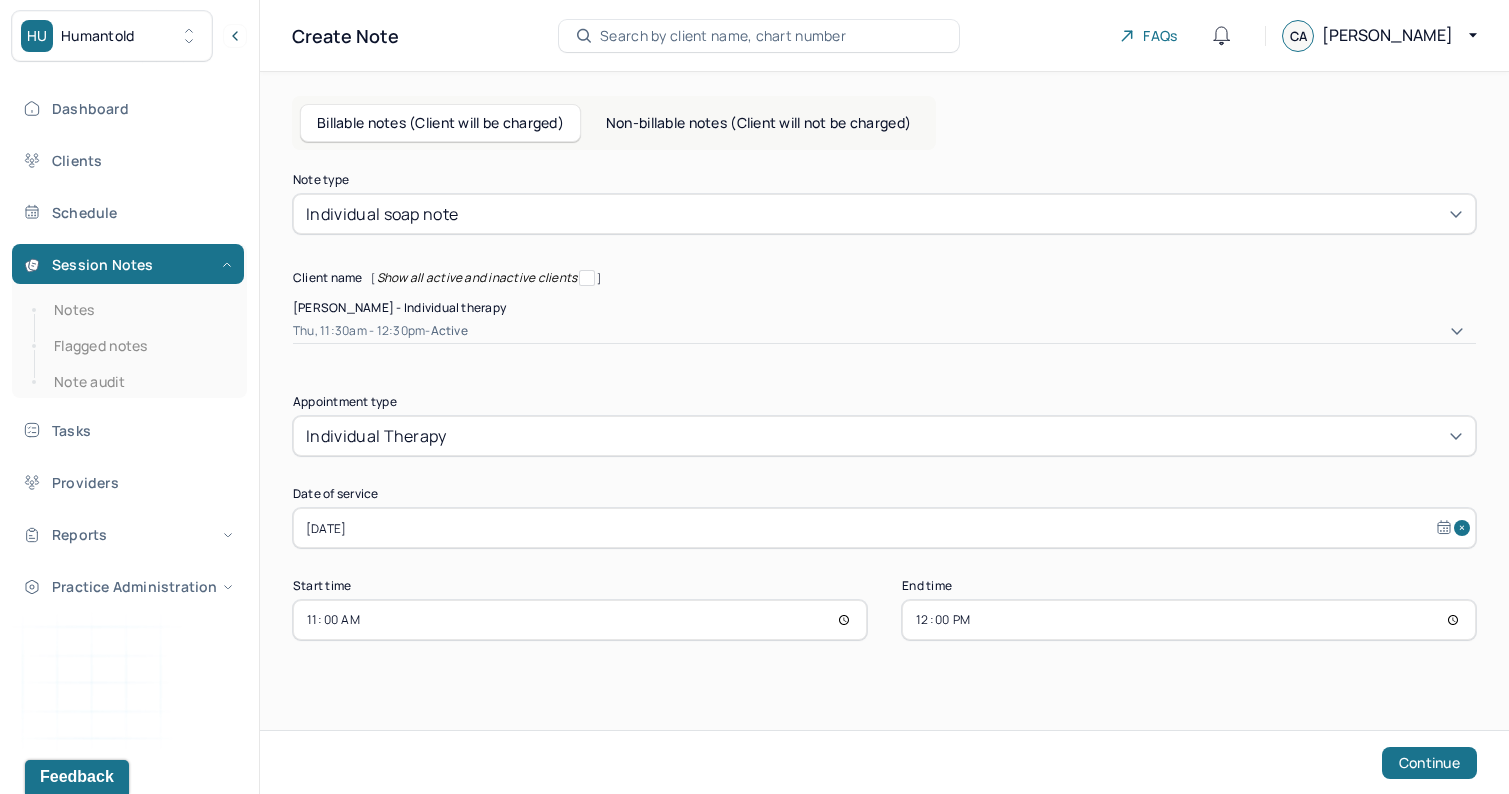 click on "Note type Individual soap note Client name [ Show all active and inactive clients ] [PERSON_NAME] - Individual therapy Thu, 11:30am - 12:30pm  -  active Supervisee name [PERSON_NAME] Appointment type individual therapy Date of service [DATE] Start time 11:00 End time 12:00   Continue" at bounding box center [884, 448] 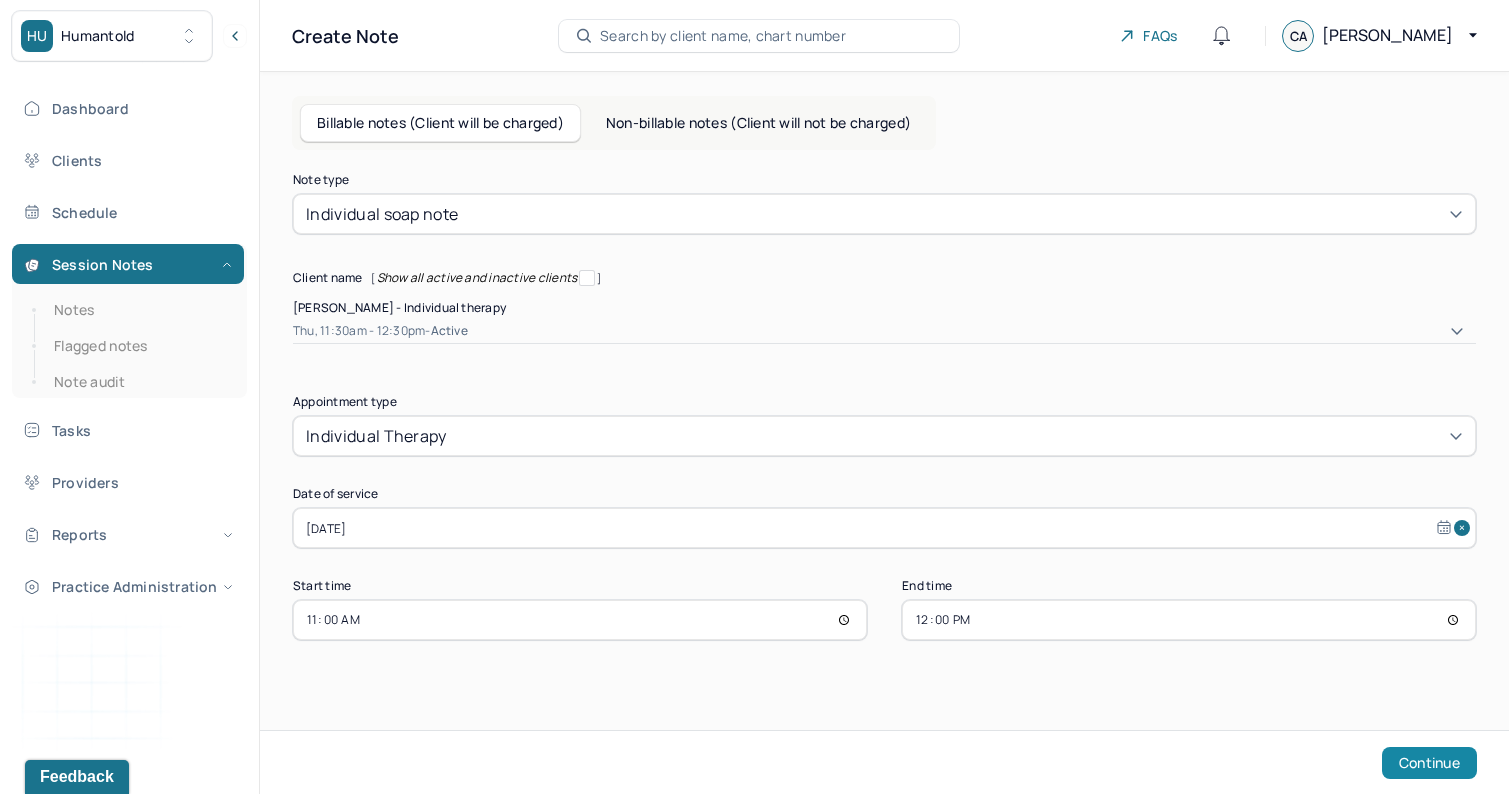 click on "Continue" at bounding box center (1429, 763) 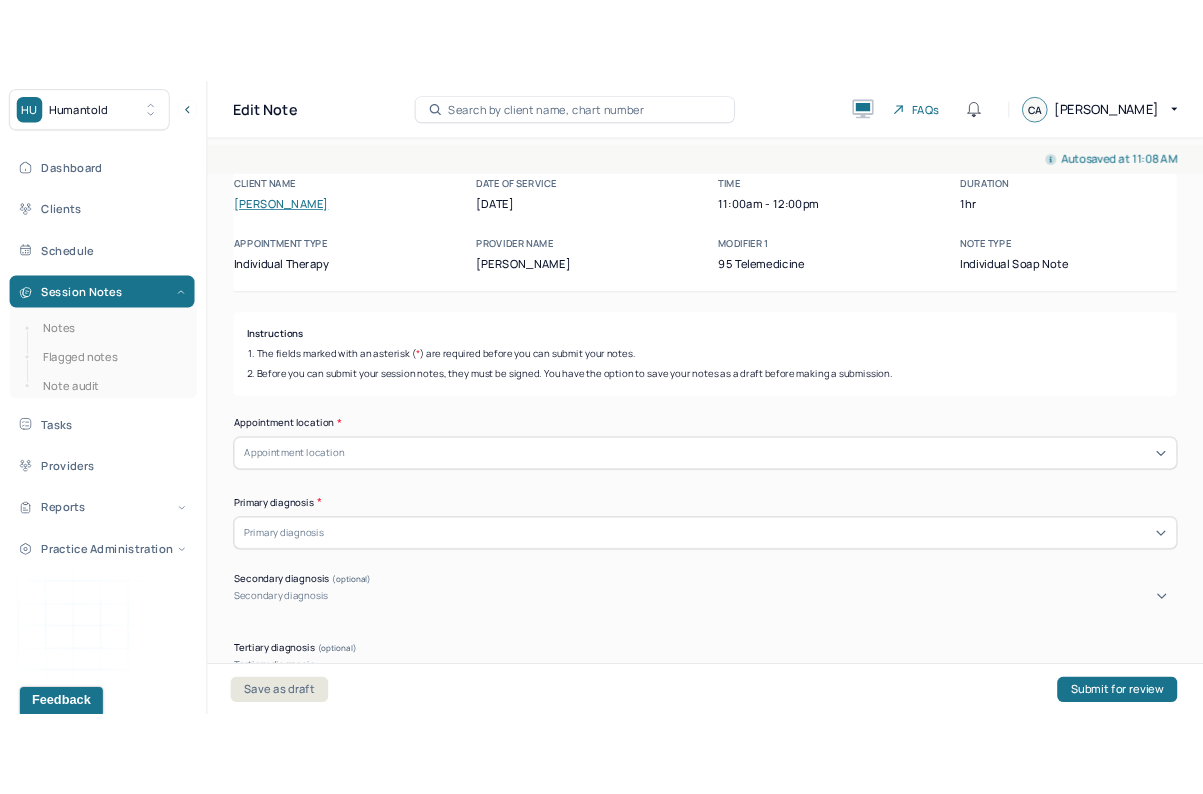 scroll, scrollTop: 0, scrollLeft: 0, axis: both 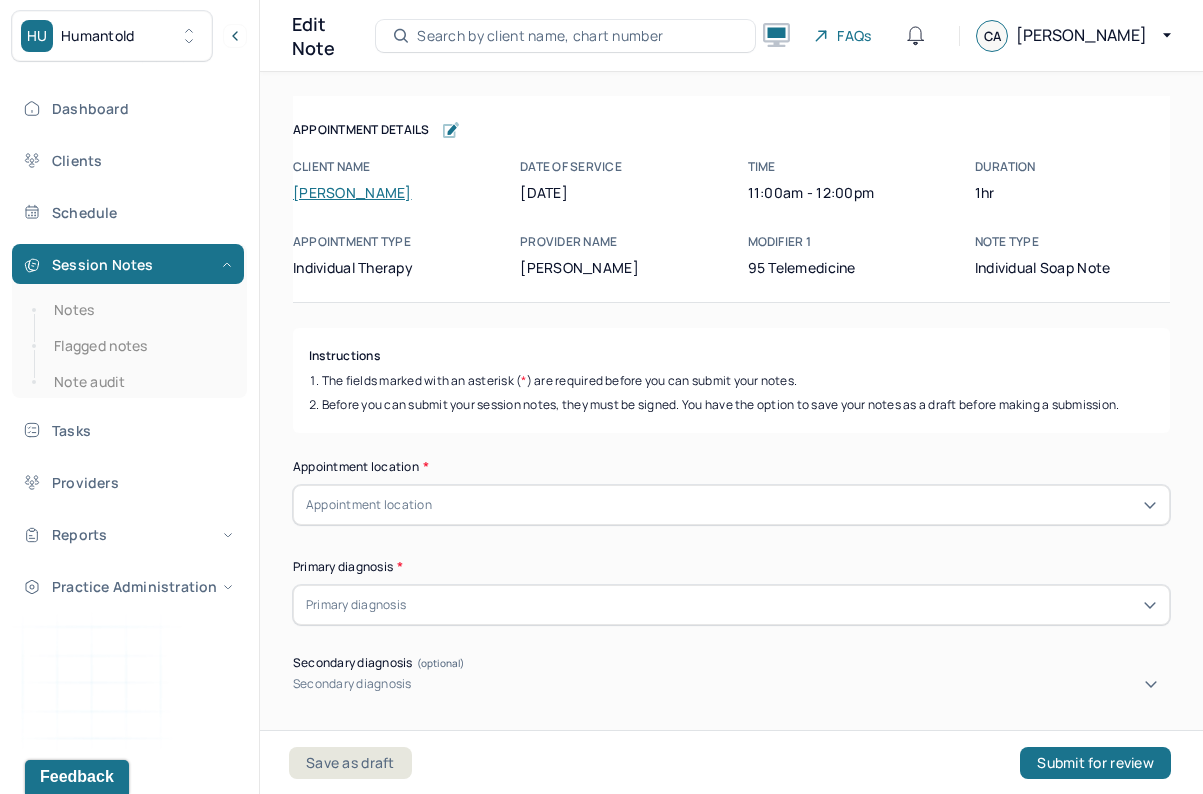 click on "Appointment location" at bounding box center [731, 505] 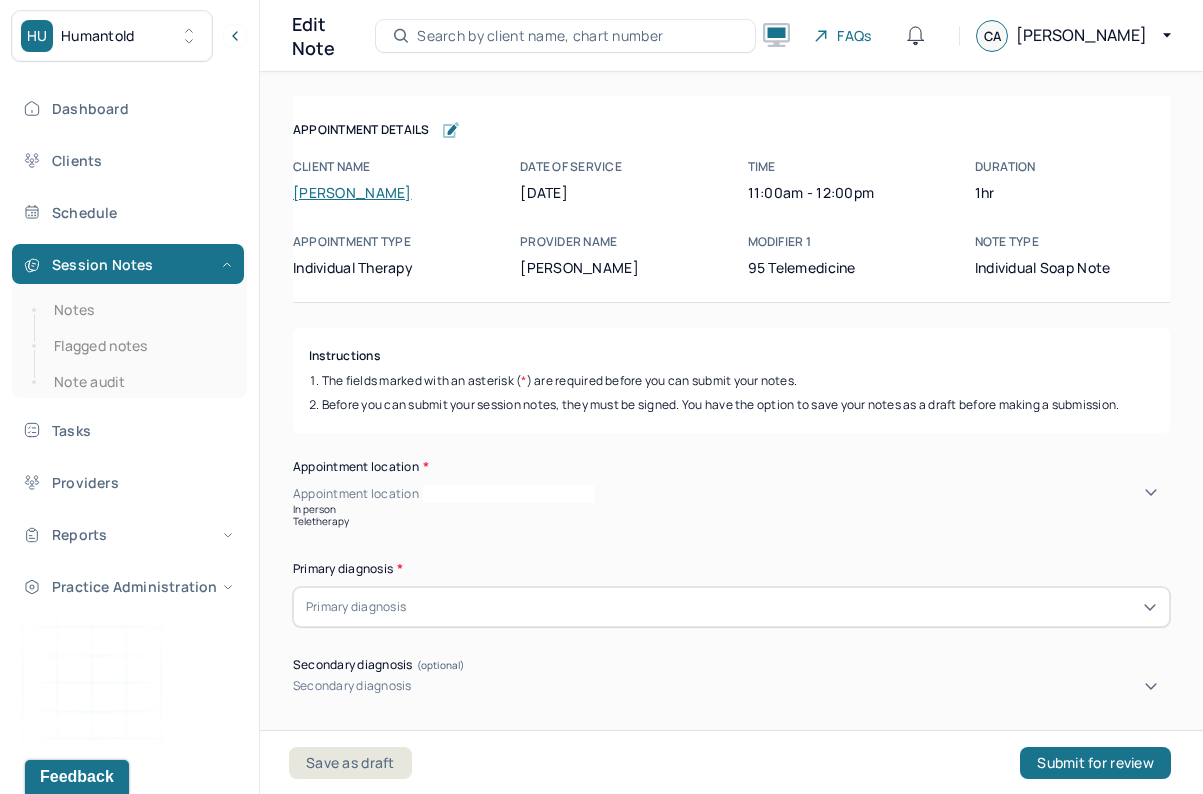 click on "Teletherapy" at bounding box center (731, 521) 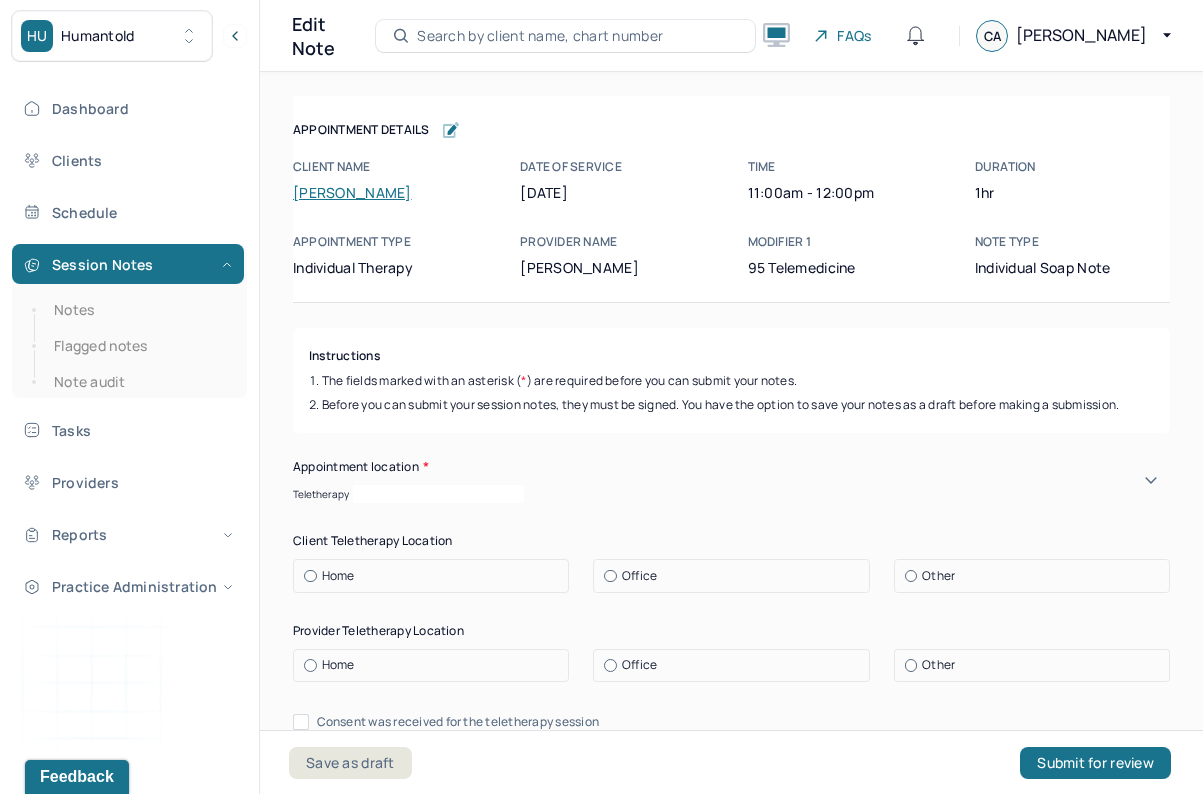 click on "Home" at bounding box center (436, 576) 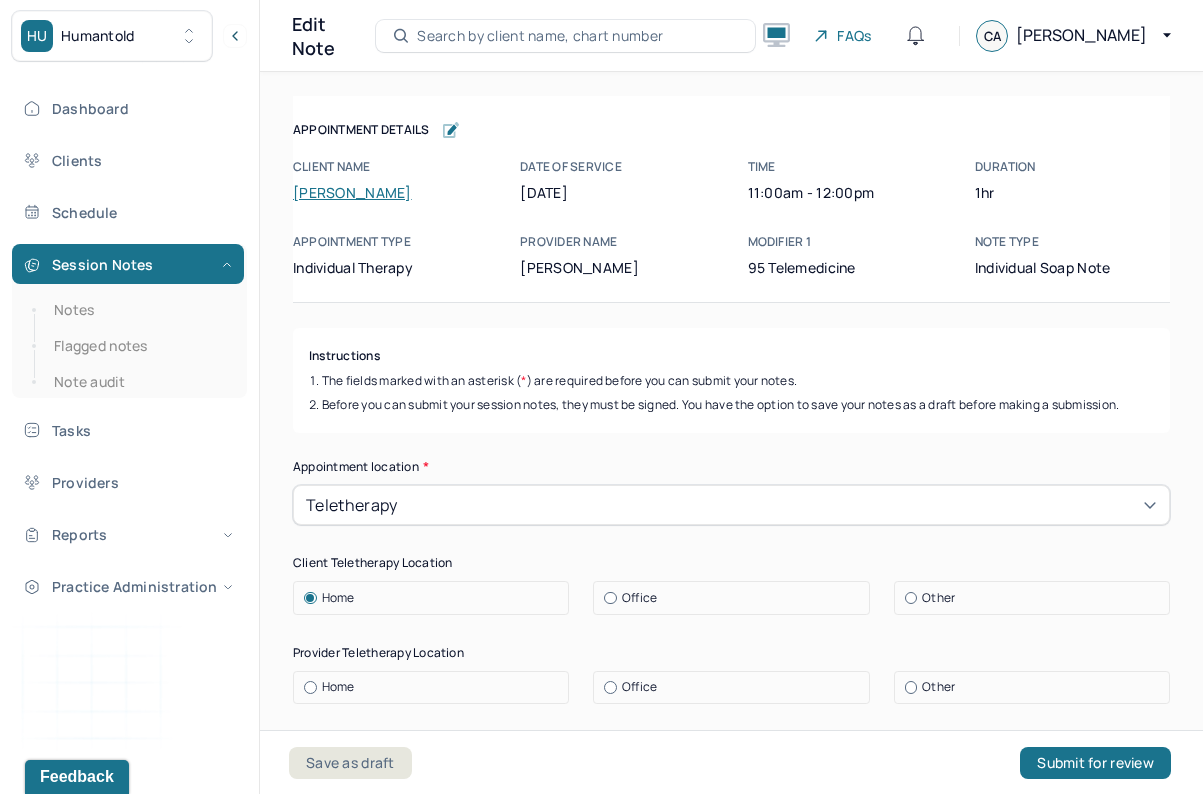click on "Home" at bounding box center [436, 687] 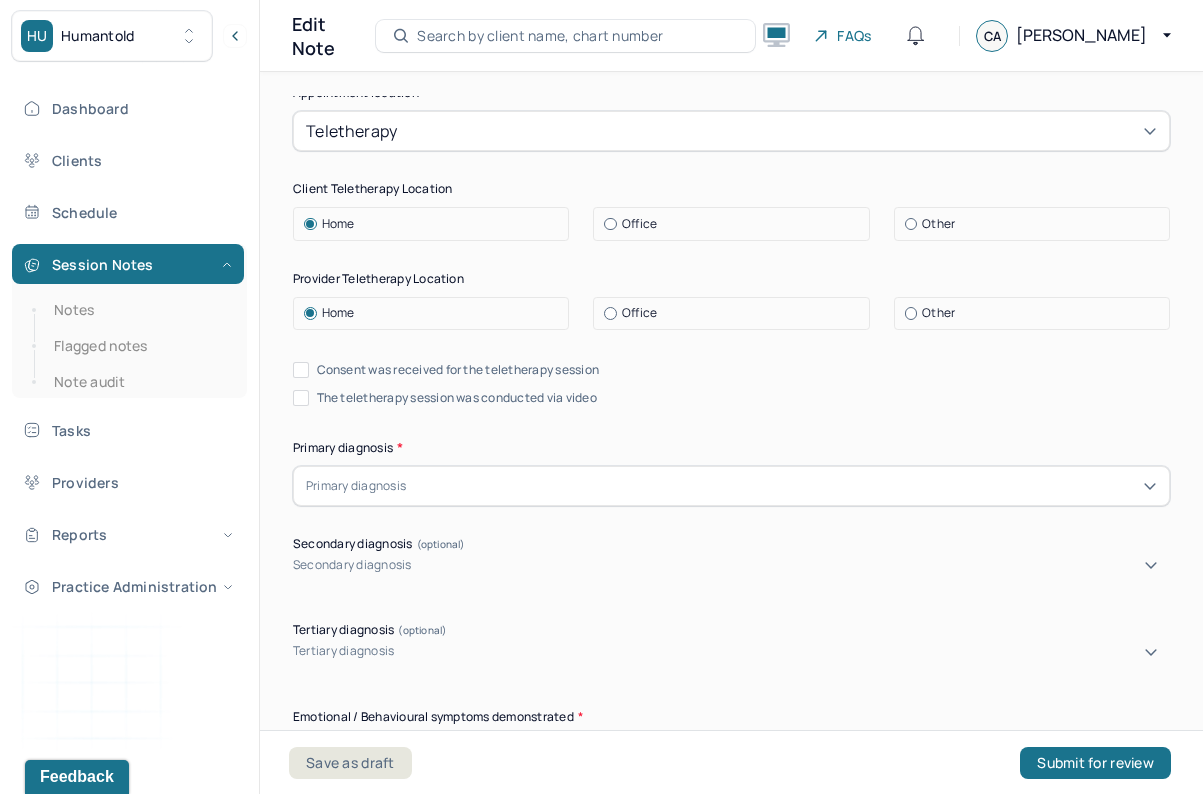 scroll, scrollTop: 376, scrollLeft: 0, axis: vertical 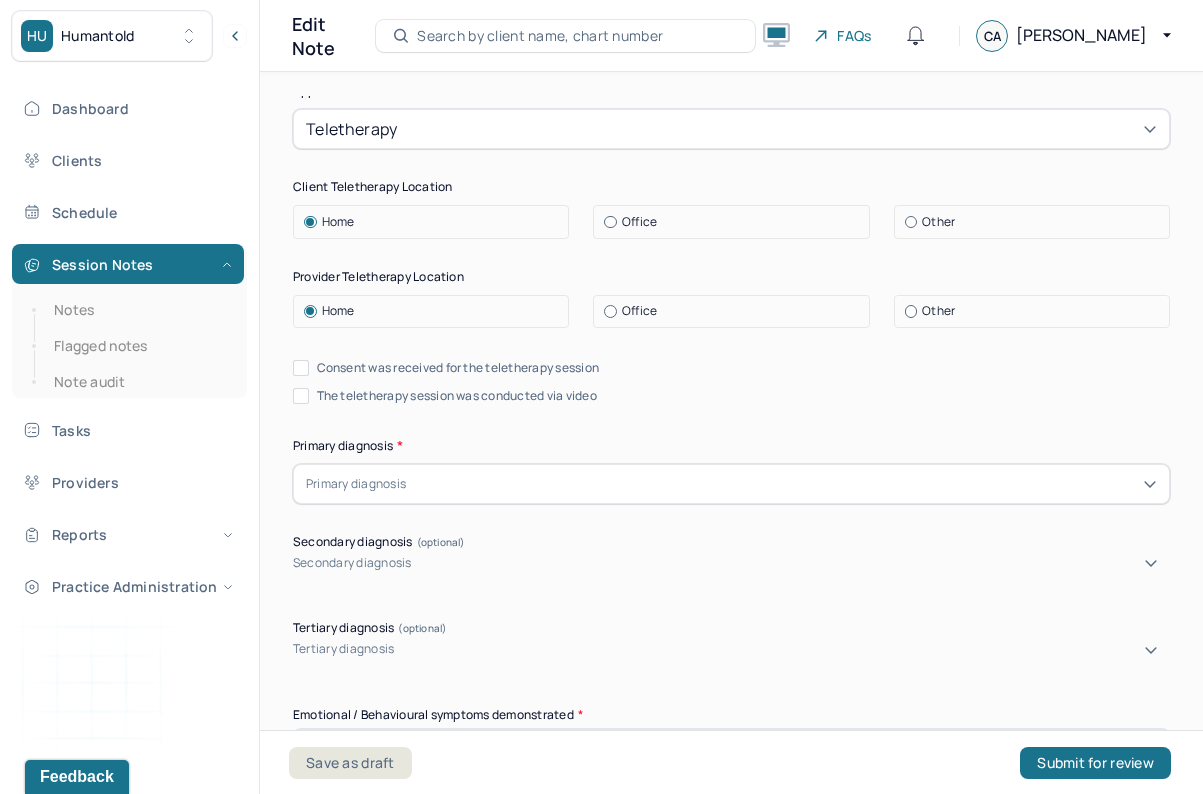 click on "Consent was received for the teletherapy session" at bounding box center (301, 368) 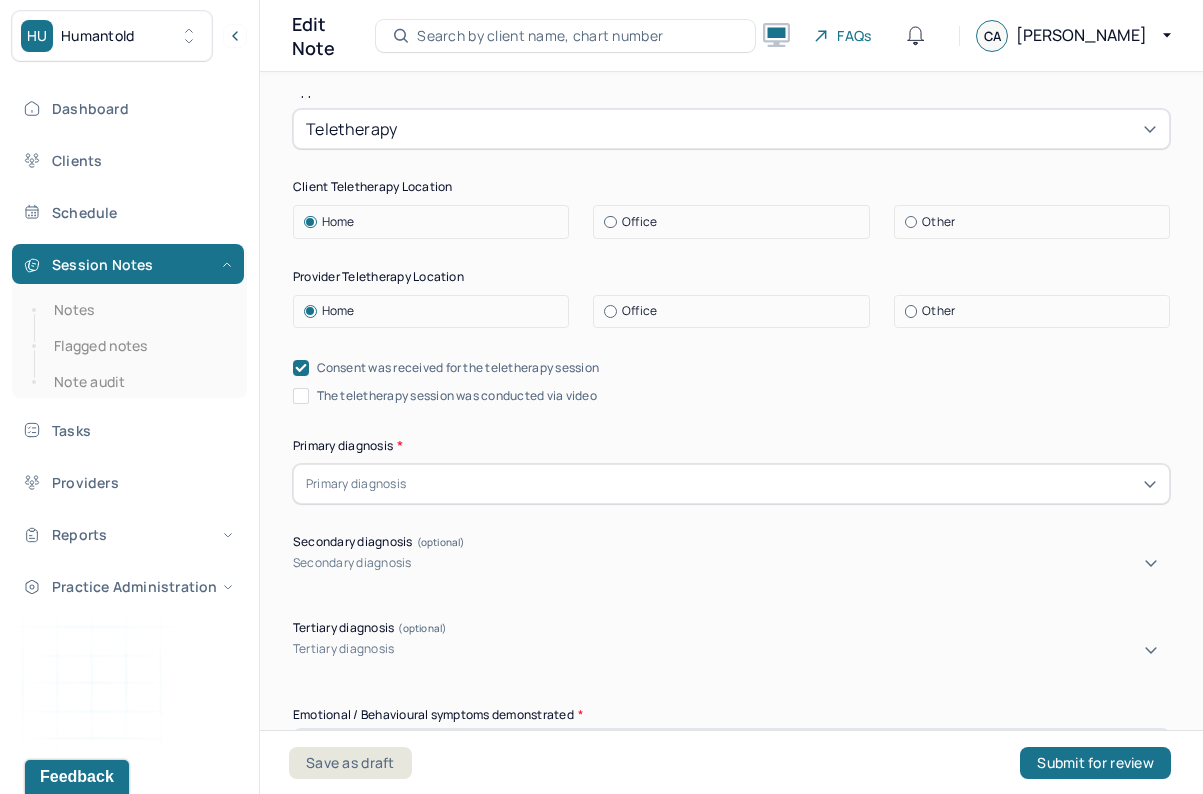 click on "The teletherapy session was conducted via video" at bounding box center (301, 396) 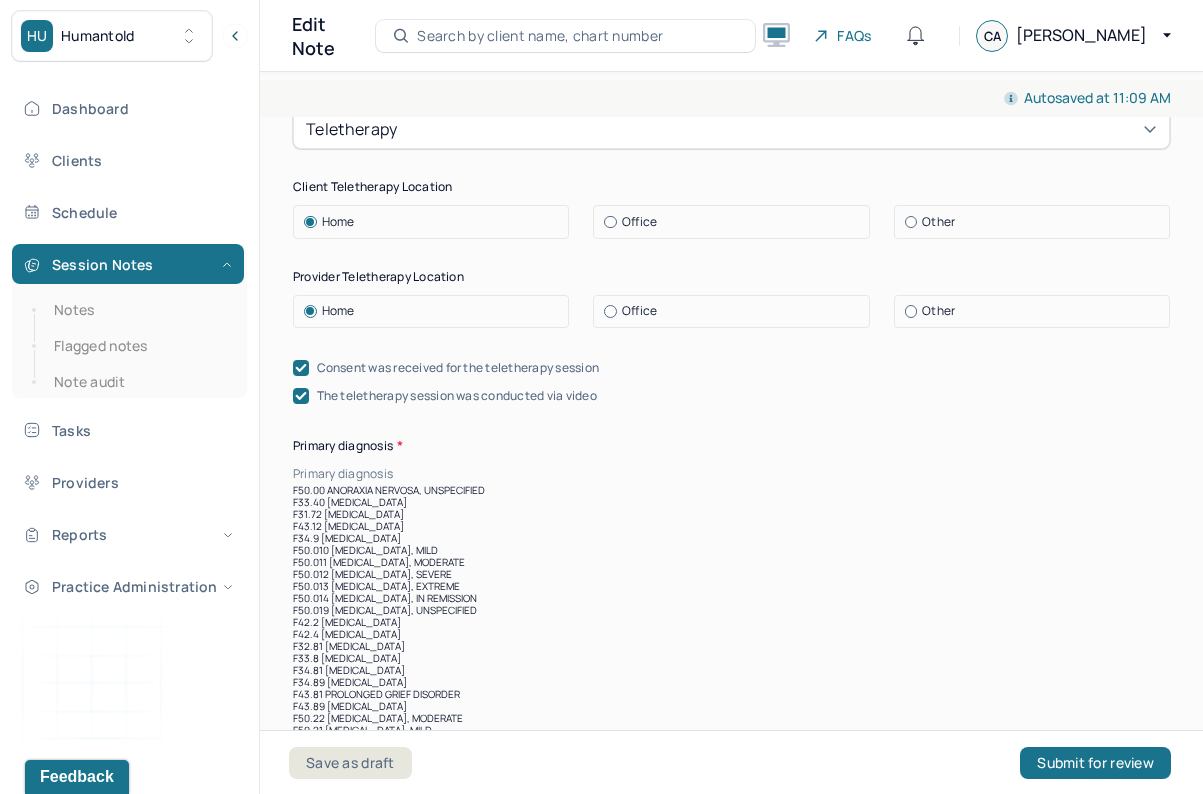 click on "Primary diagnosis" at bounding box center [343, 474] 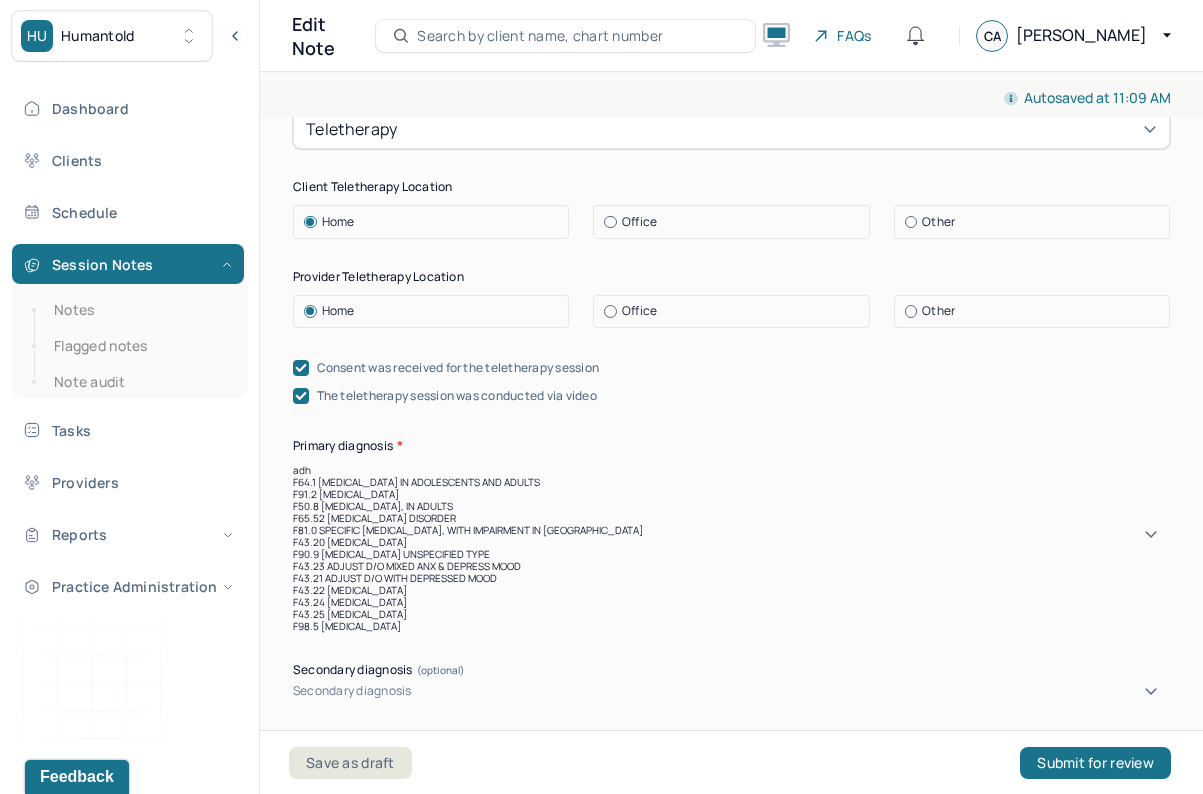 type on "[MEDICAL_DATA]" 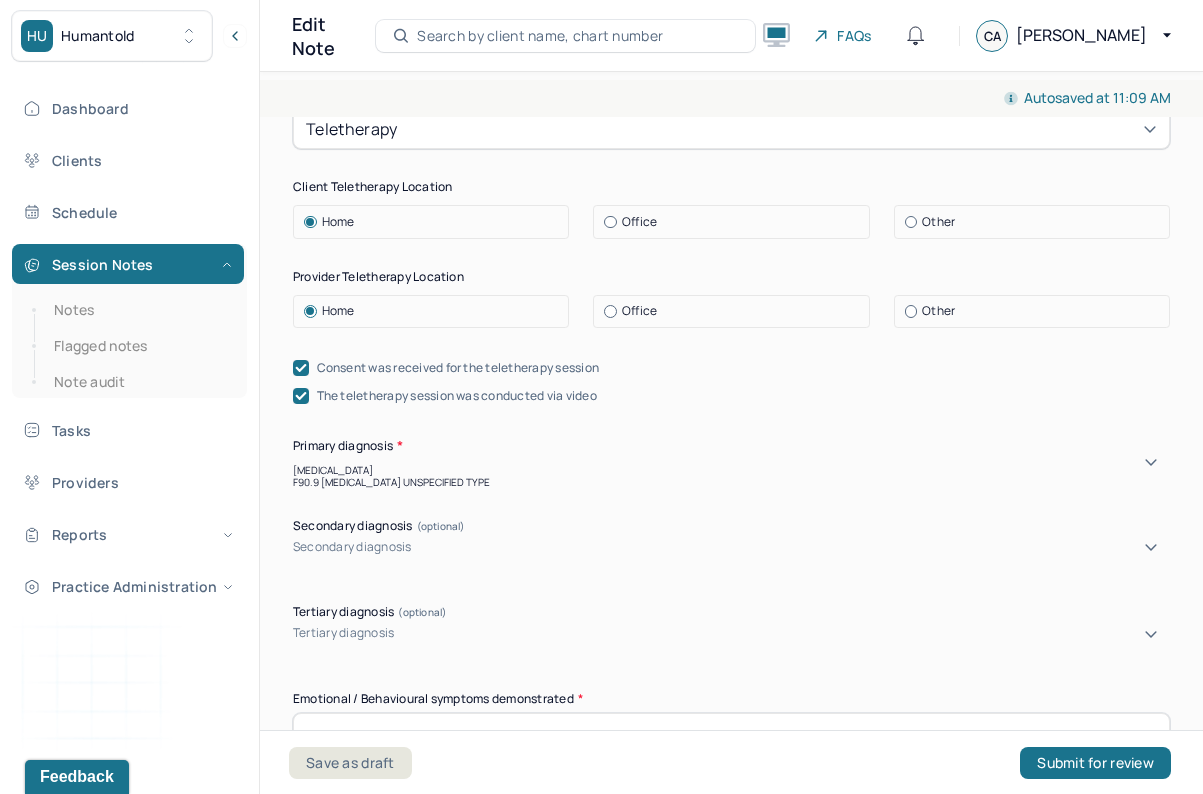 click on "F90.9 [MEDICAL_DATA] UNSPECIFIED TYPE" at bounding box center [731, 482] 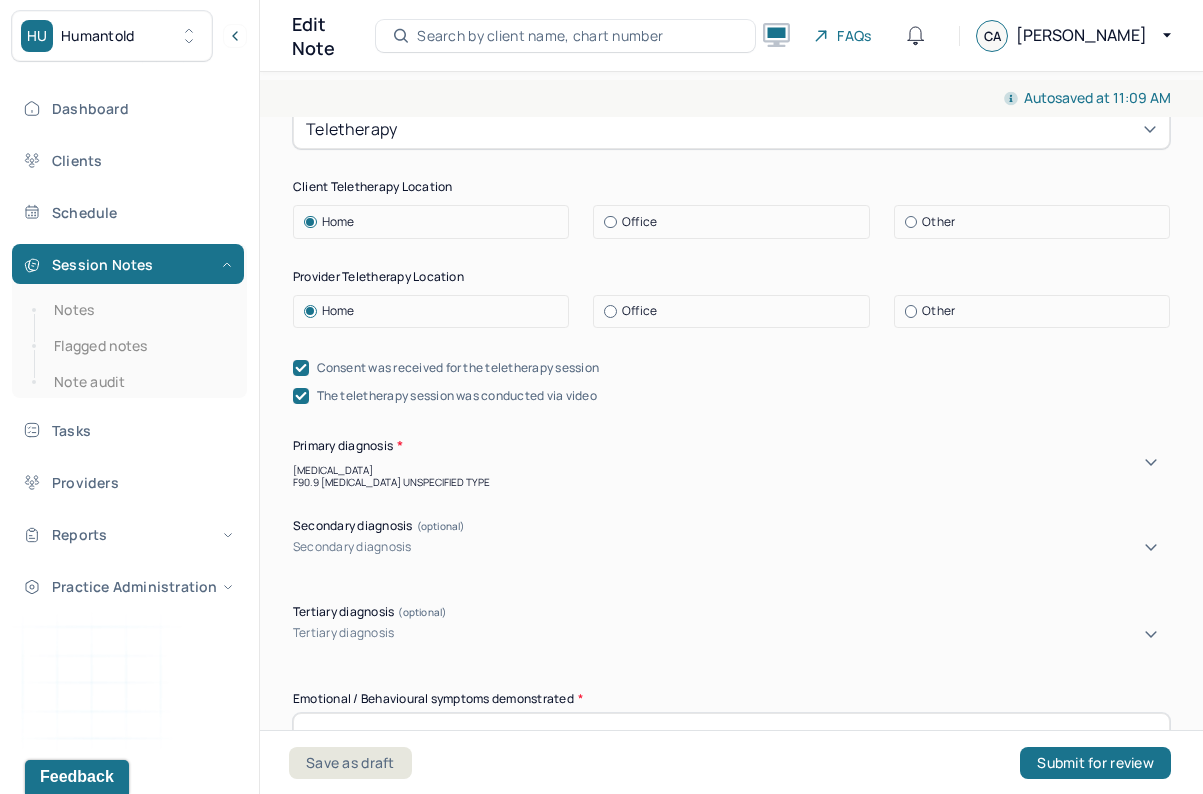 type 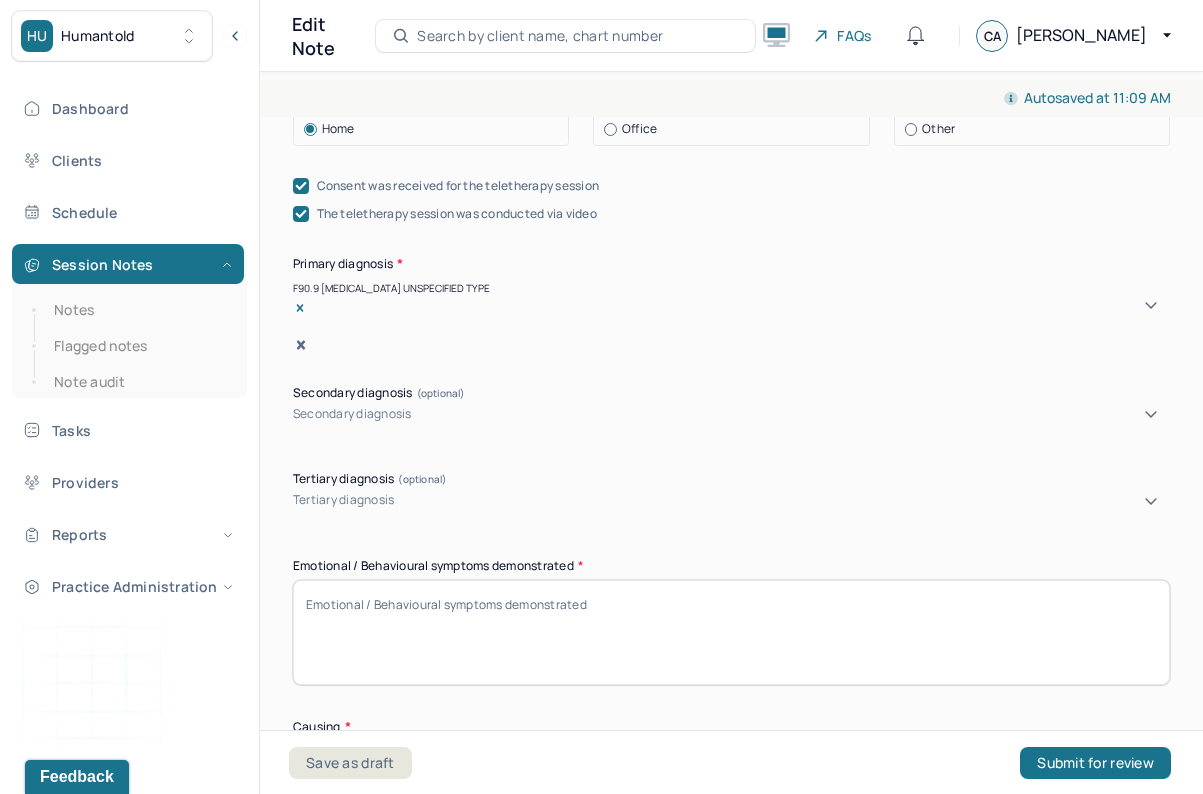 scroll, scrollTop: 560, scrollLeft: 0, axis: vertical 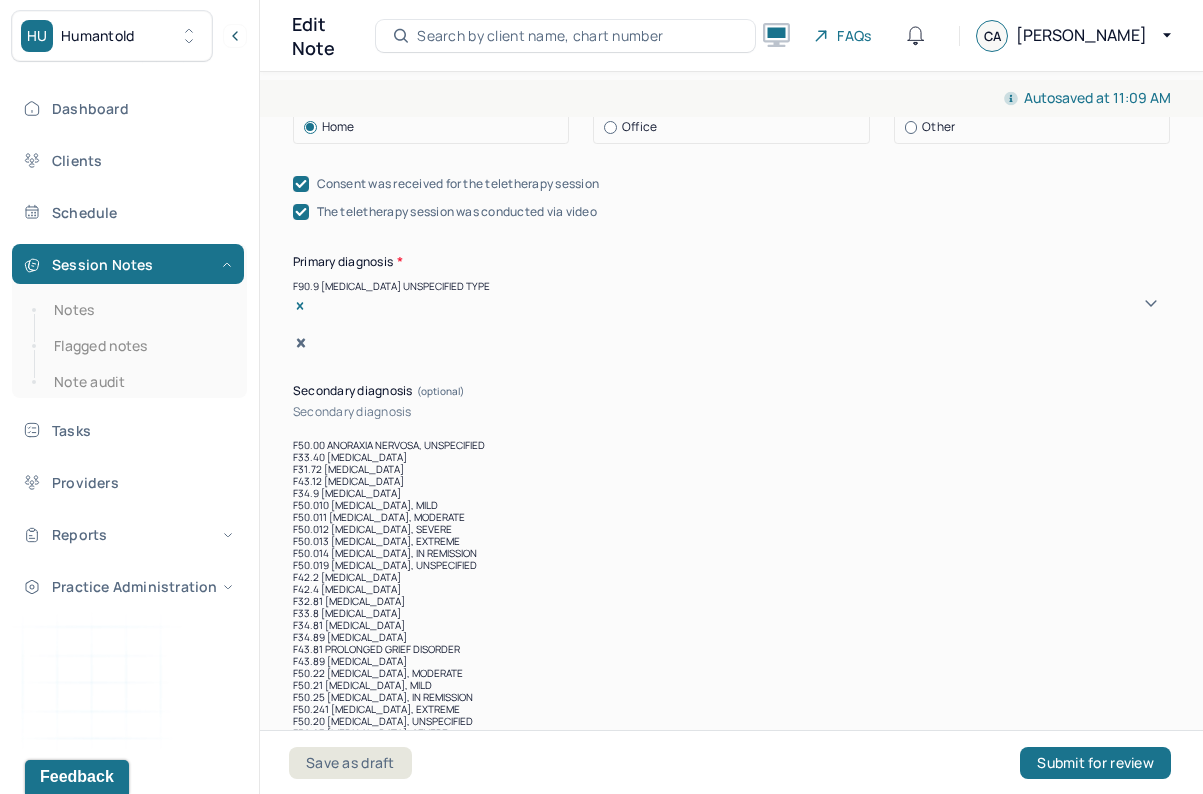 click on "Secondary diagnosis" at bounding box center (731, 412) 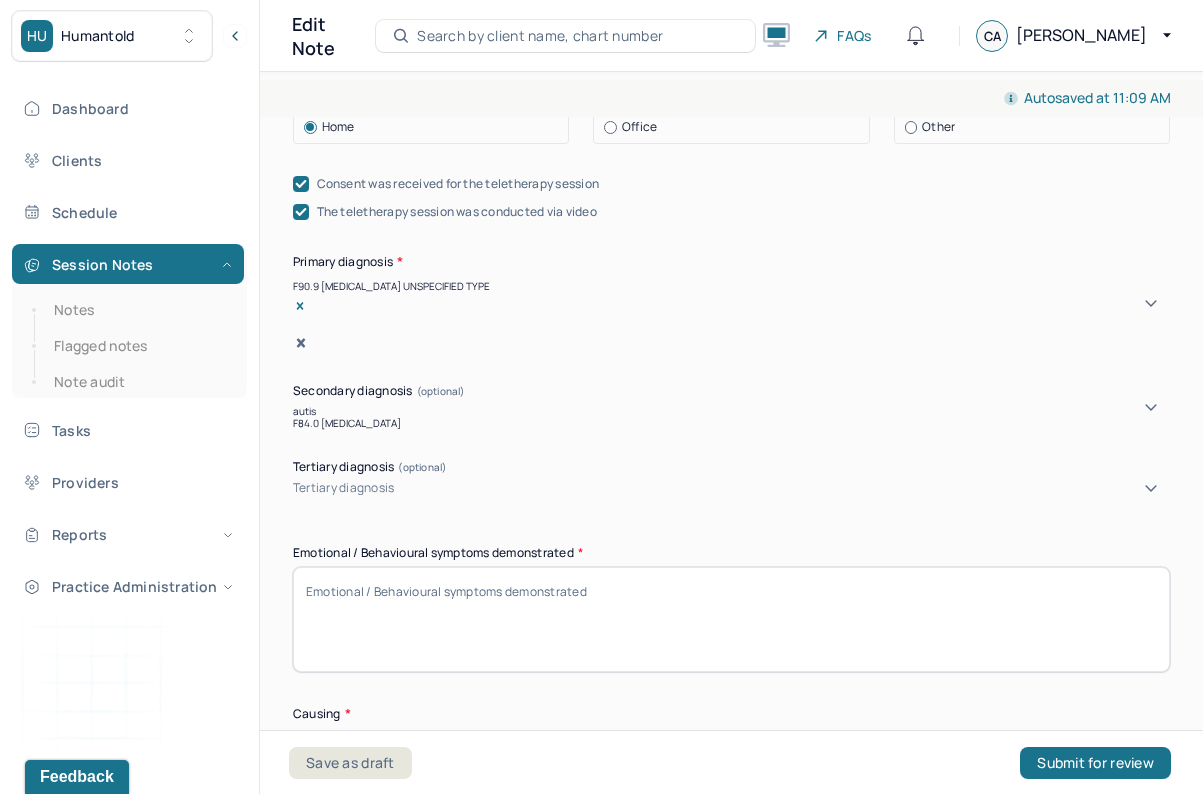 type on "[MEDICAL_DATA]" 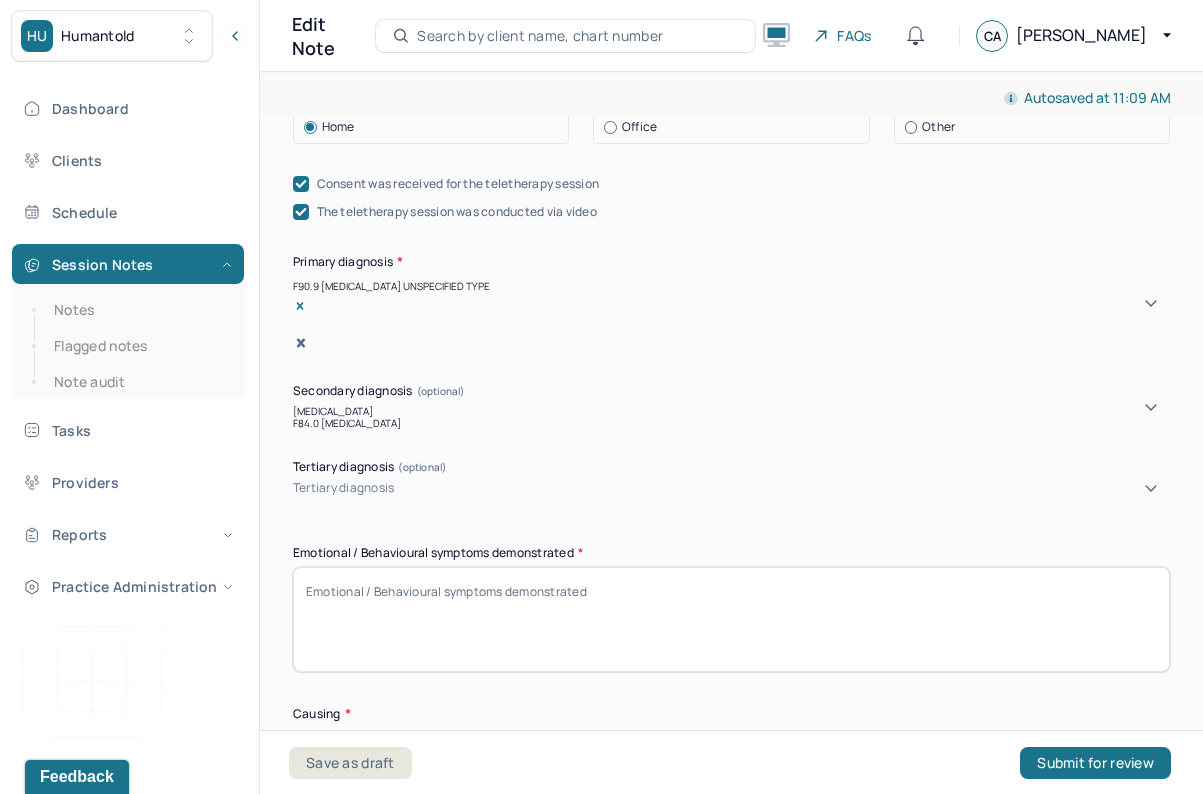 click on "F84.0 [MEDICAL_DATA]" at bounding box center (731, 423) 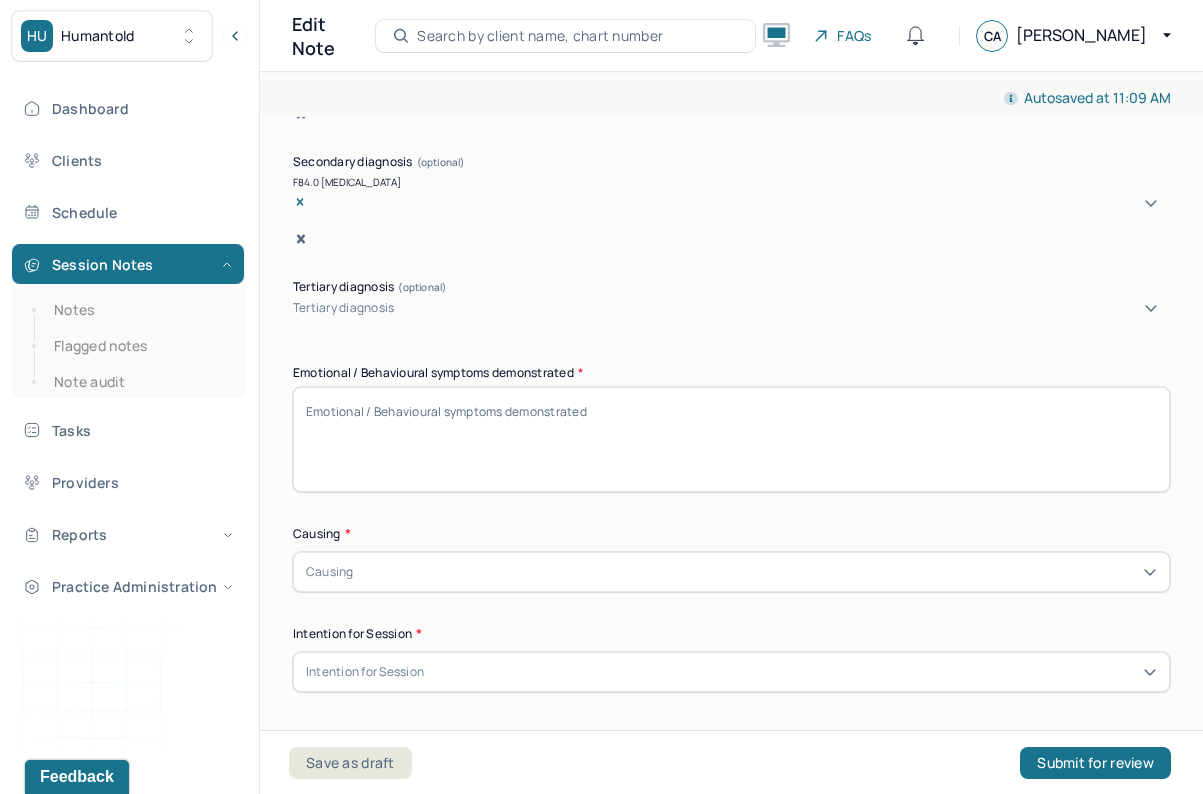 scroll, scrollTop: 803, scrollLeft: 0, axis: vertical 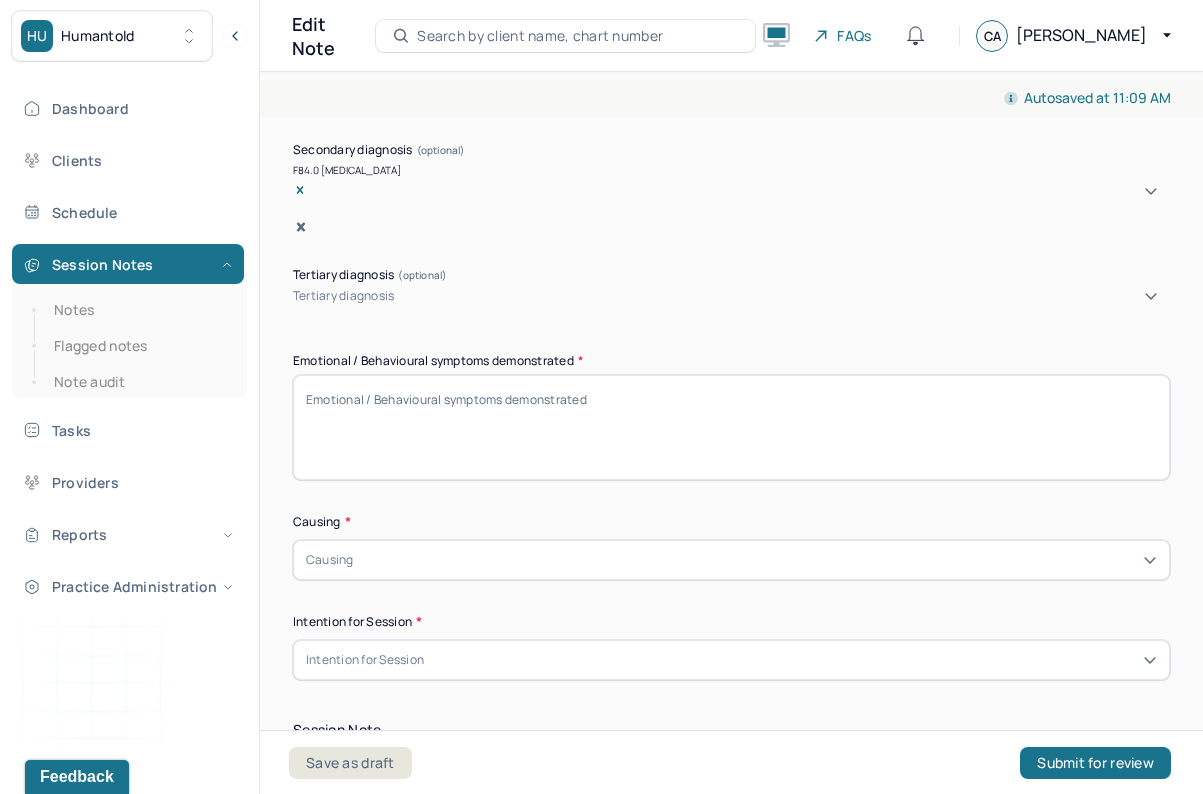 click on "Emotional / Behavioural symptoms demonstrated *" at bounding box center [731, 427] 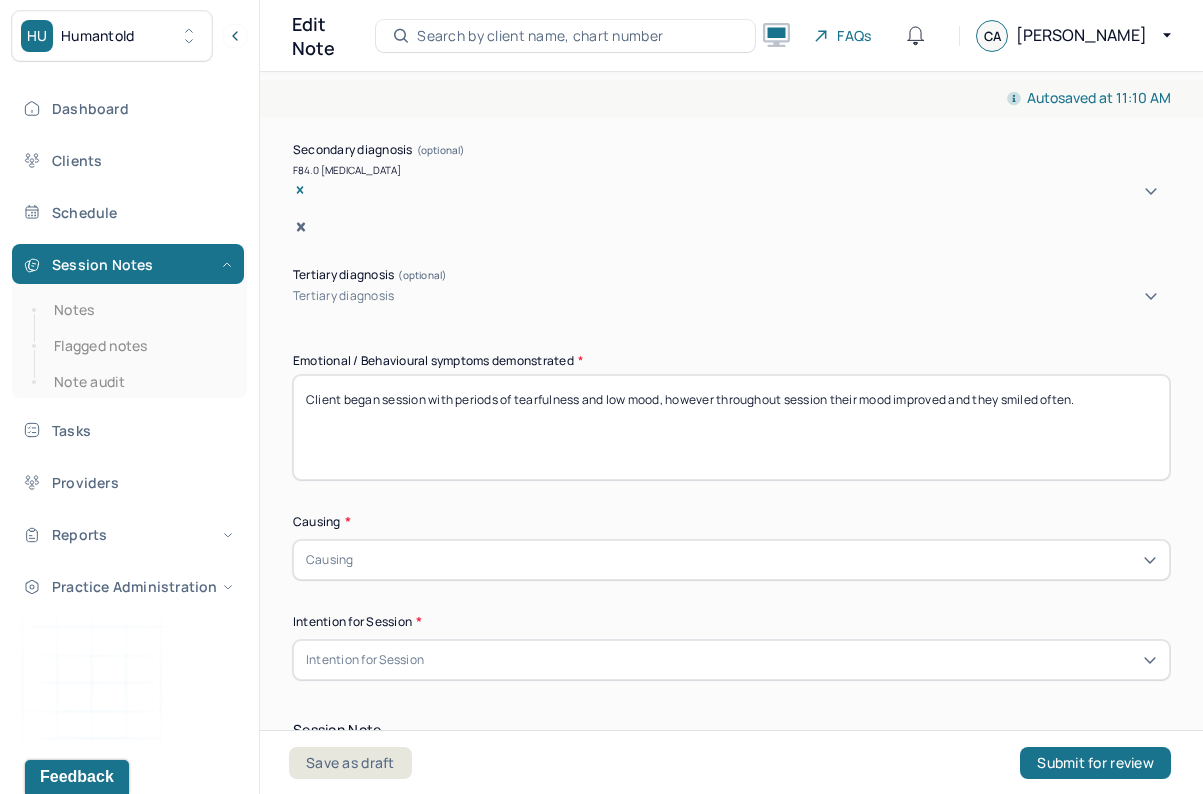 click on "Causing" at bounding box center [330, 560] 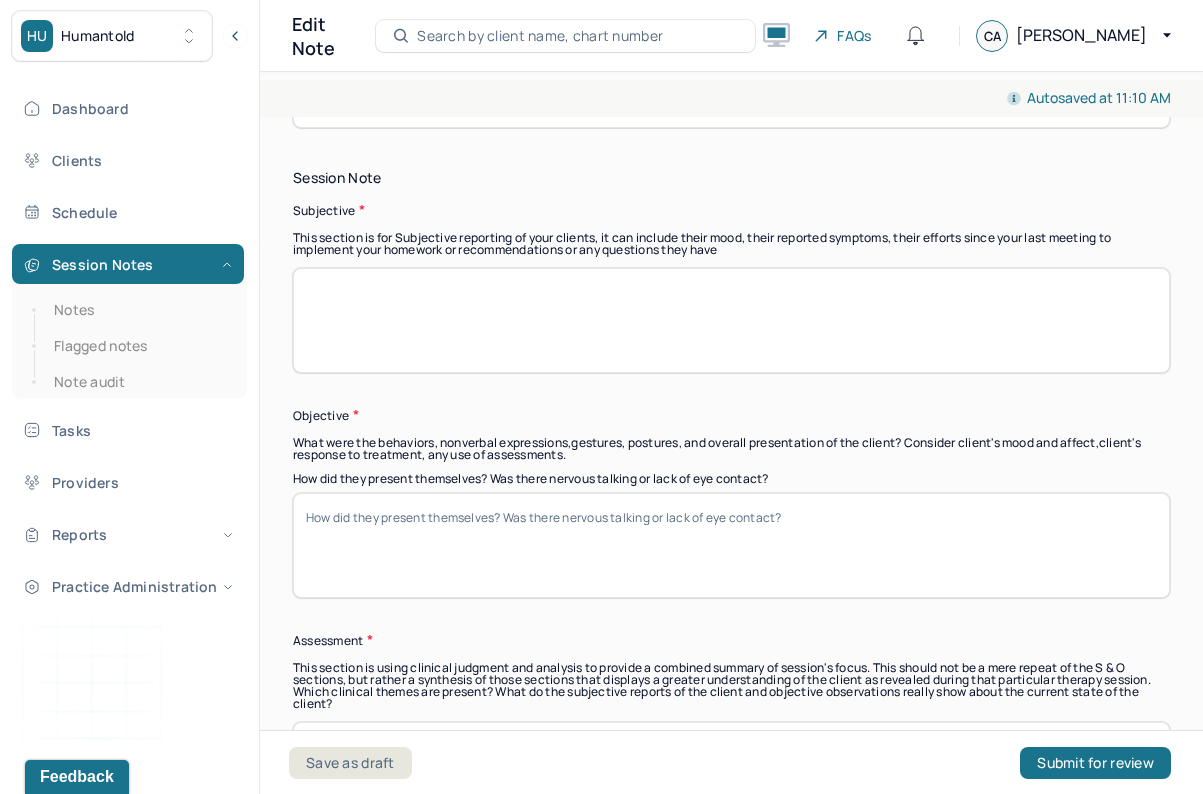 scroll, scrollTop: 874, scrollLeft: 0, axis: vertical 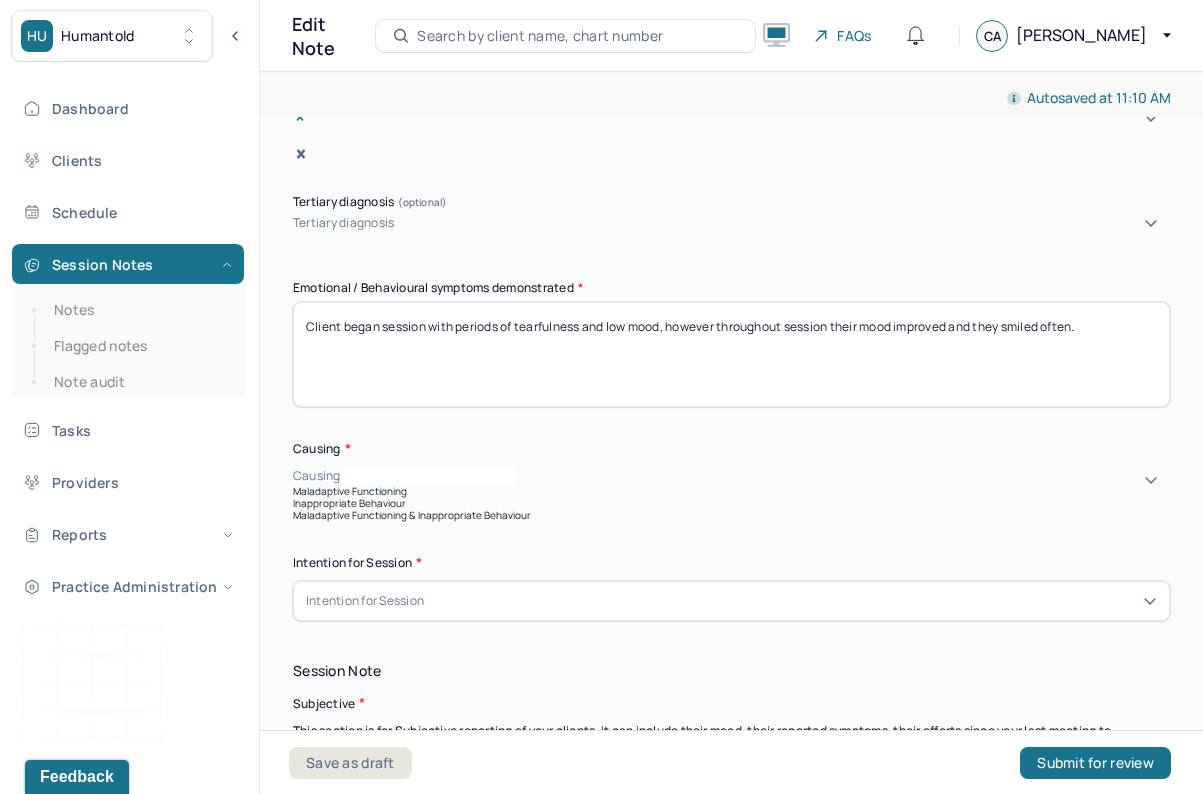 click on "Causing" at bounding box center (731, 476) 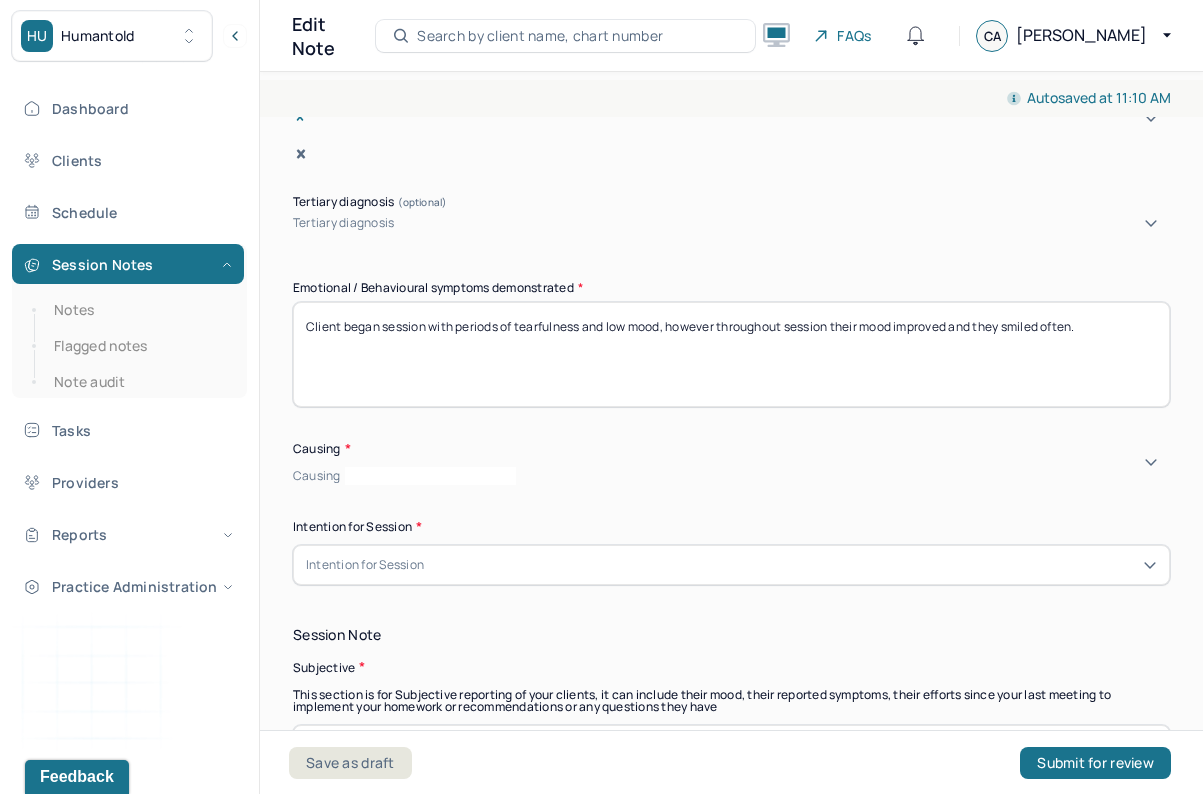 click on "Causing" at bounding box center (731, 476) 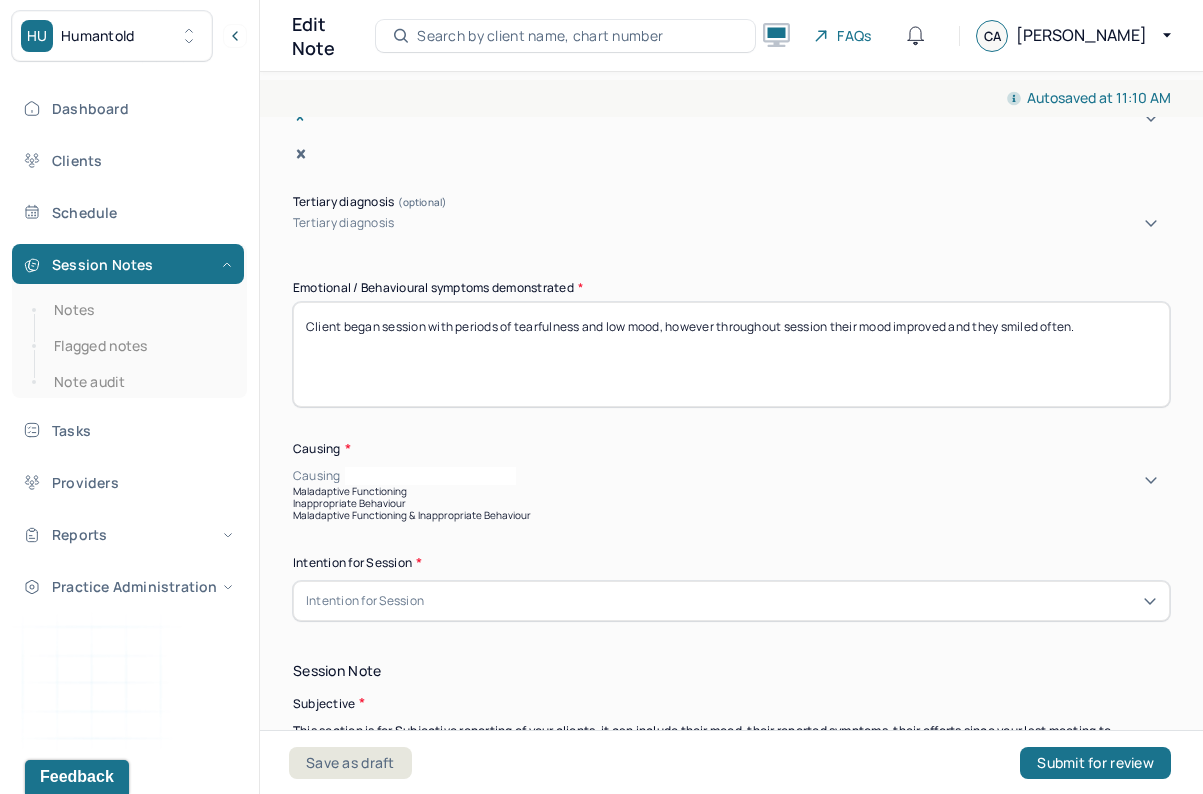 click on "Maladaptive Functioning" at bounding box center (731, 491) 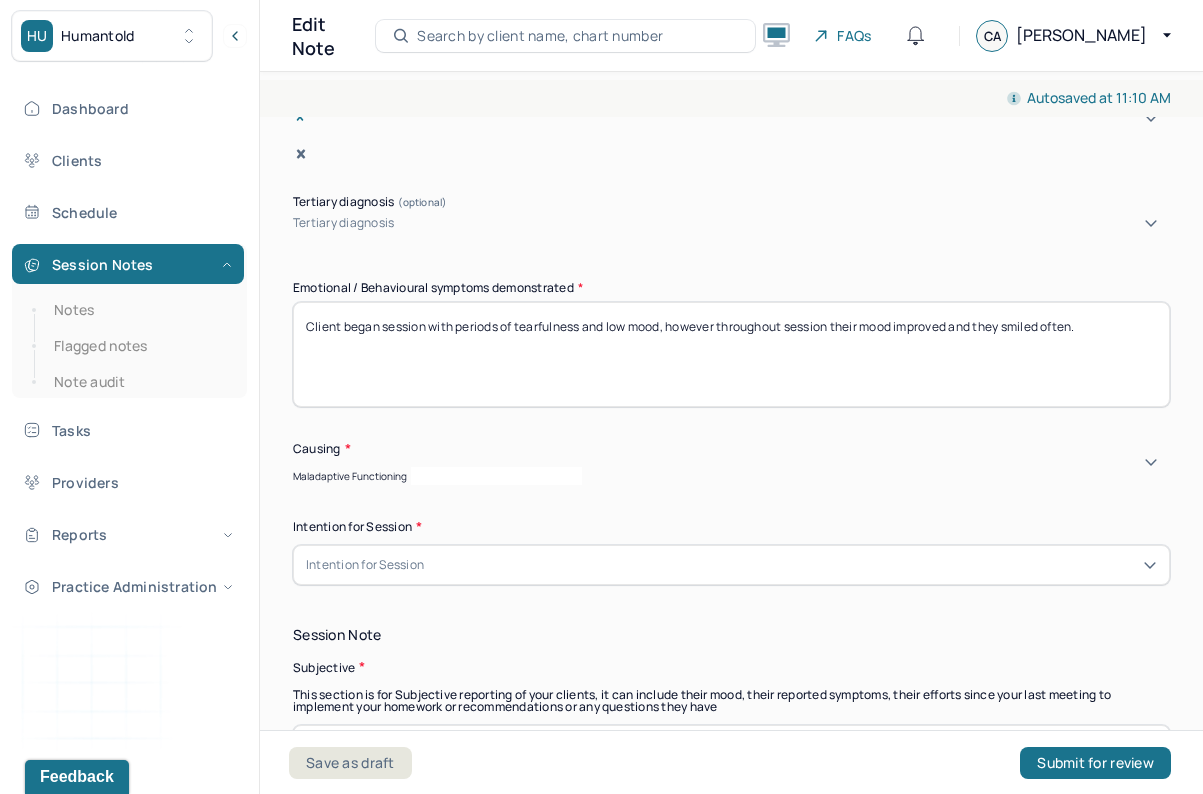 click on "Intention for Session" at bounding box center [365, 565] 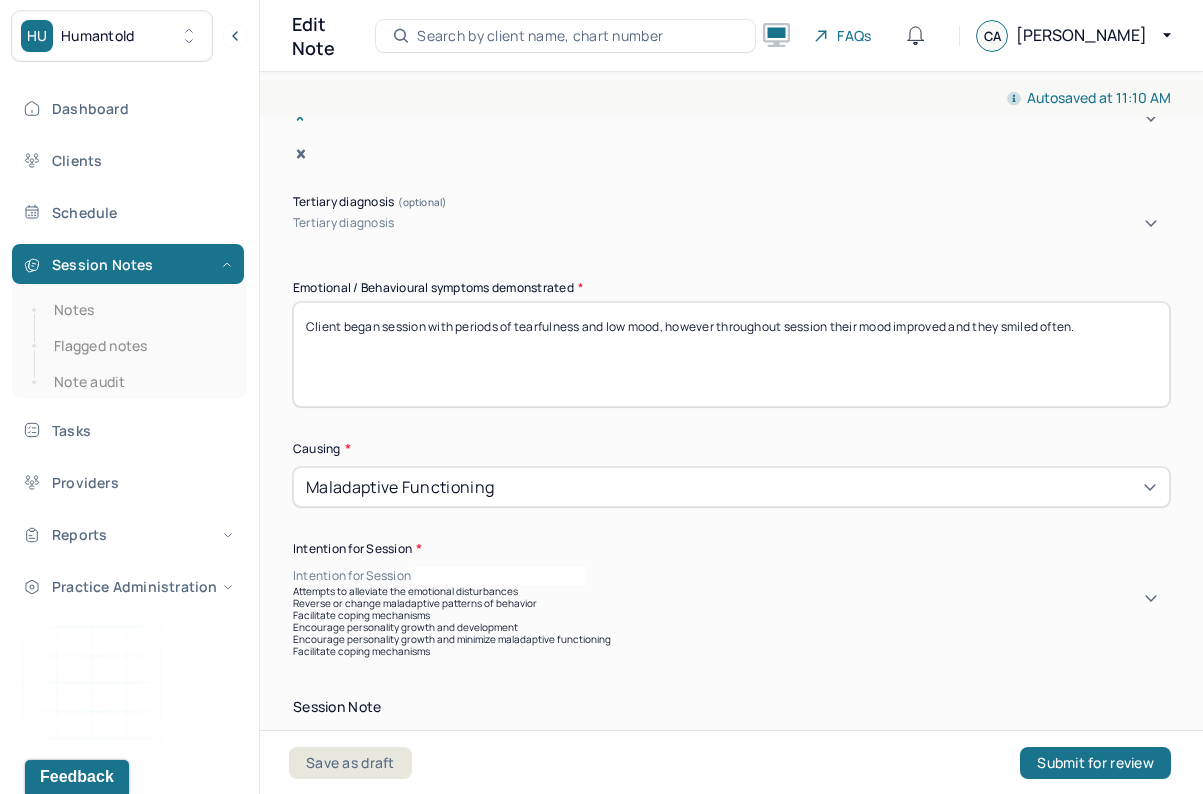 click on "Attempts to alleviate the emotional disturbances" at bounding box center [731, 591] 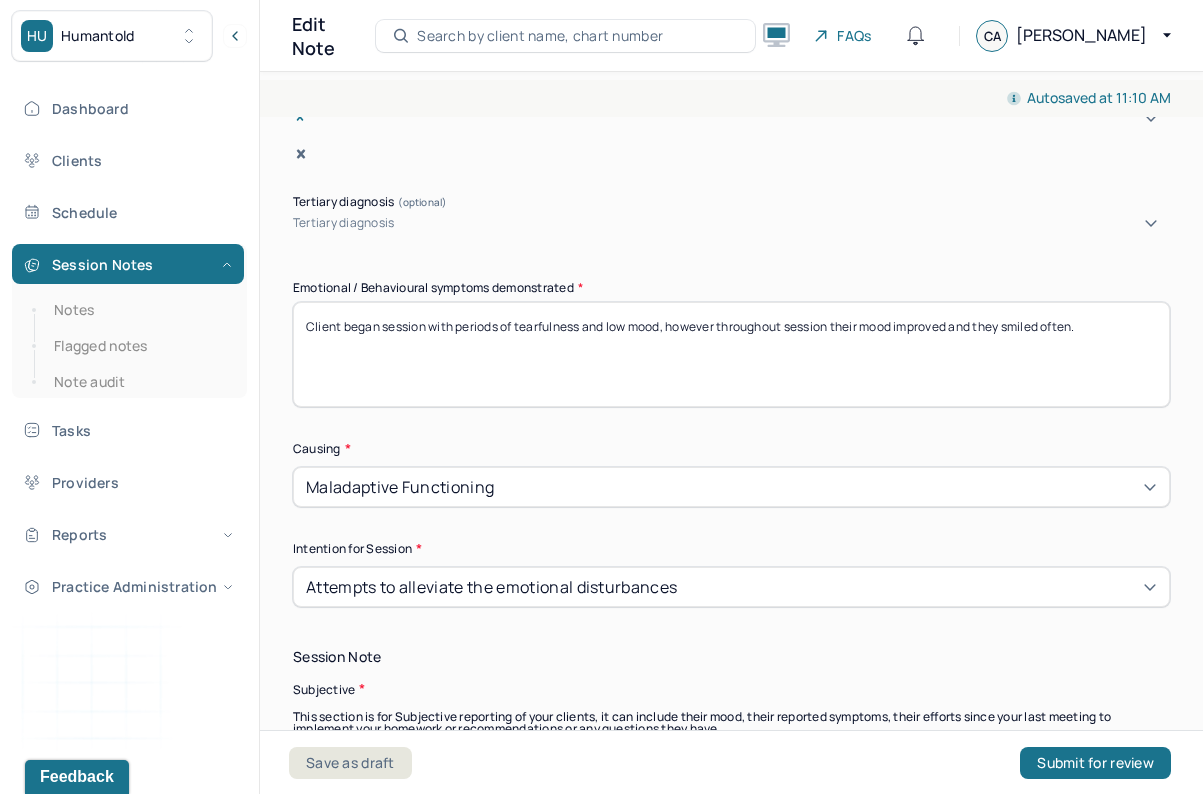 click on "Client began session with periods of tearfulness and low mood, however throughout session their mood improved and they smiled often." at bounding box center (731, 354) 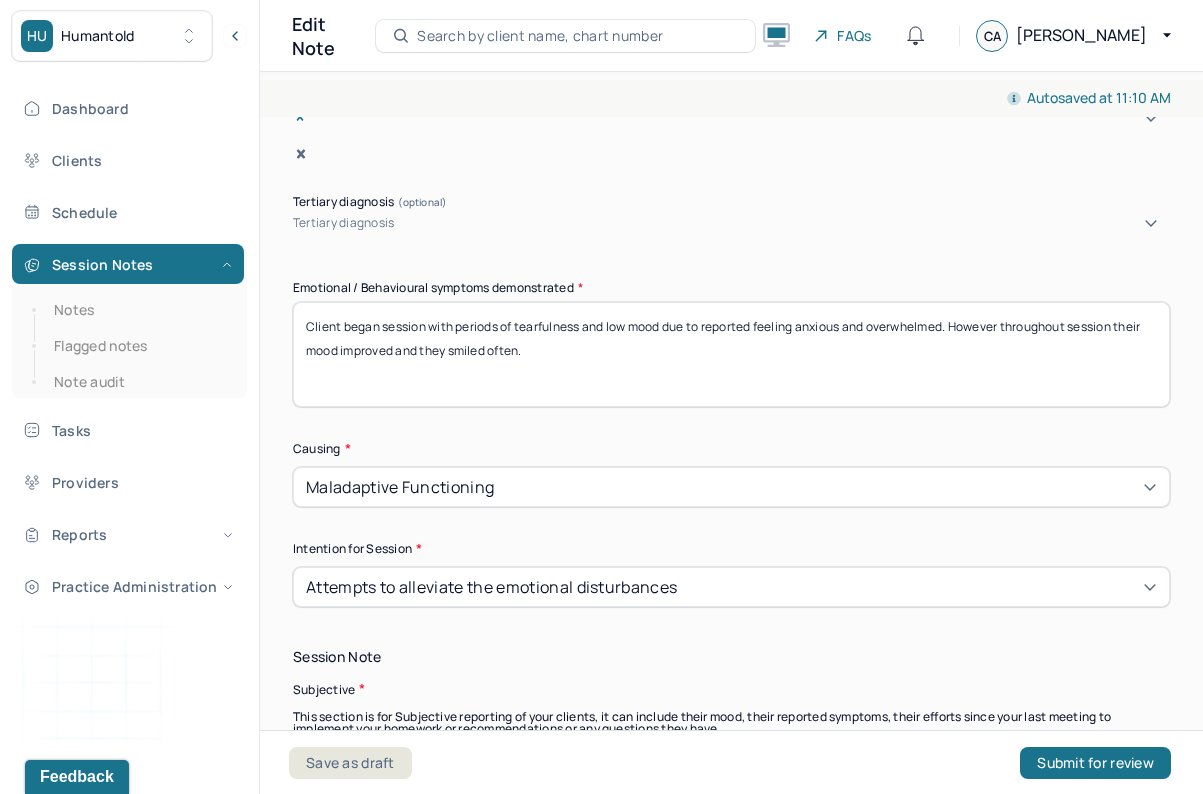 type on "Client began session with periods of tearfulness and low mood due to reported feeling anxious and overwhelmed. However throughout session their mood improved and they smiled often." 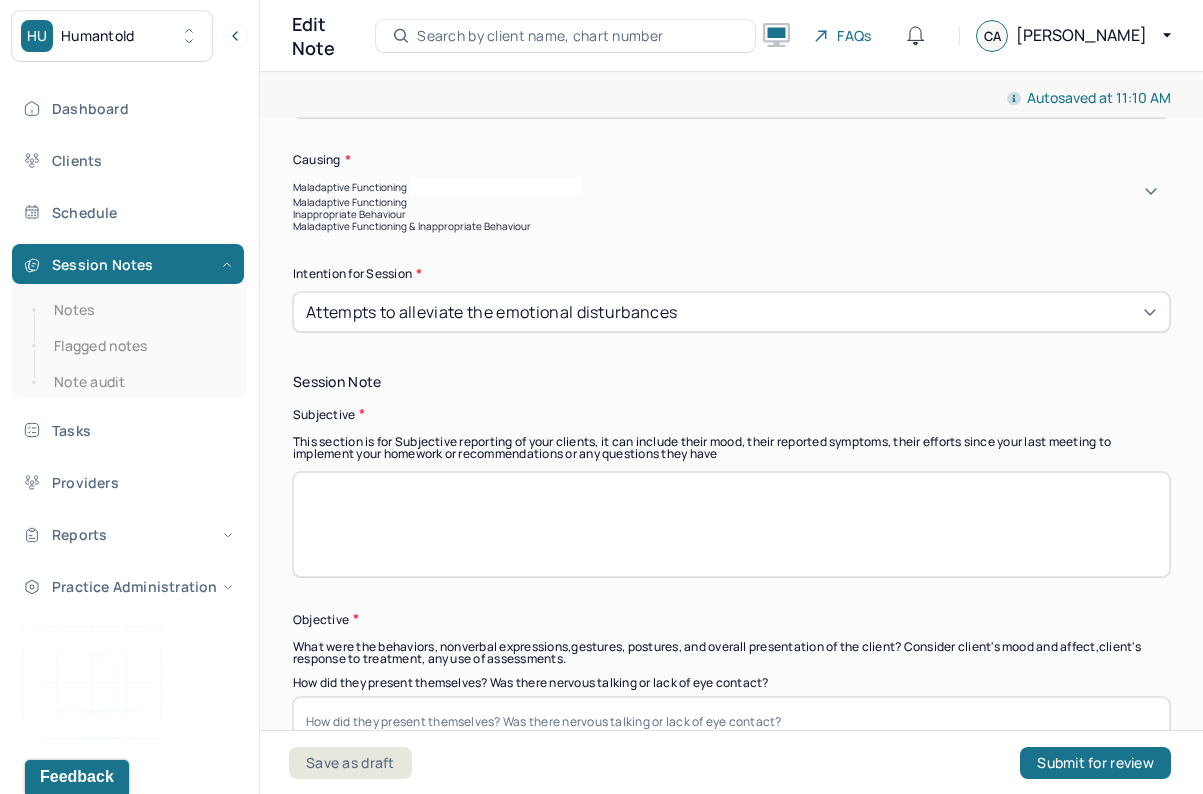 scroll, scrollTop: 1168, scrollLeft: 0, axis: vertical 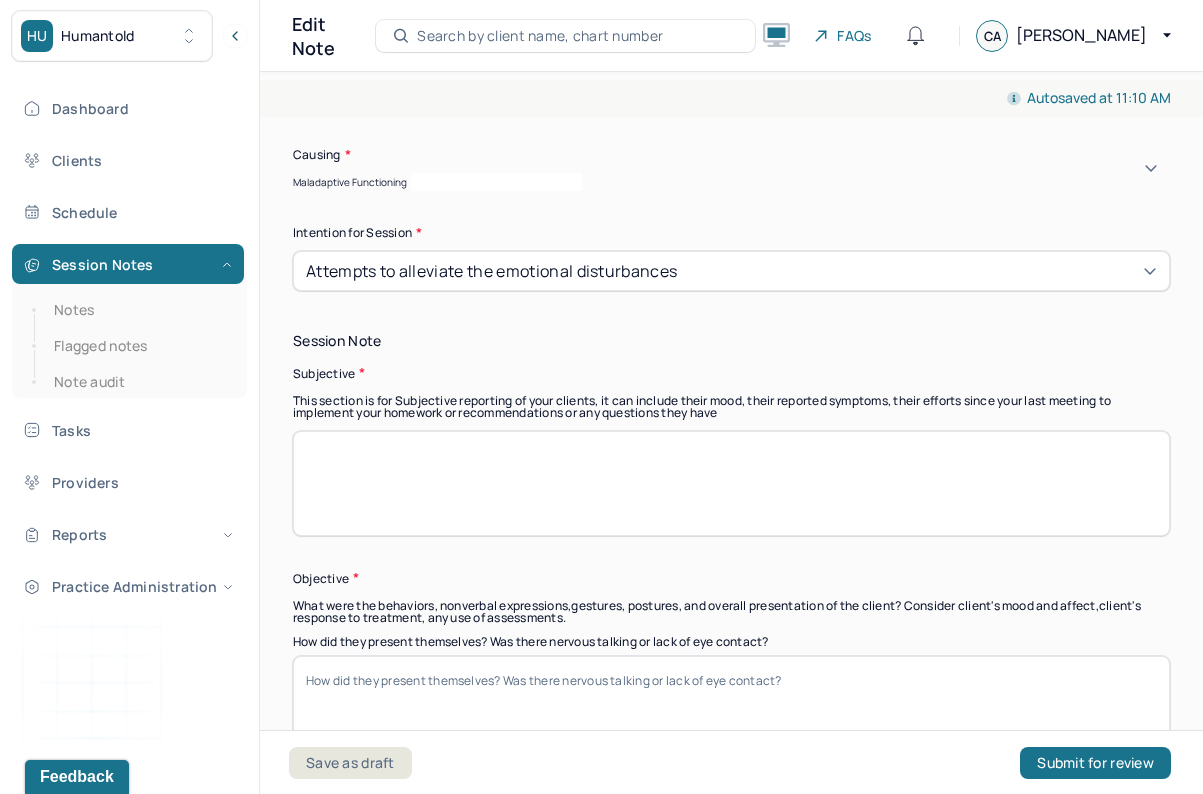 click at bounding box center (731, 483) 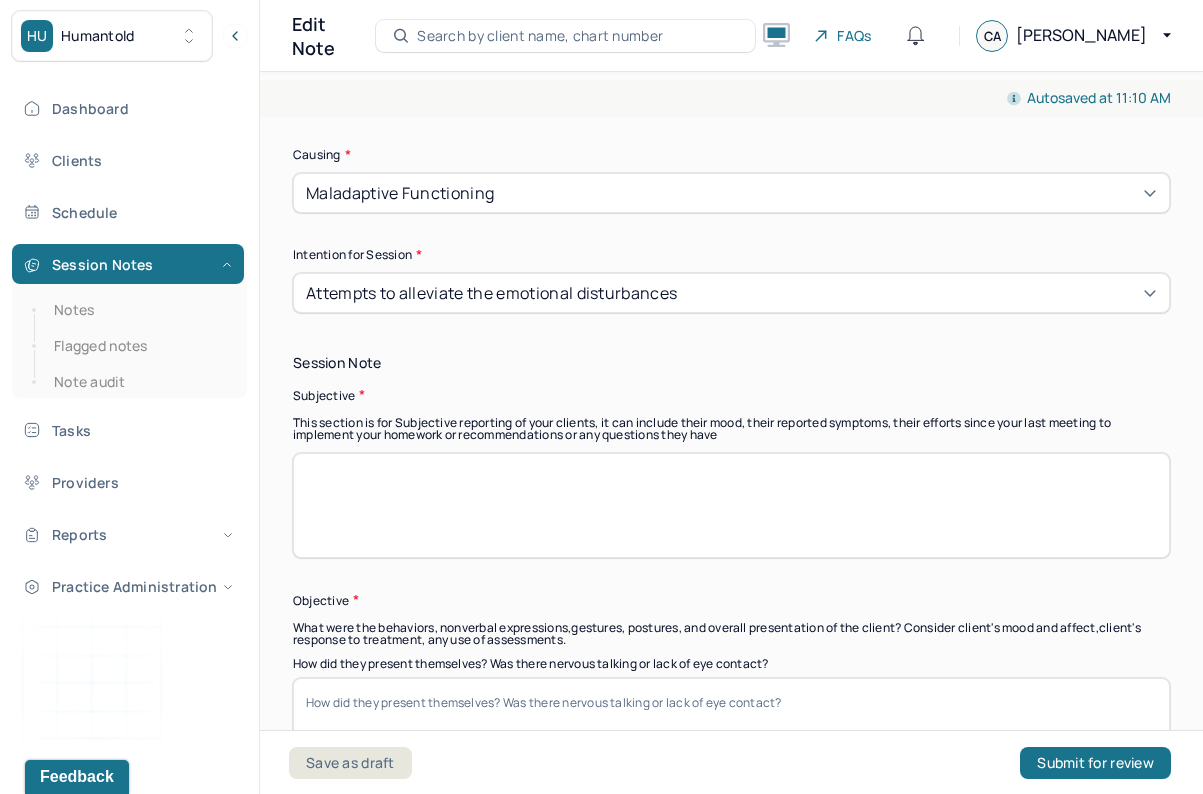 paste on "Client reported feeling physically run down and emotionally overwhelmed following an intensive special event week at work. They described increased anxiety and tearfulness, exacerbated by a backlog of household responsibilities, particularly a large amount of dirty laundry and a broken dryer. Client stated that the disorder in their living environment was contributing to emotional distress and impacting daily functioning." 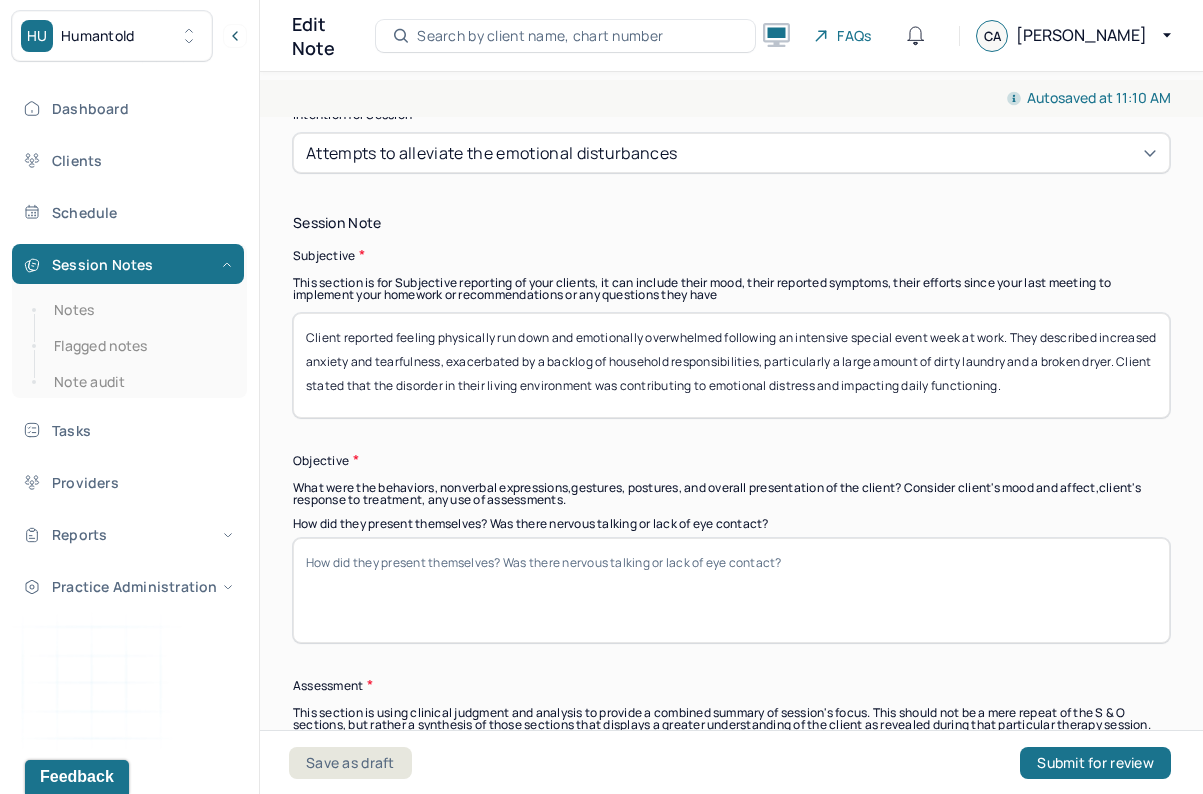 scroll, scrollTop: 1312, scrollLeft: 0, axis: vertical 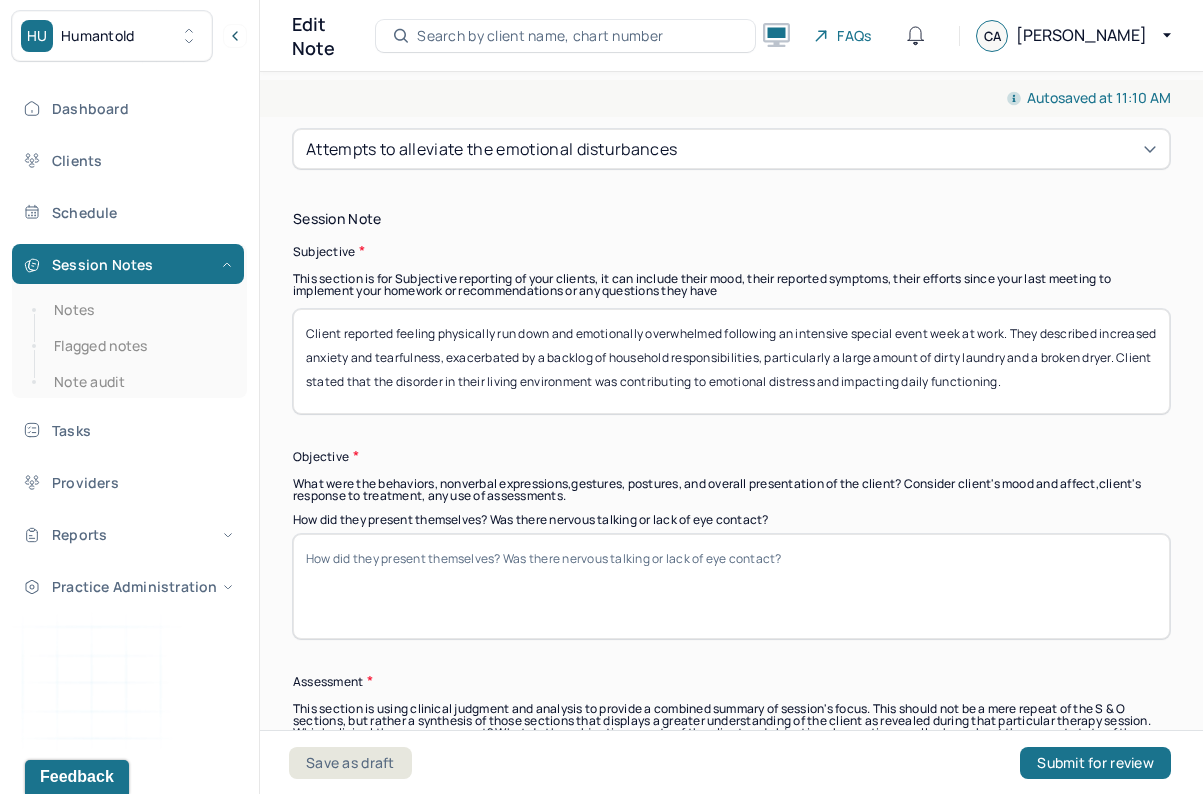 type on "Client reported feeling physically run down and emotionally overwhelmed following an intensive special event week at work. They described increased anxiety and tearfulness, exacerbated by a backlog of household responsibilities, particularly a large amount of dirty laundry and a broken dryer. Client stated that the disorder in their living environment was contributing to emotional distress and impacting daily functioning." 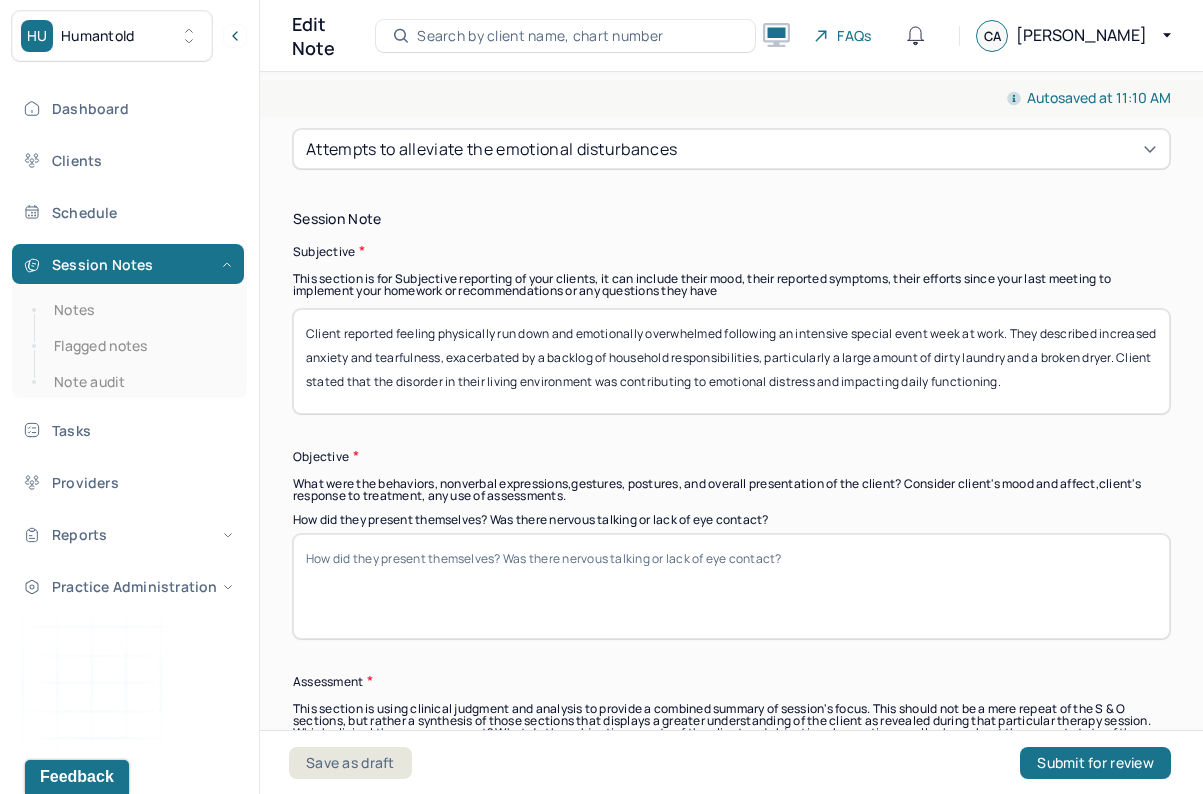 click on "How did they present themselves? Was there nervous talking or lack of eye contact?" at bounding box center (731, 586) 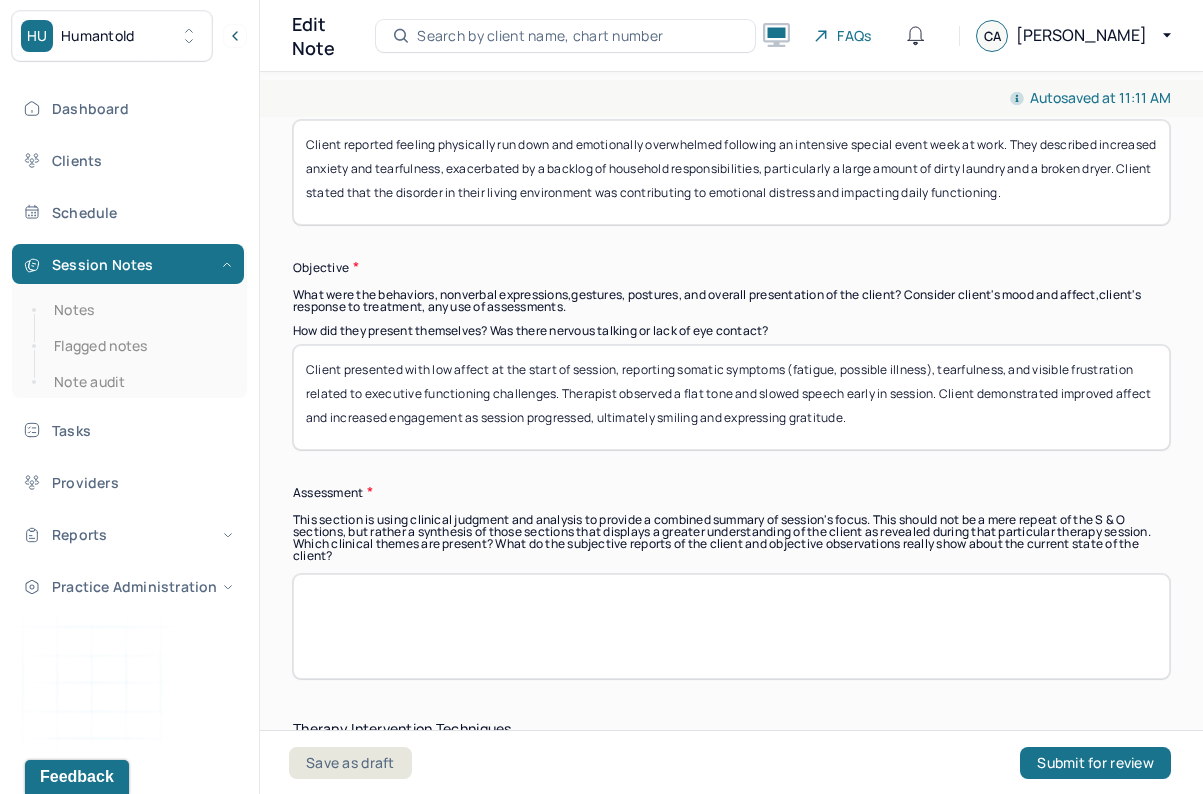 scroll, scrollTop: 1505, scrollLeft: 0, axis: vertical 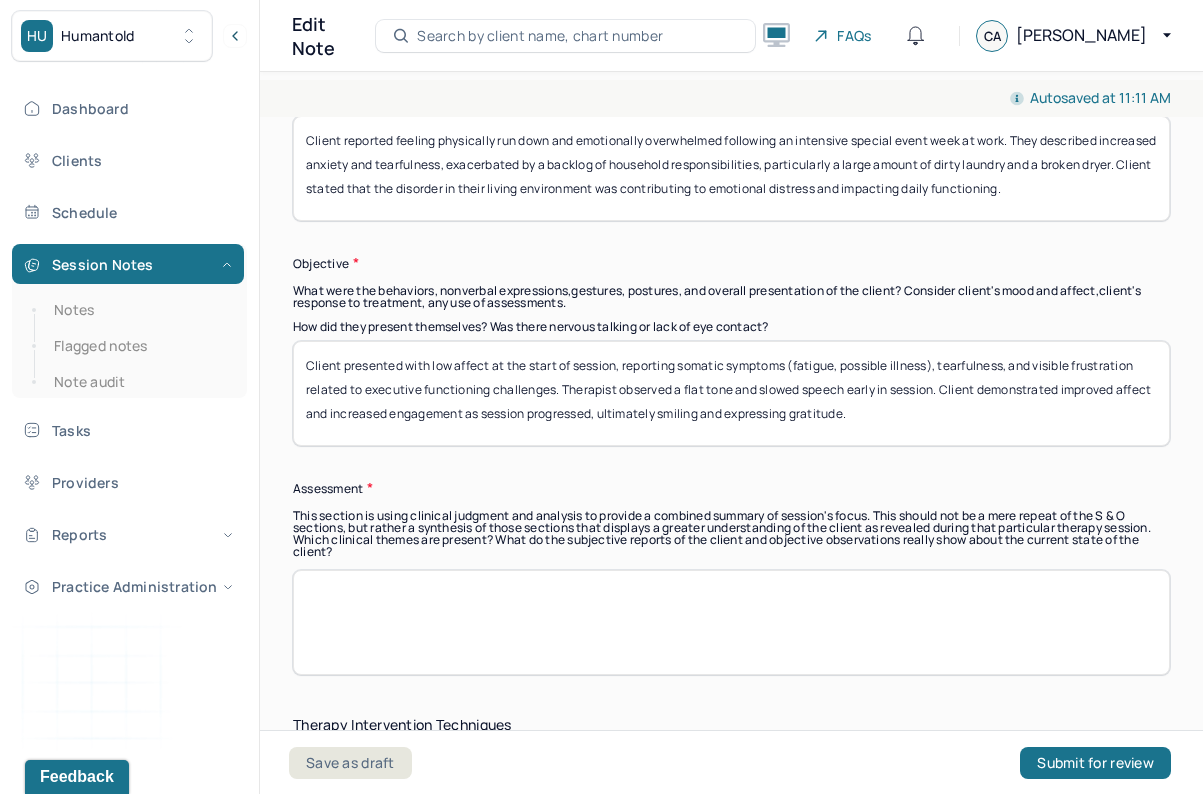type on "Client presented with low affect at the start of session, reporting somatic symptoms (fatigue, possible illness), tearfulness, and visible frustration related to executive functioning challenges. Therapist observed a flat tone and slowed speech early in session. Client demonstrated improved affect and increased engagement as session progressed, ultimately smiling and expressing gratitude." 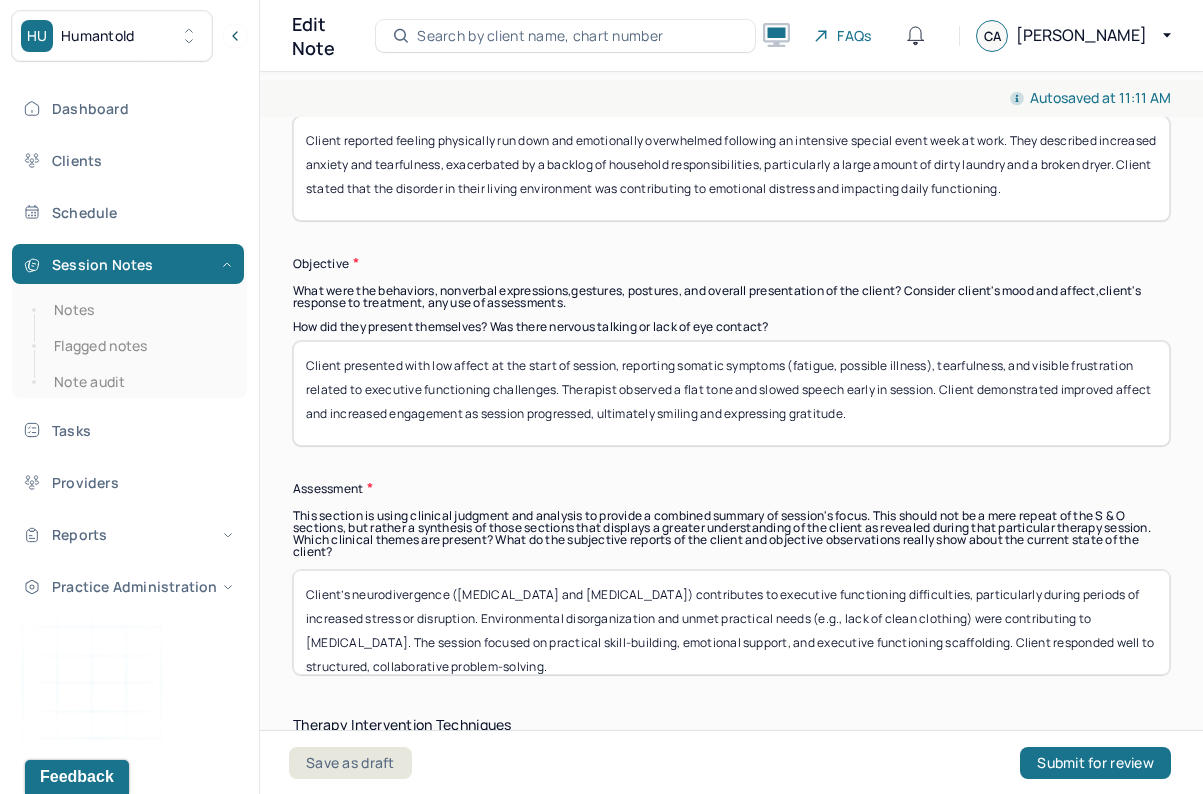 drag, startPoint x: 671, startPoint y: 536, endPoint x: 455, endPoint y: 530, distance: 216.08331 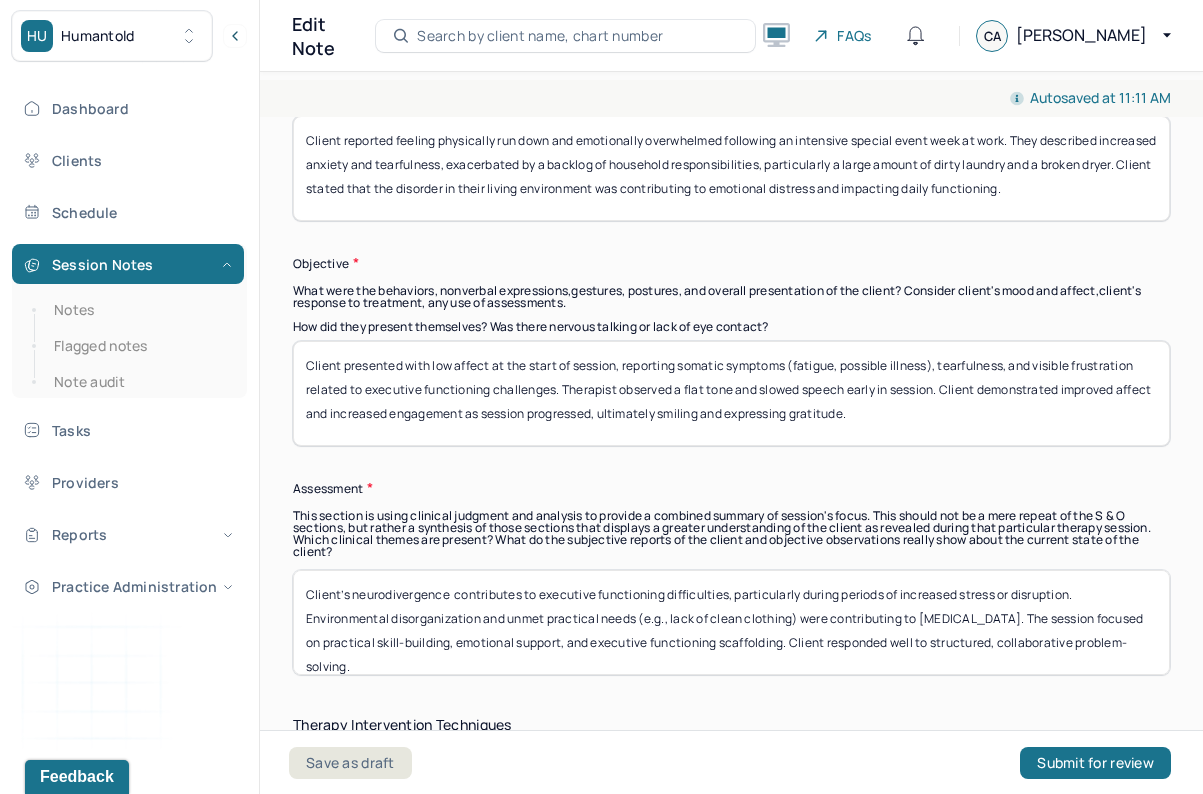 click on "Client��s neurodivergence ([MEDICAL_DATA] and [MEDICAL_DATA]) contributes to executive functioning difficulties, particularly during periods of increased stress or disruption. Environmental disorganization and unmet practical needs (e.g., lack of clean clothing) were contributing to [MEDICAL_DATA]. The session focused on practical skill-building, emotional support, and executive functioning scaffolding. Client responded well to structured, collaborative problem-solving." at bounding box center (731, 622) 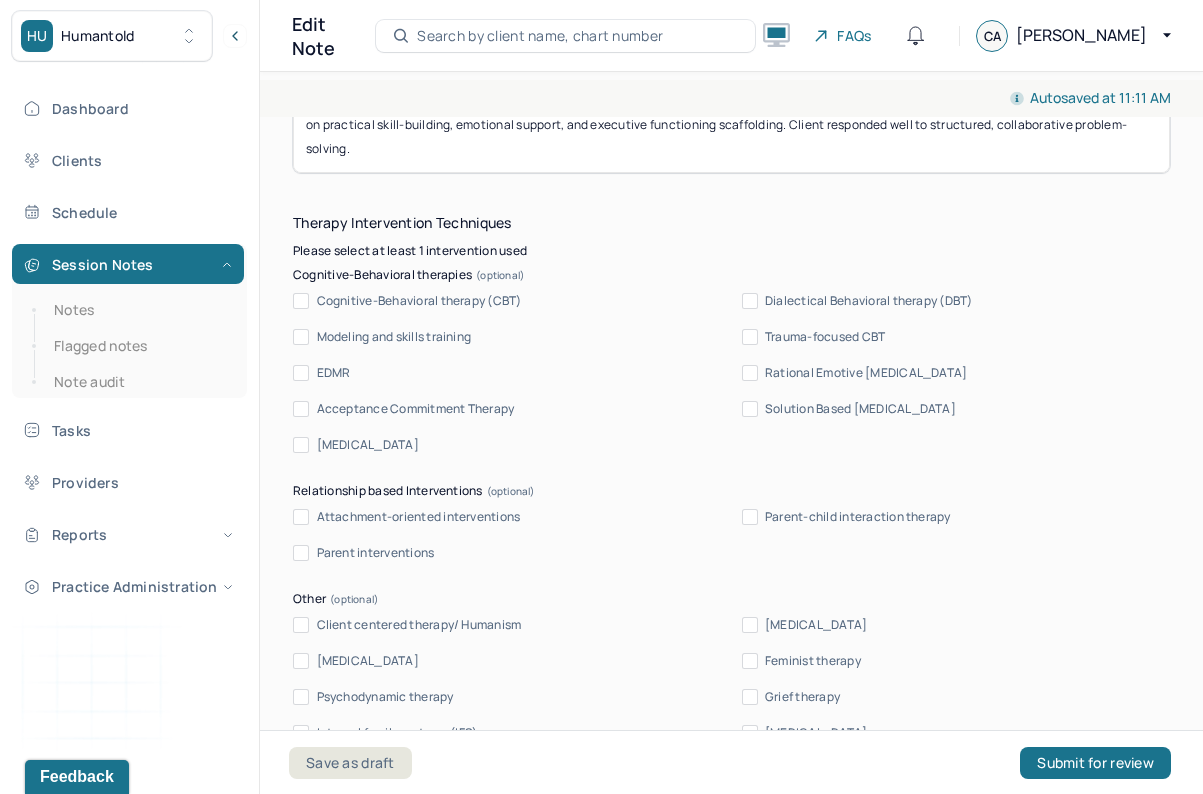 scroll, scrollTop: 2006, scrollLeft: 0, axis: vertical 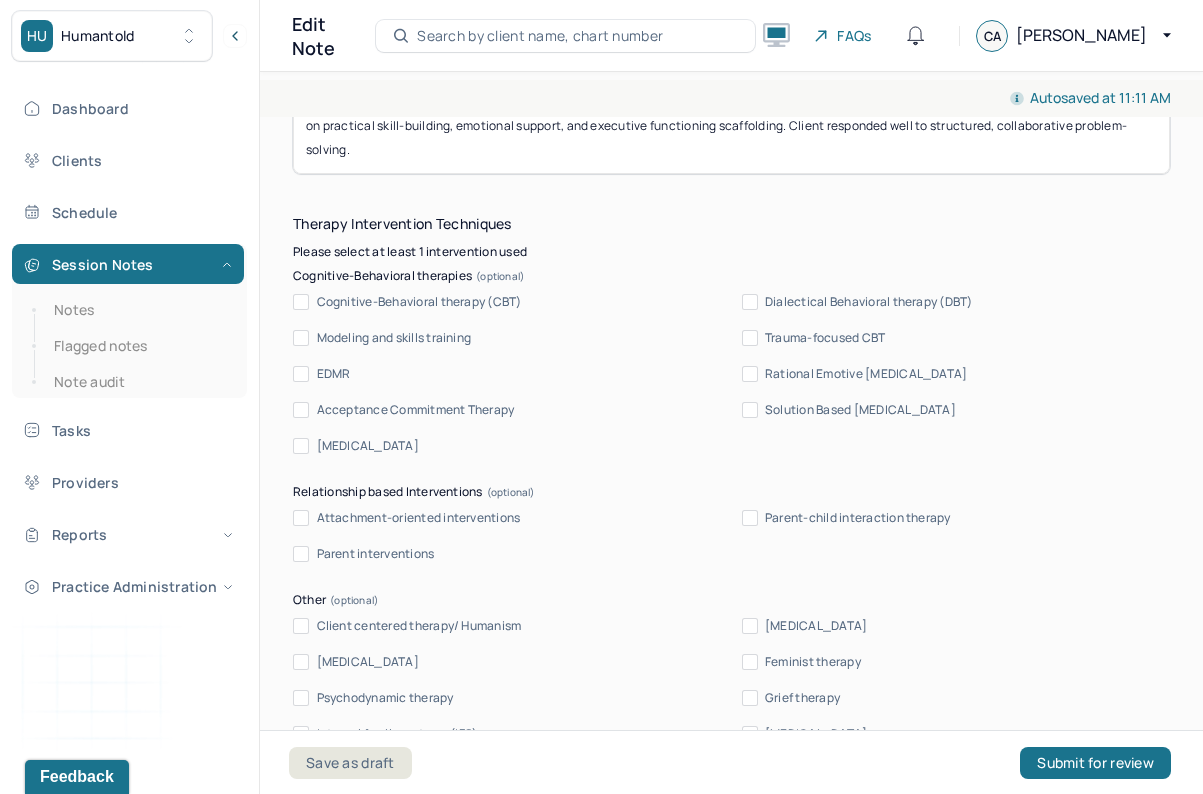 type on "Client’s neurodivergence  contributes to executive functioning difficulties, particularly during periods of increased stress or disruption. Environmental disorganization and unmet practical needs (e.g., lack of clean clothing) were contributing to [MEDICAL_DATA]. The session focused on practical skill-building, emotional support, and executive functioning scaffolding. Client responded well to structured, collaborative problem-solving." 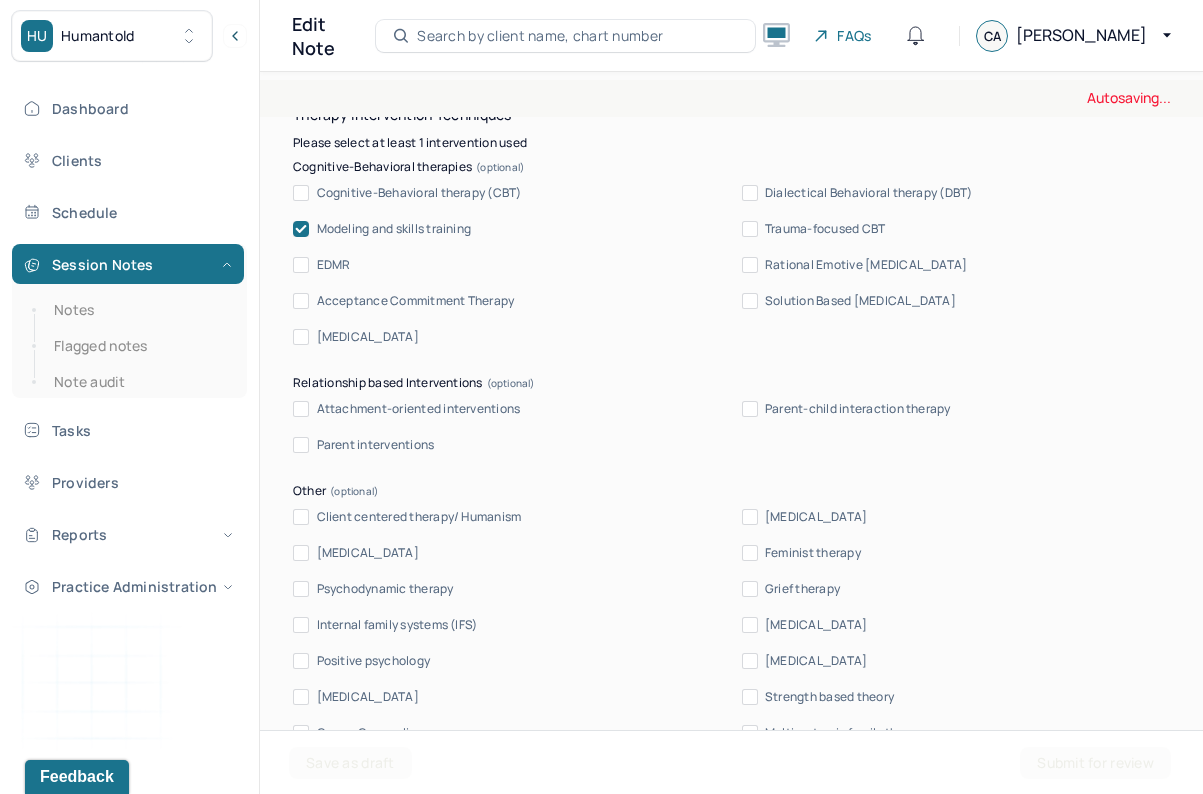 scroll, scrollTop: 2158, scrollLeft: 0, axis: vertical 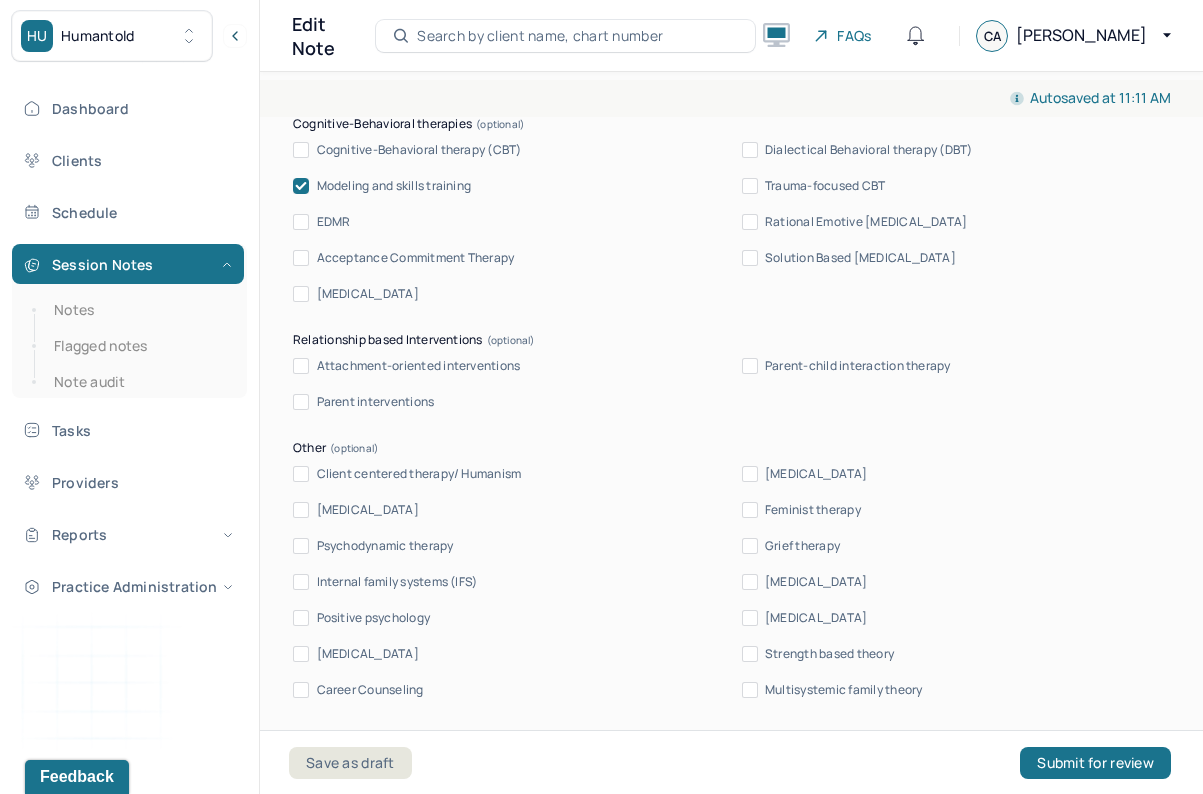 click on "Client centered therapy/ Humanism" at bounding box center (301, 474) 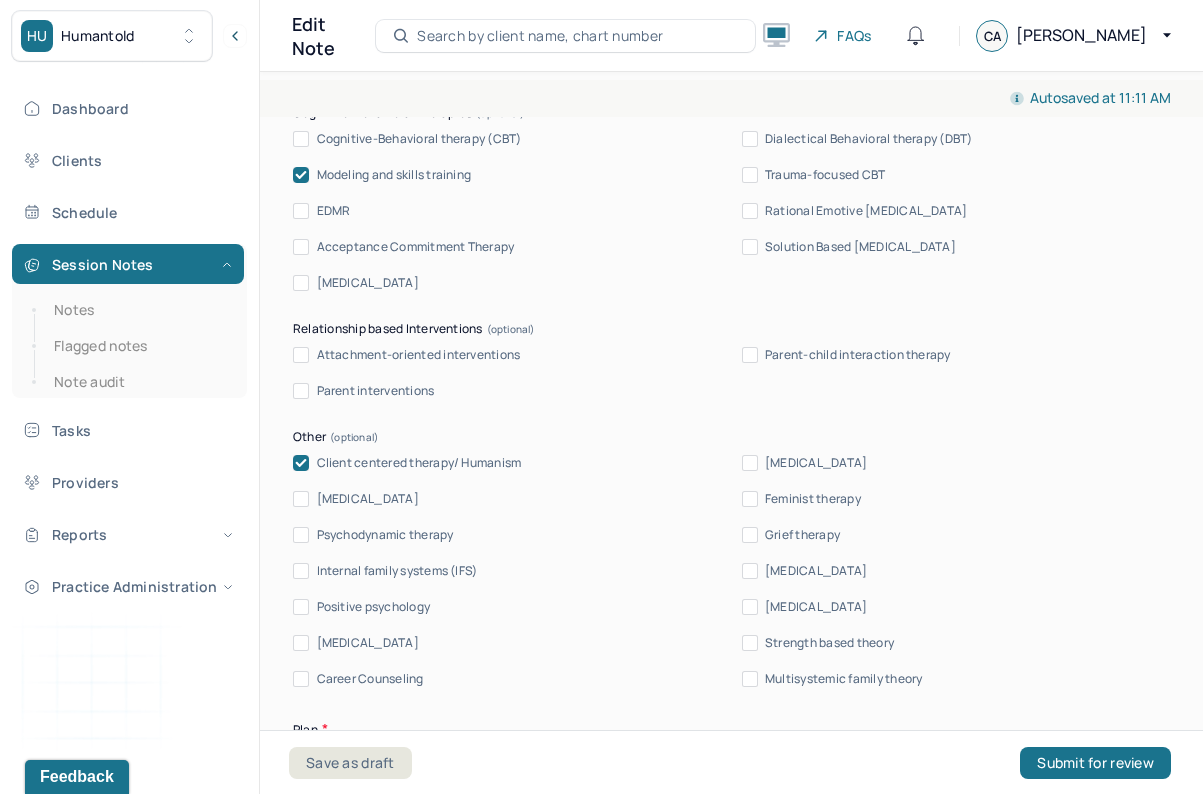 scroll, scrollTop: 2205, scrollLeft: 0, axis: vertical 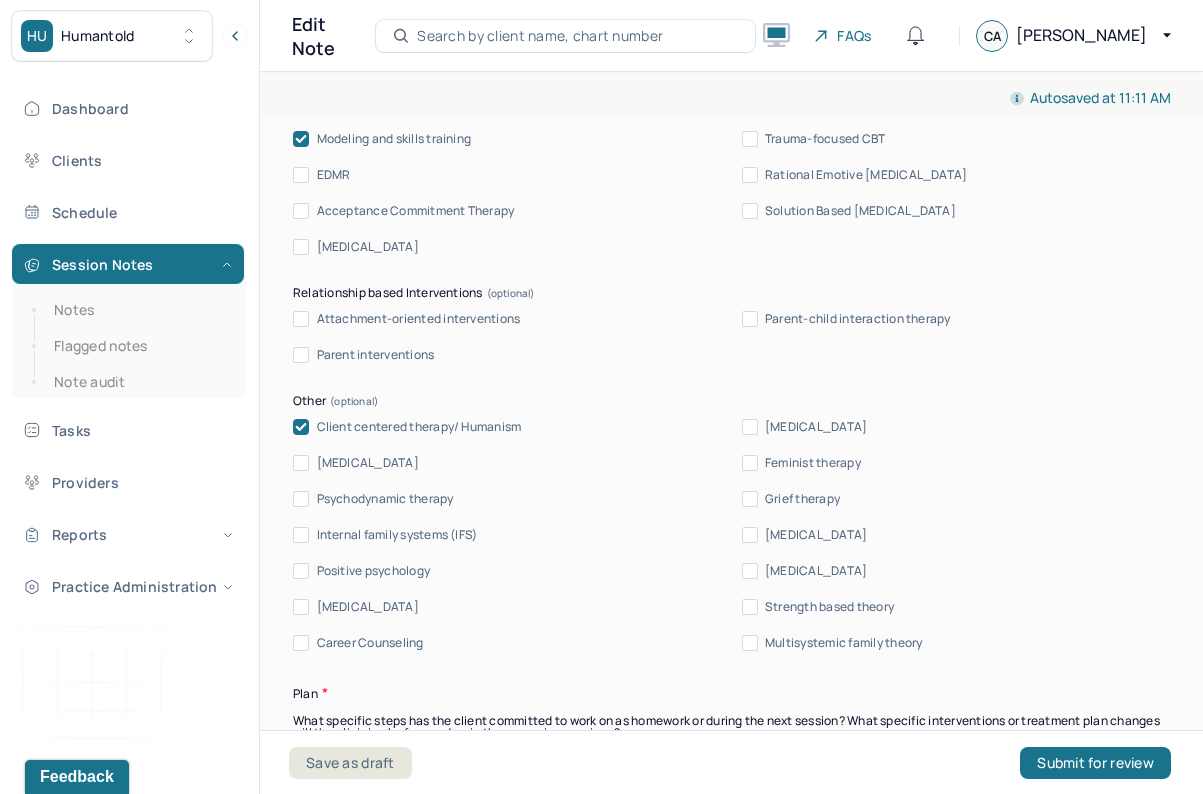 click on "Strength based theory" at bounding box center [750, 607] 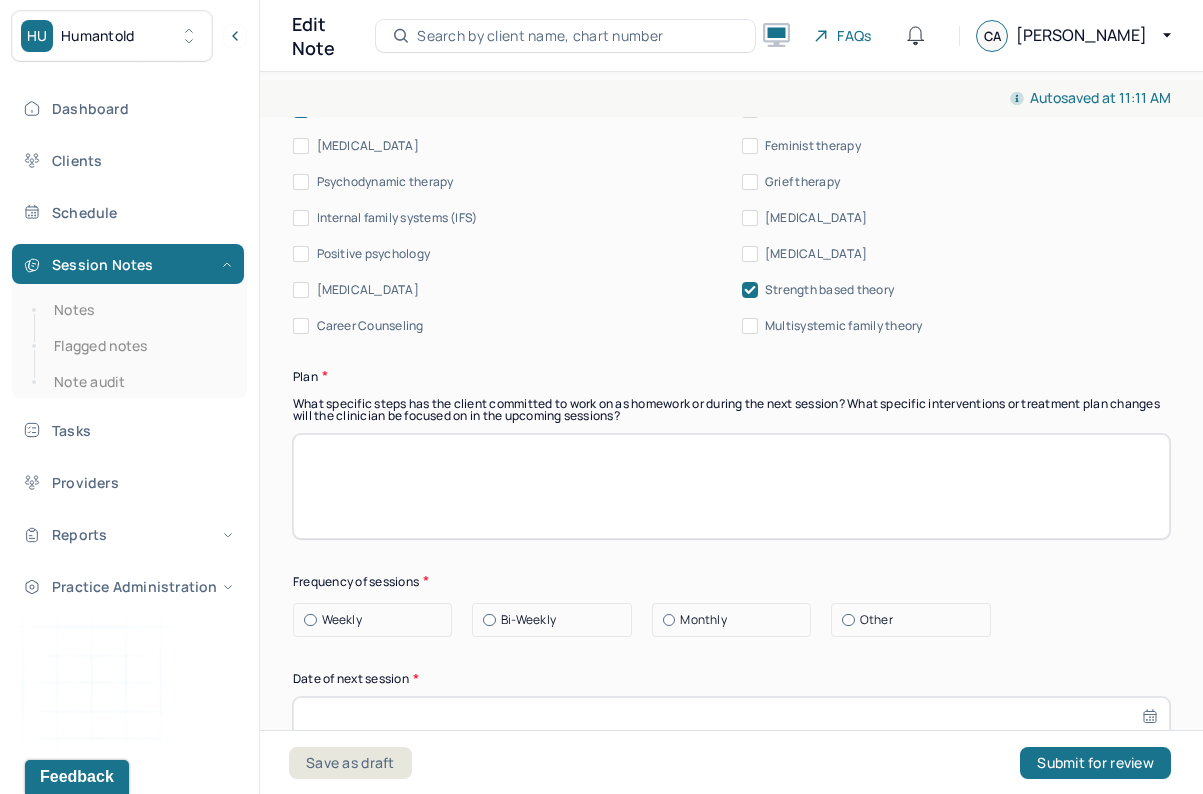 scroll, scrollTop: 2555, scrollLeft: 0, axis: vertical 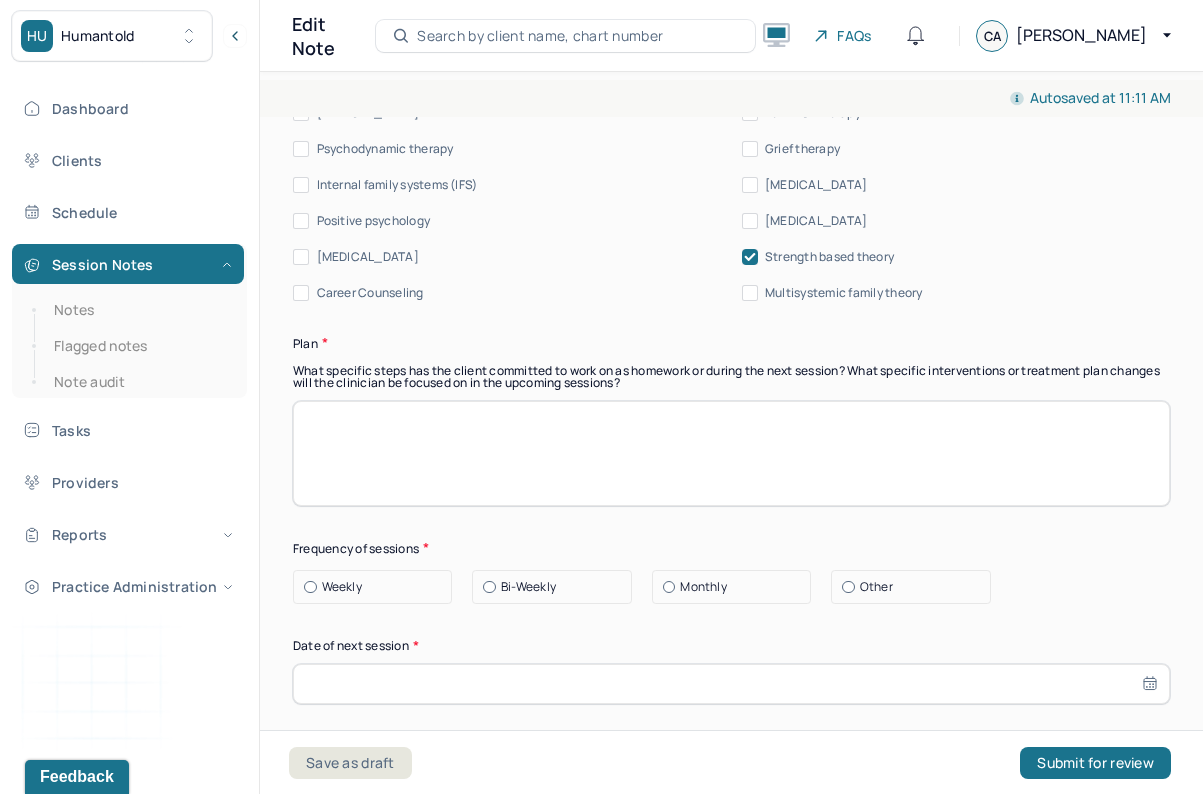 click at bounding box center (731, 453) 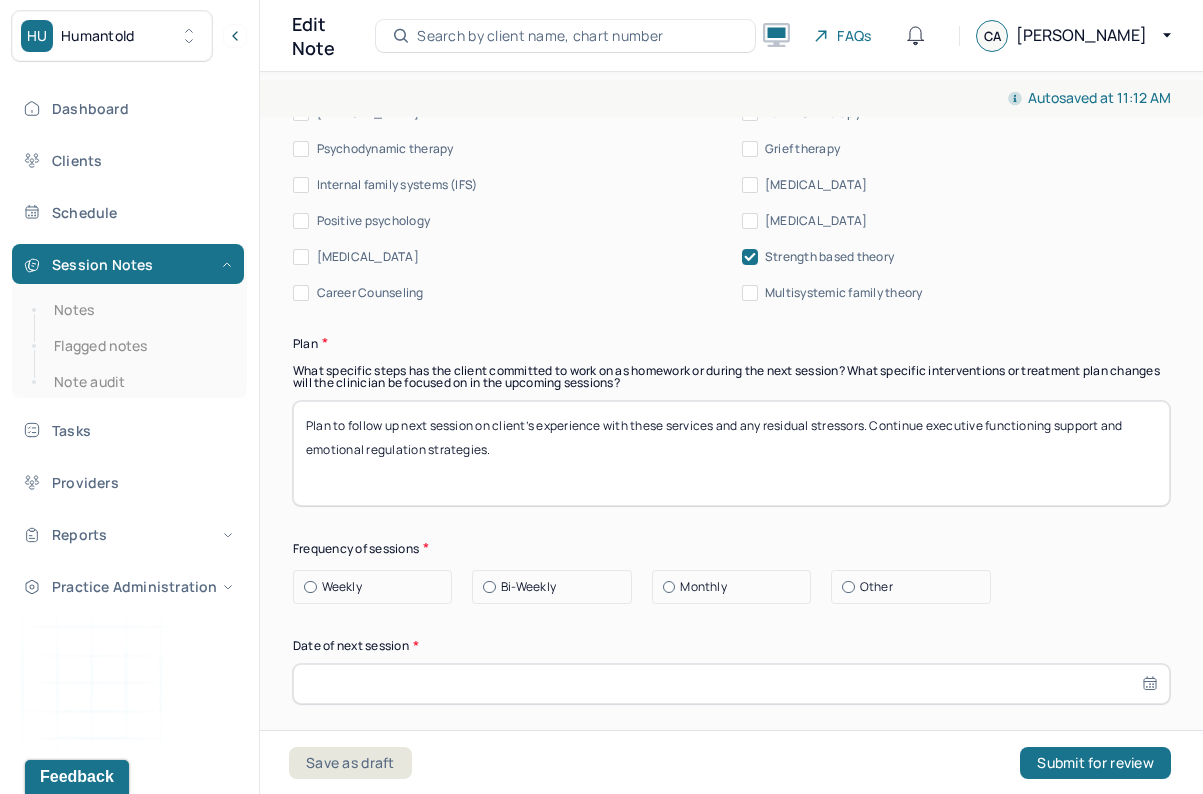type on "Plan to follow up next session on client’s experience with these services and any residual stressors. Continue executive functioning support and emotional regulation strategies." 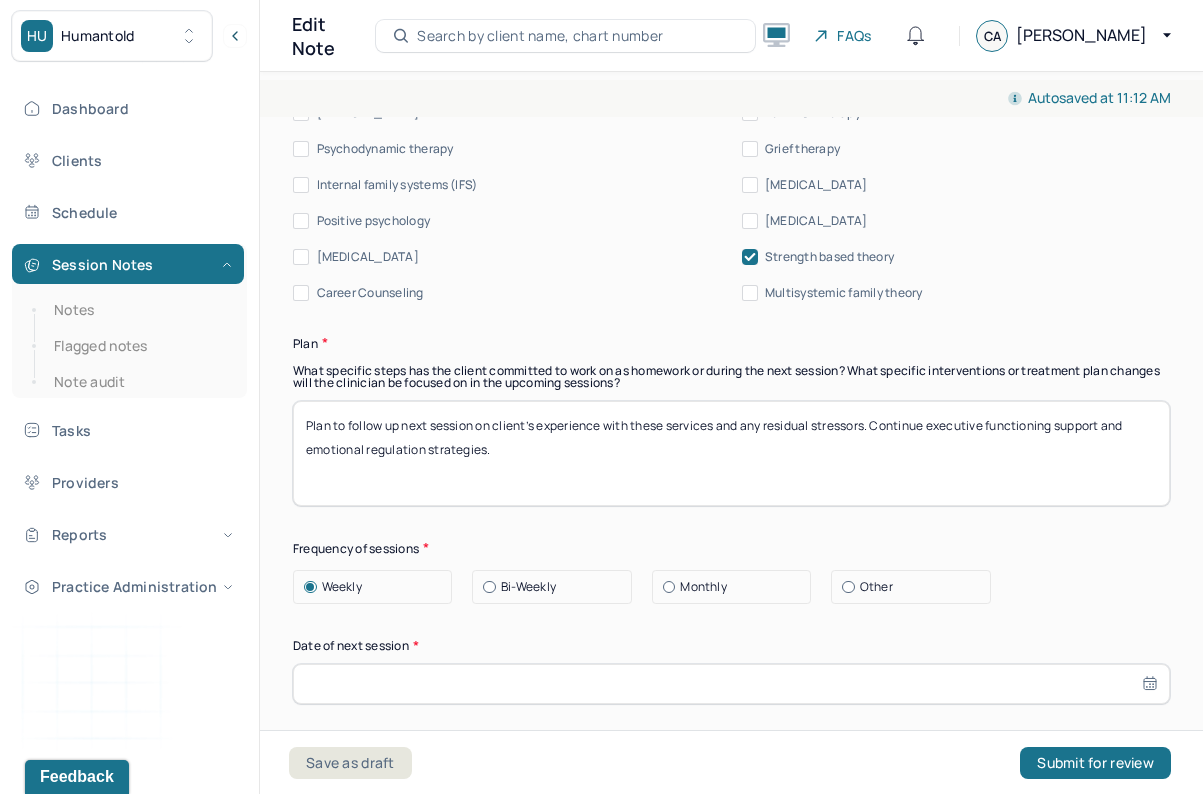 click at bounding box center [731, 684] 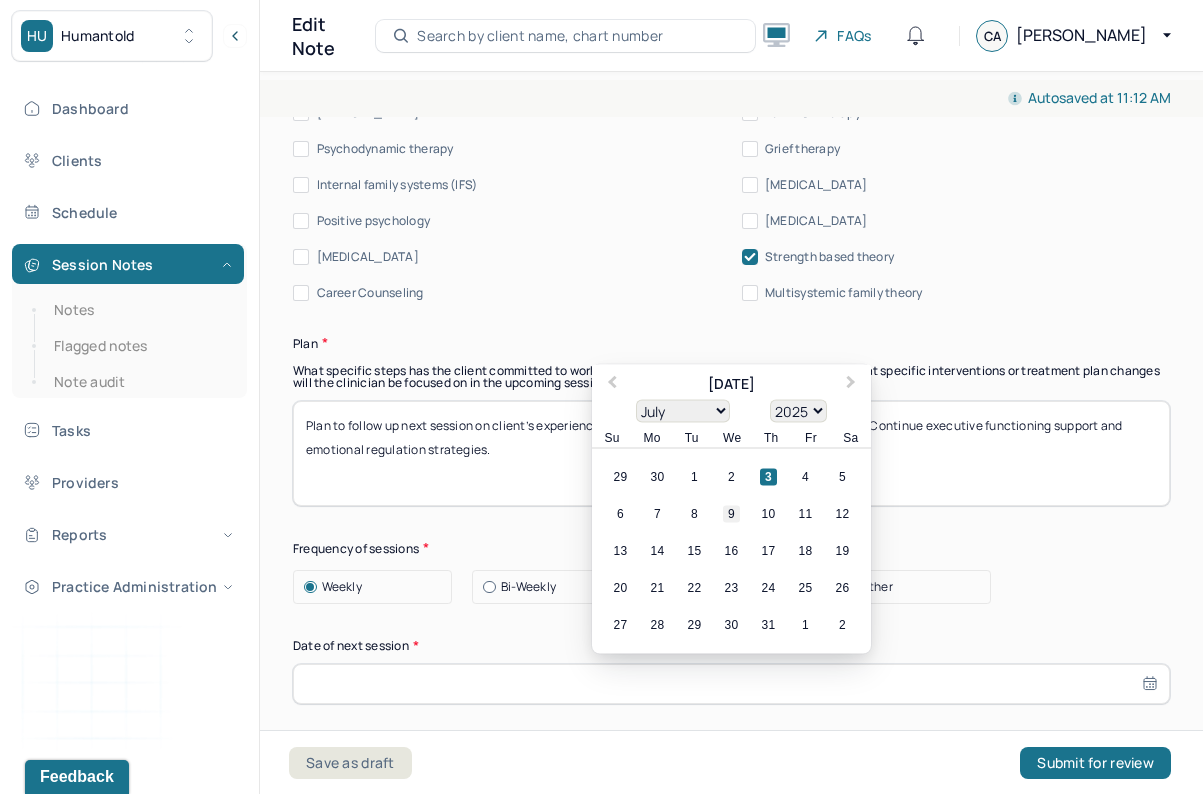 click on "9" at bounding box center (731, 514) 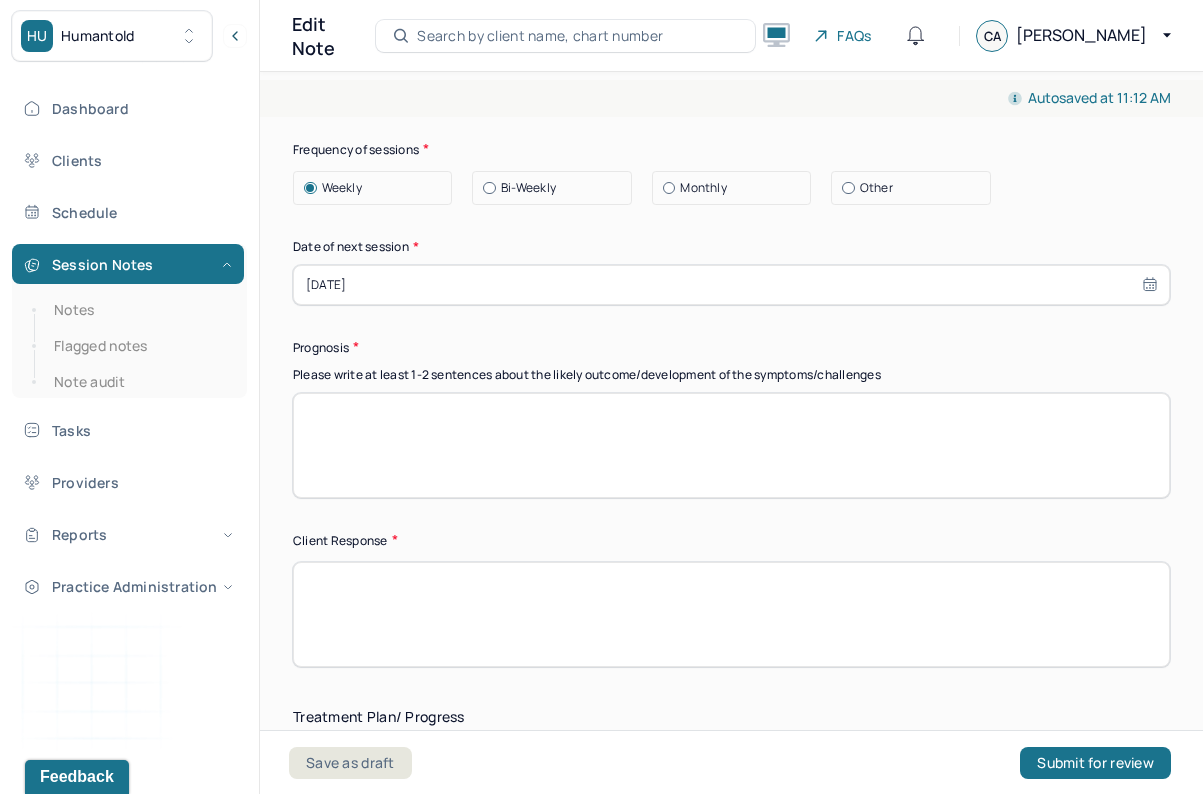scroll, scrollTop: 2983, scrollLeft: 0, axis: vertical 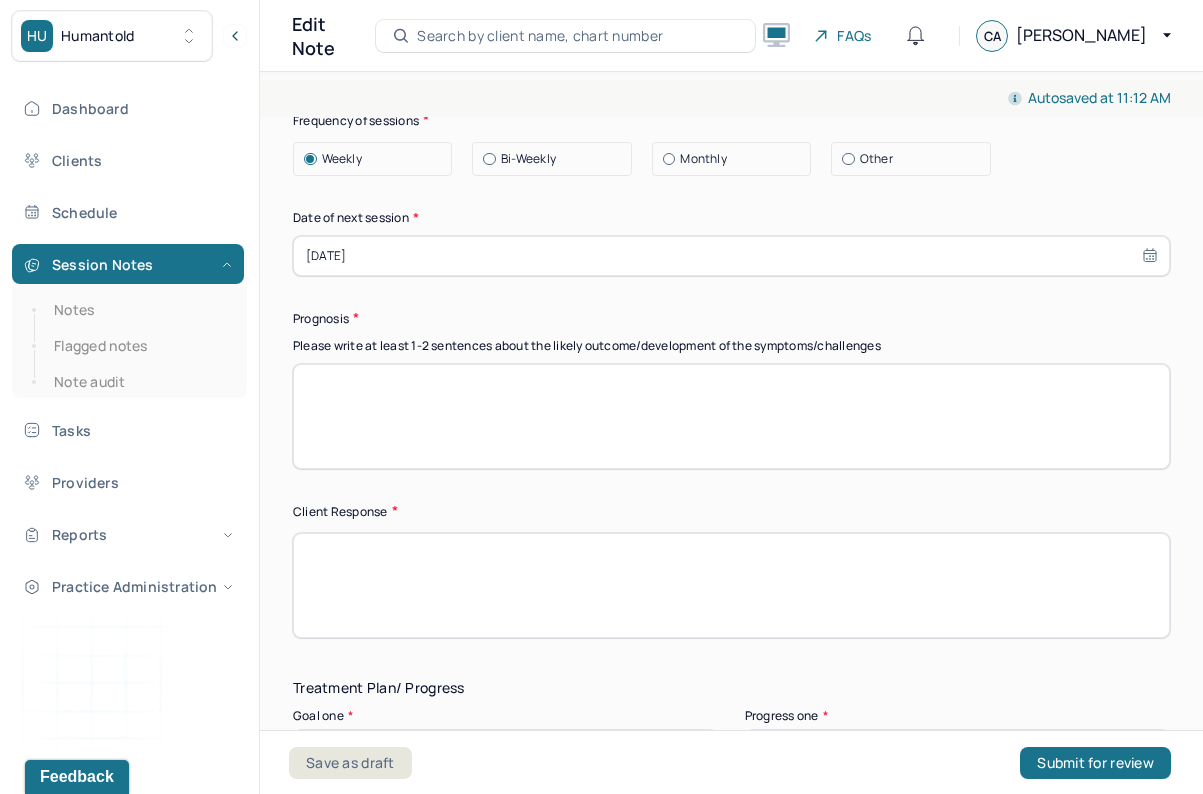 select on "6" 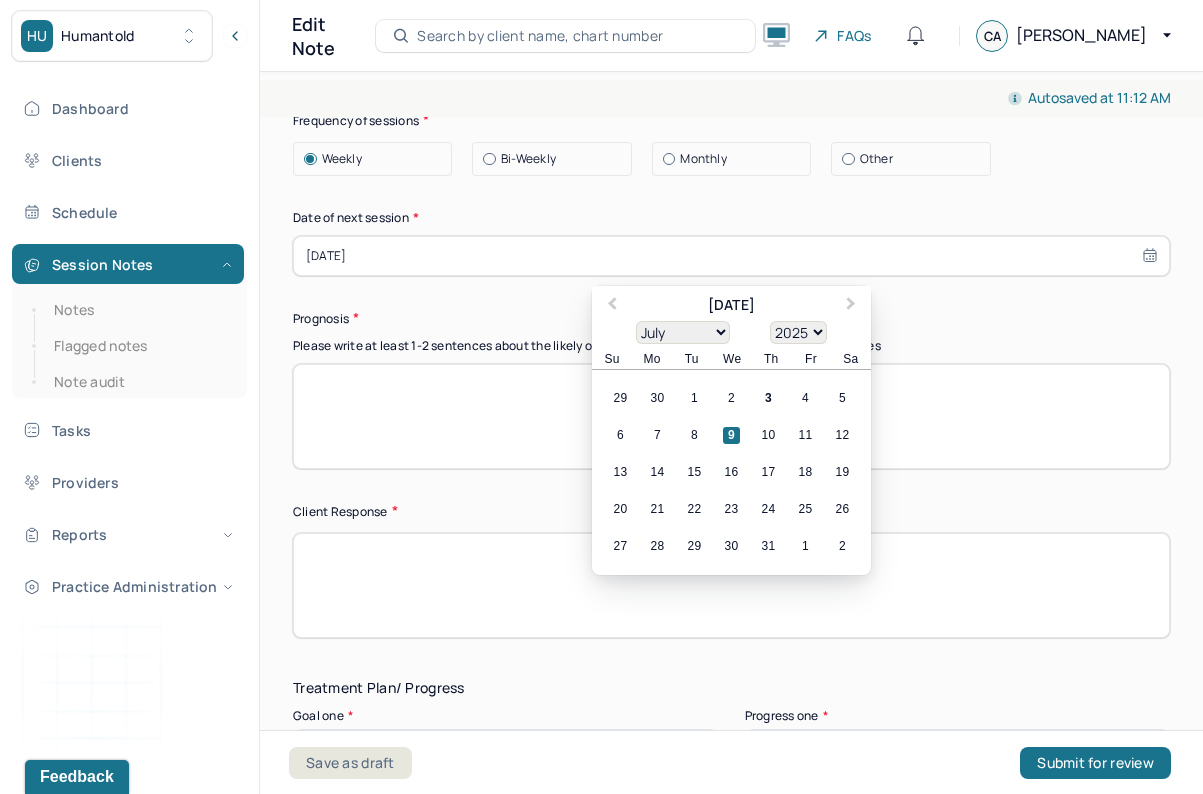 click at bounding box center (731, 416) 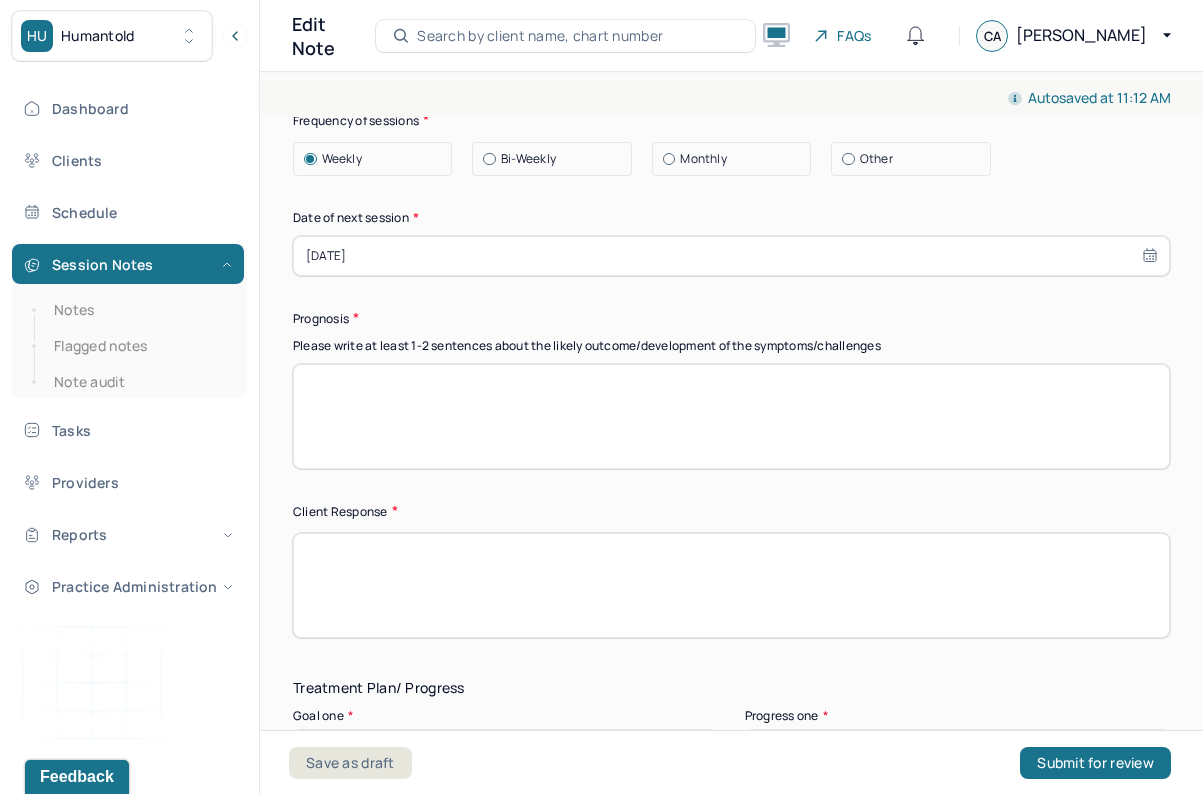 click at bounding box center [731, 416] 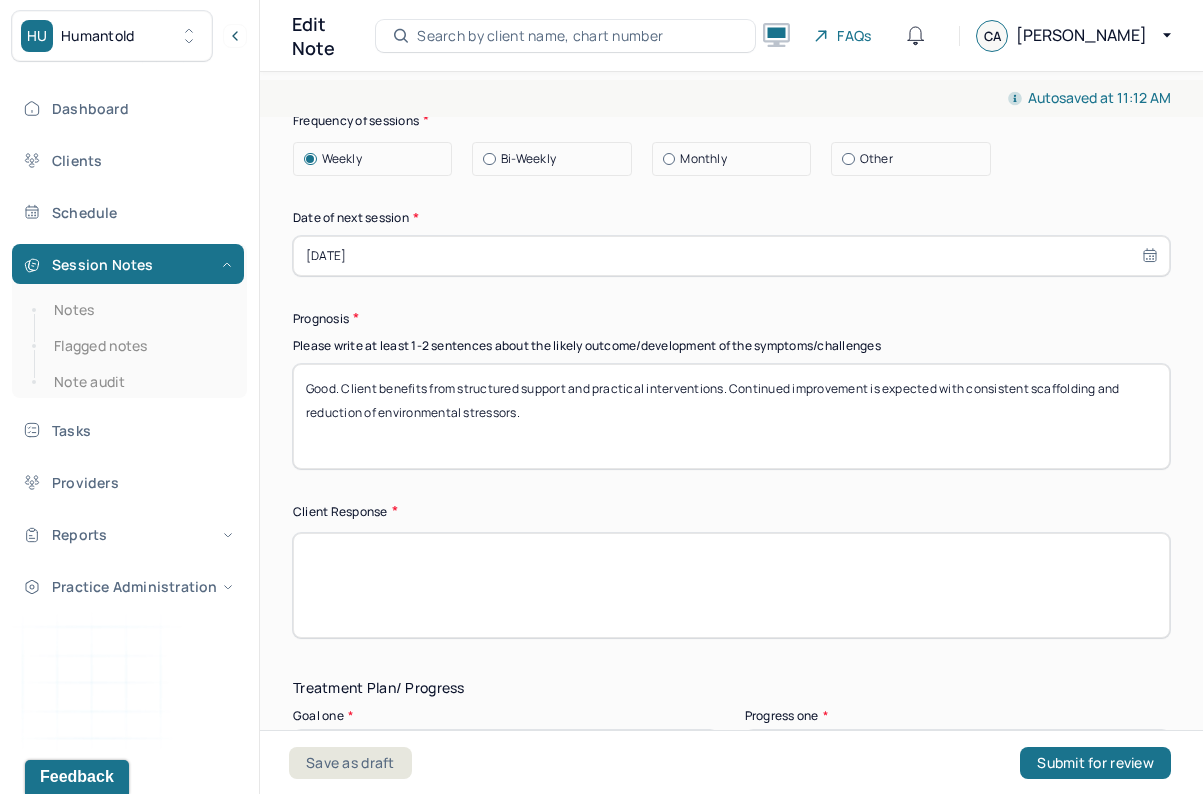 click on "Good. Client benefits from structured support and practical interventions. Continued improvement is expected with consistent scaffolding and reduction of environmental stressors." at bounding box center (731, 416) 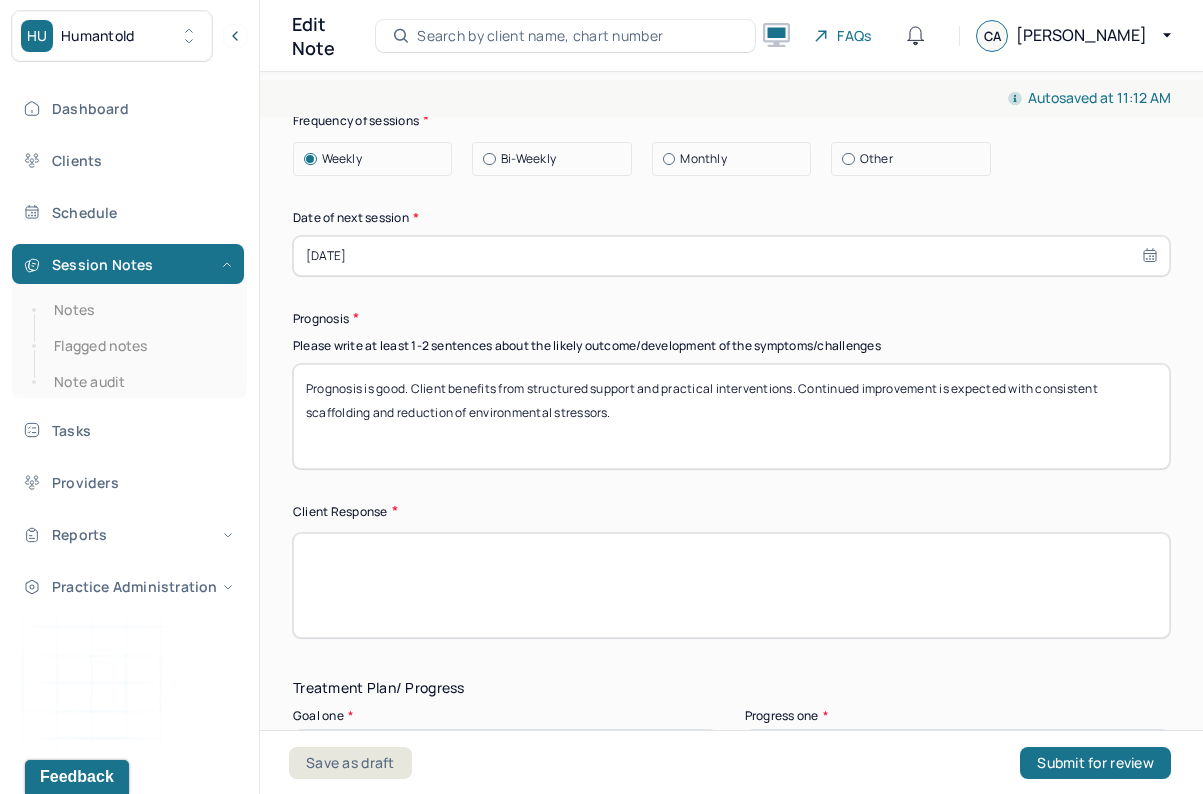 click on "Prognosis is good. Client benefits from structured support and practical interventions. Continued improvement is expected with consistent scaffolding and reduction of environmental stressors." at bounding box center [731, 416] 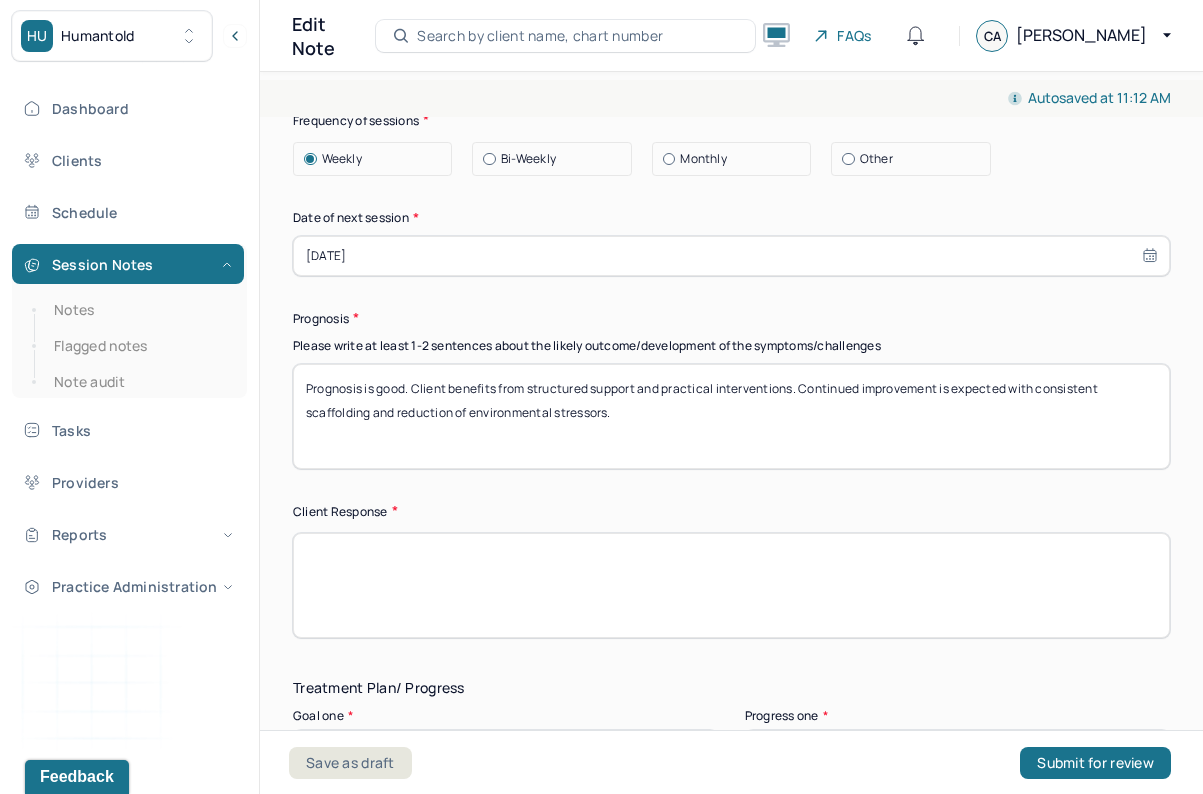 click at bounding box center (731, 585) 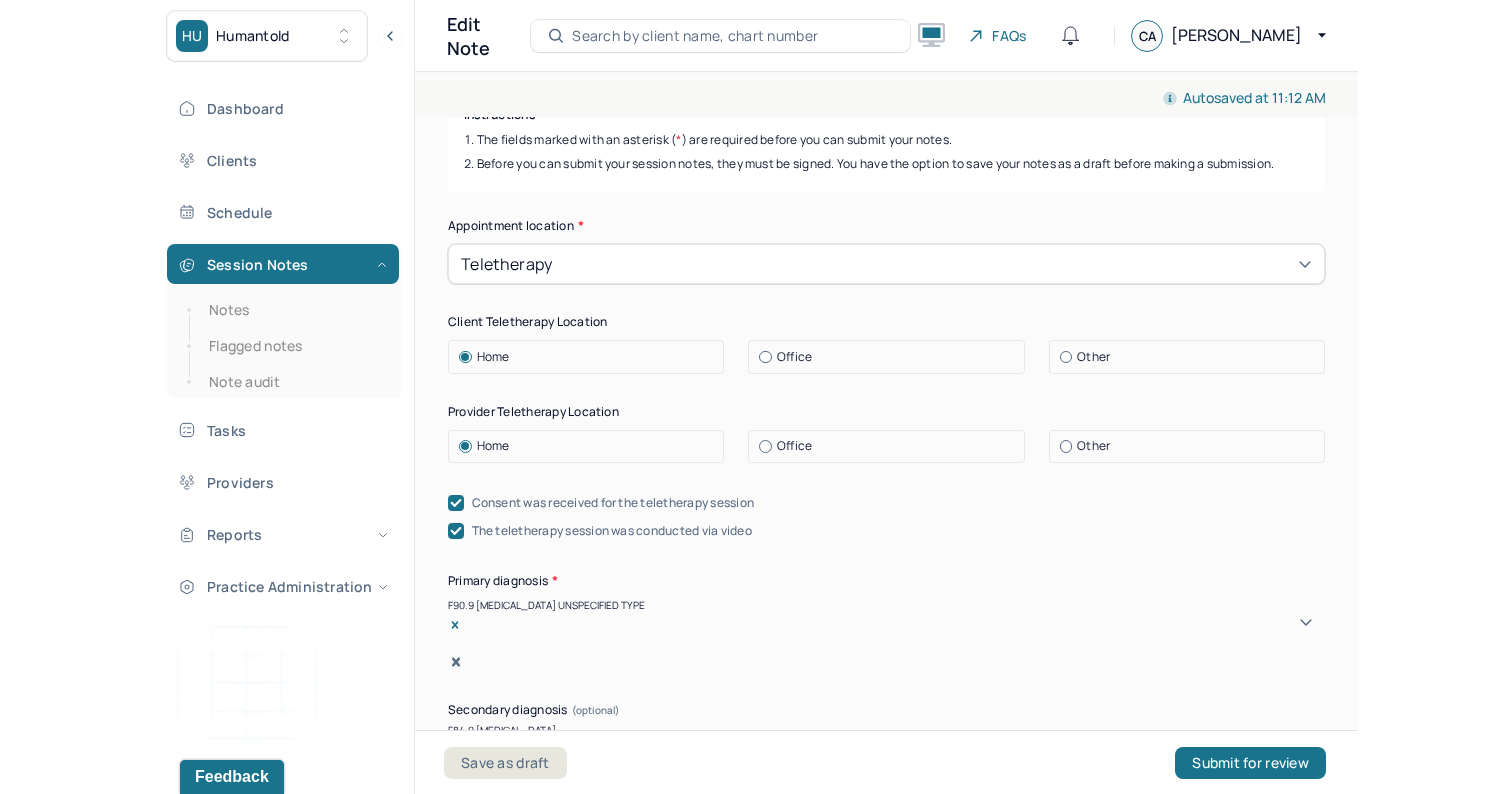 scroll, scrollTop: 0, scrollLeft: 0, axis: both 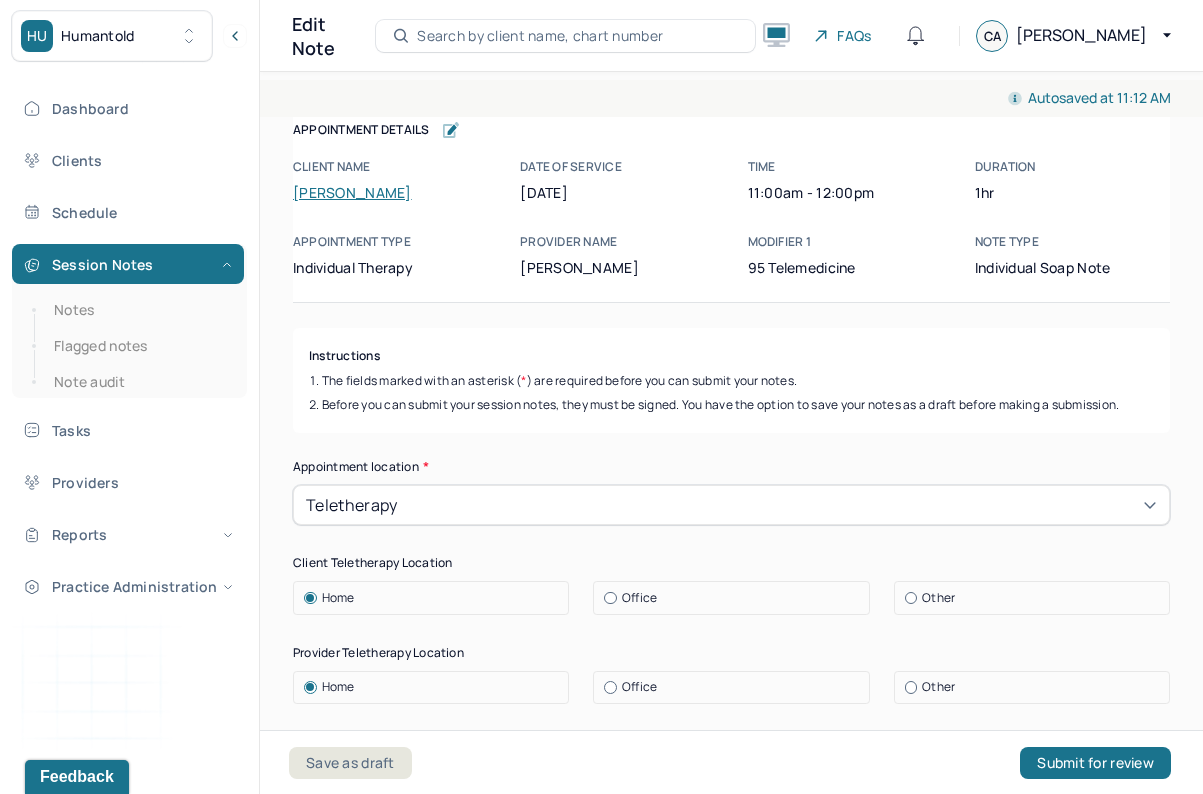 type on "Client was visibly relieved and expressed repeated appreciation to therapist. Noted feeling "so much better" by session end and demonstrated increased energy and affect." 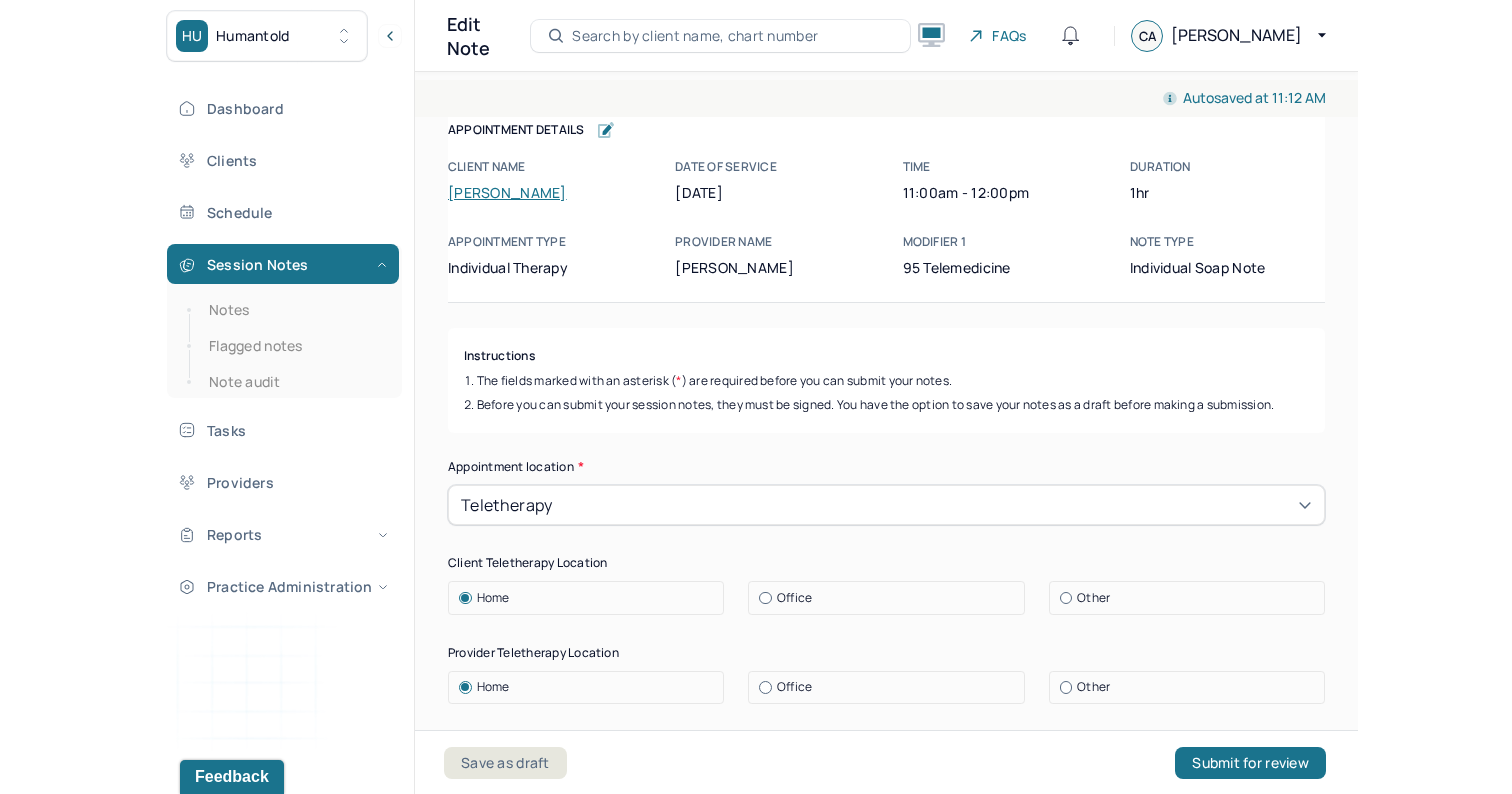 scroll, scrollTop: 0, scrollLeft: 0, axis: both 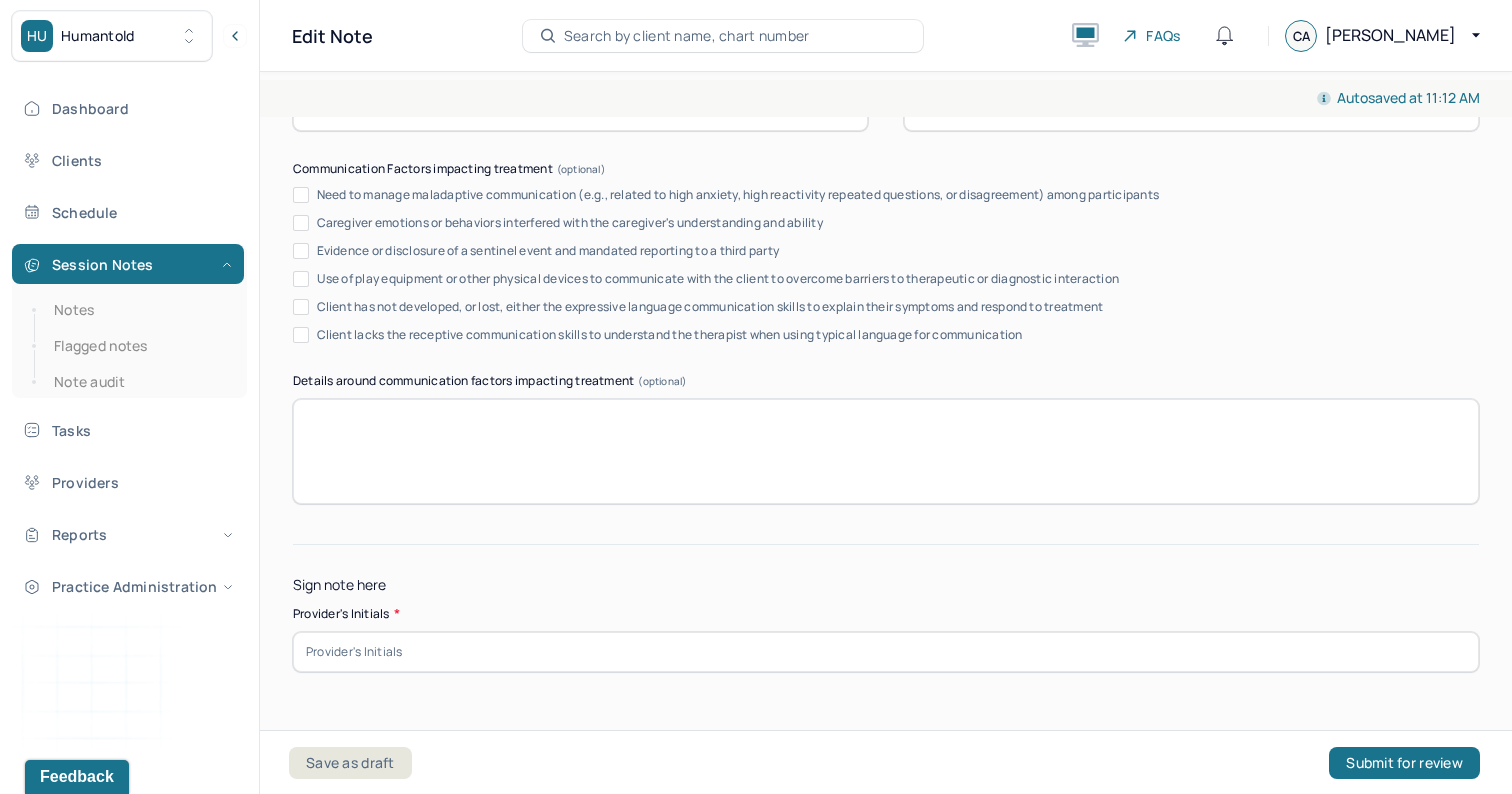 click at bounding box center [886, 451] 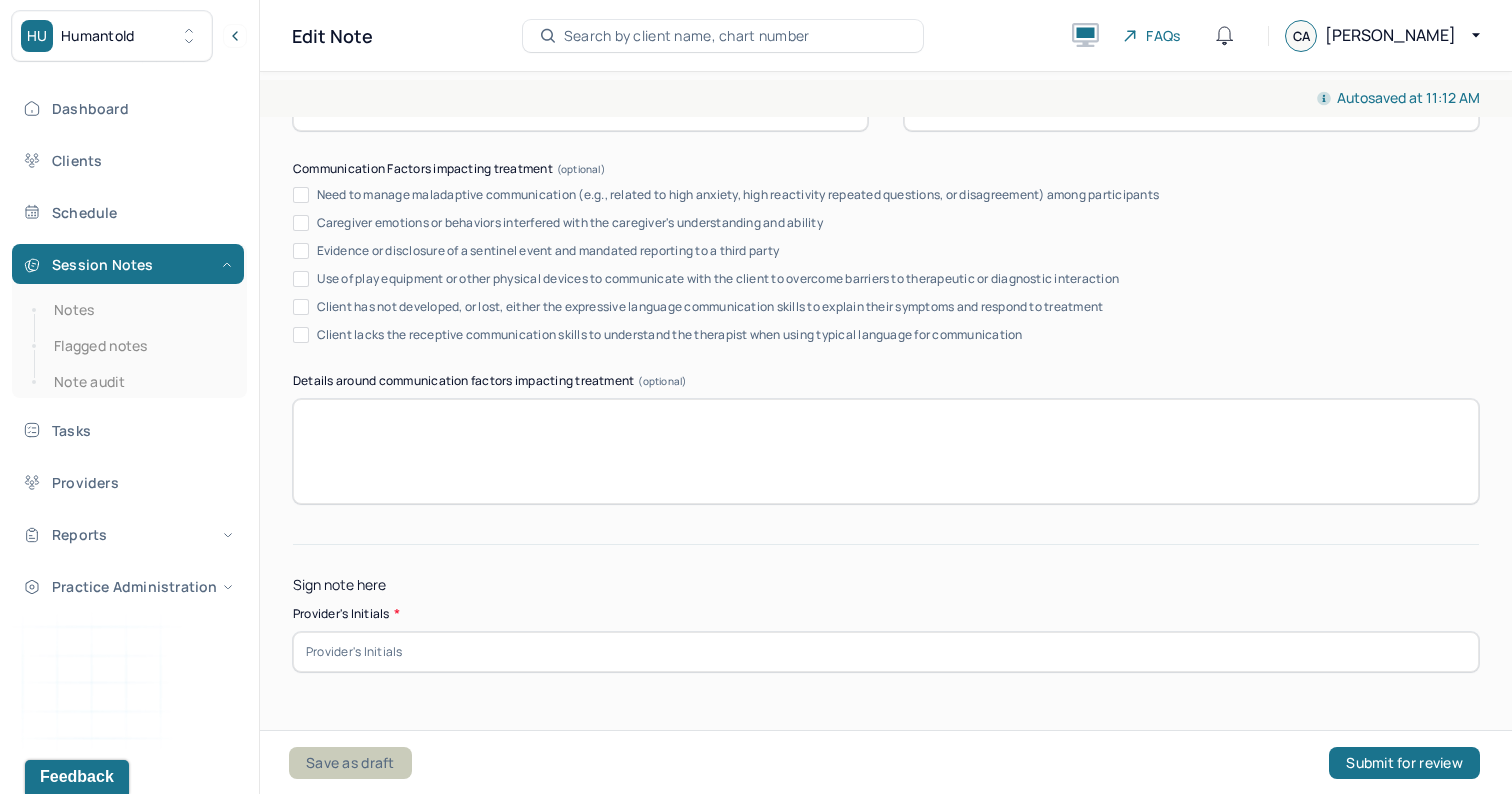 click on "Save as draft" at bounding box center (350, 763) 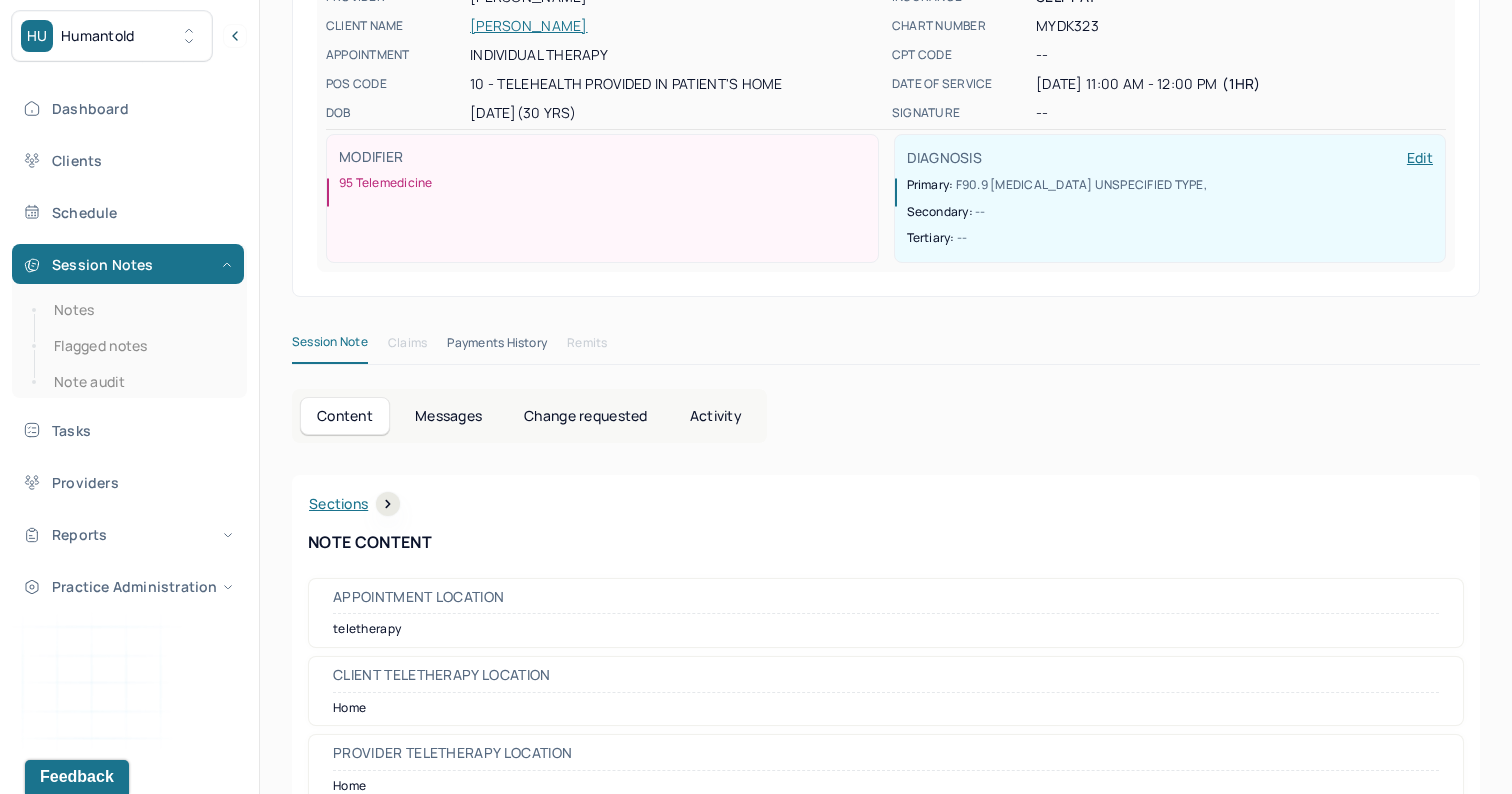 scroll, scrollTop: 216, scrollLeft: 0, axis: vertical 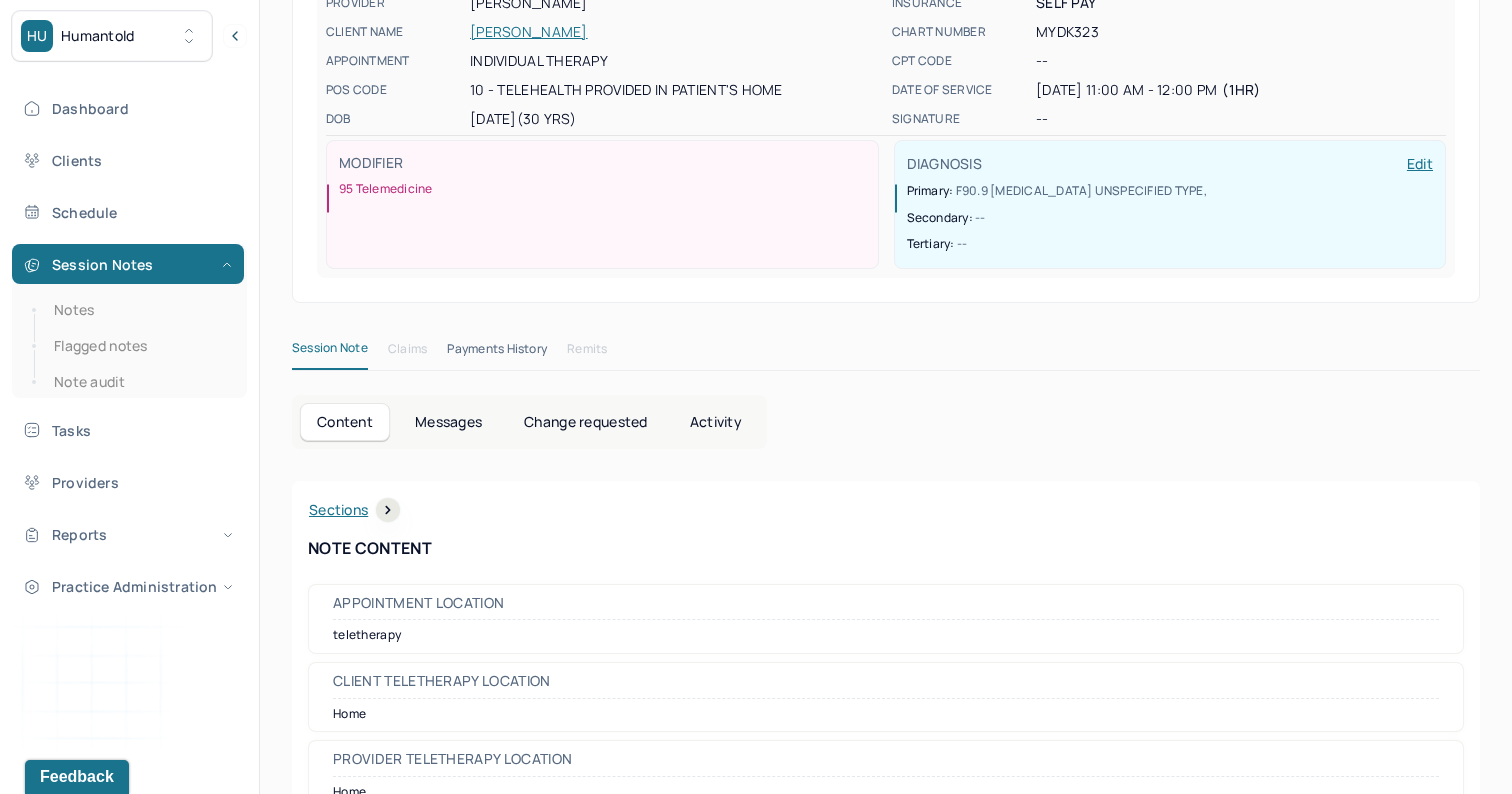 click on "Session Note" at bounding box center (330, 352) 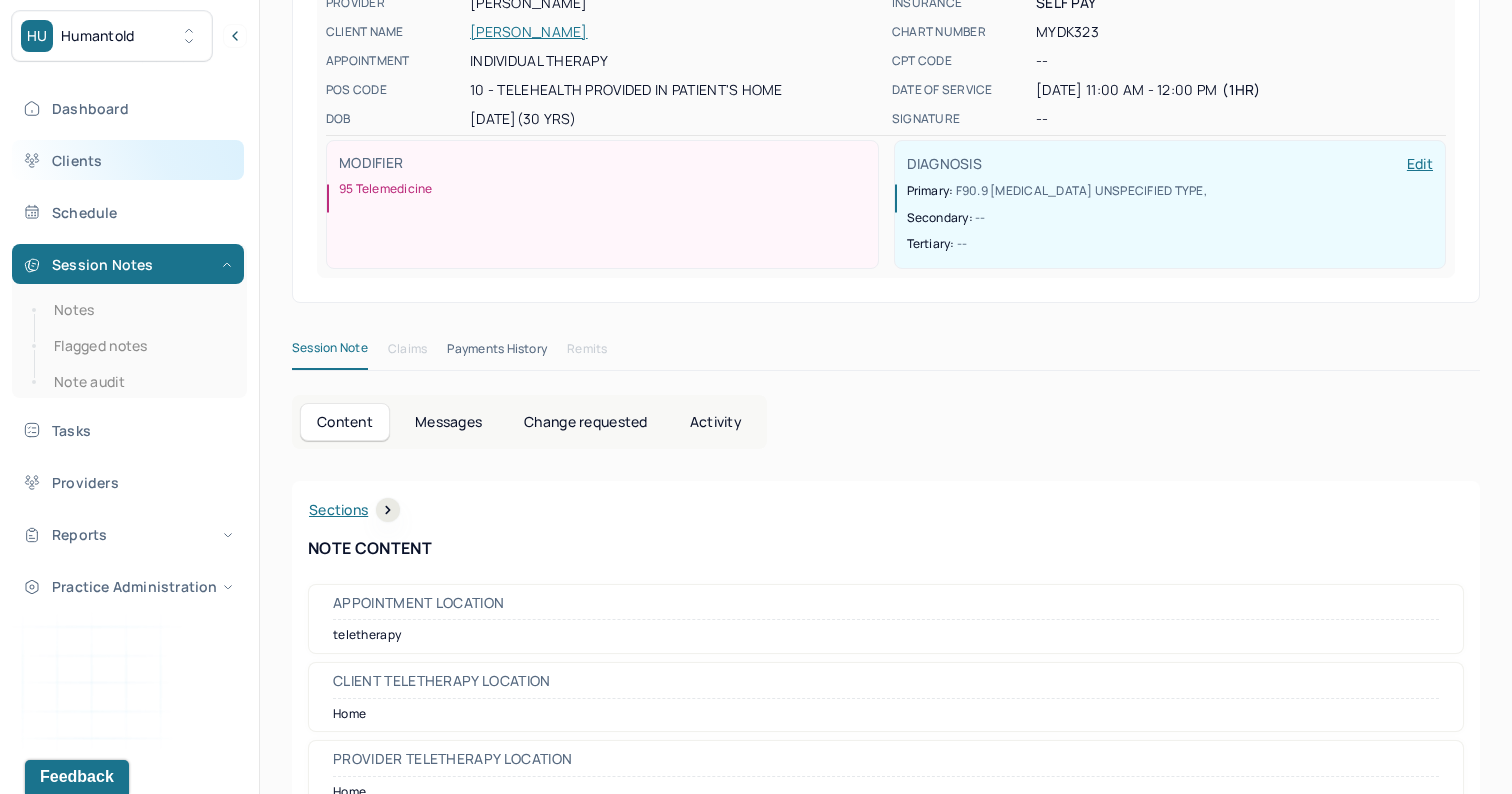 click on "Clients" at bounding box center [128, 160] 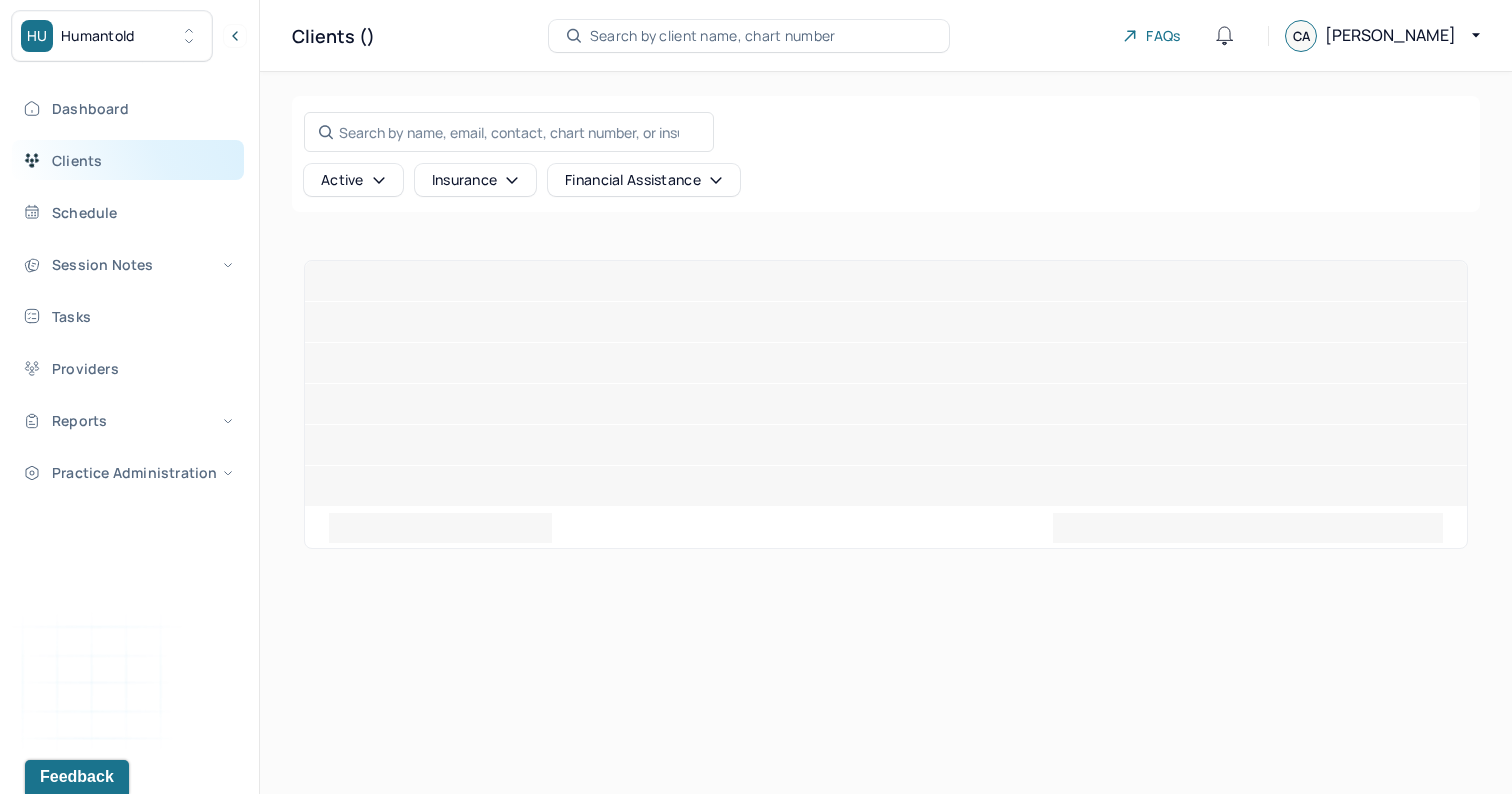 scroll, scrollTop: 0, scrollLeft: 0, axis: both 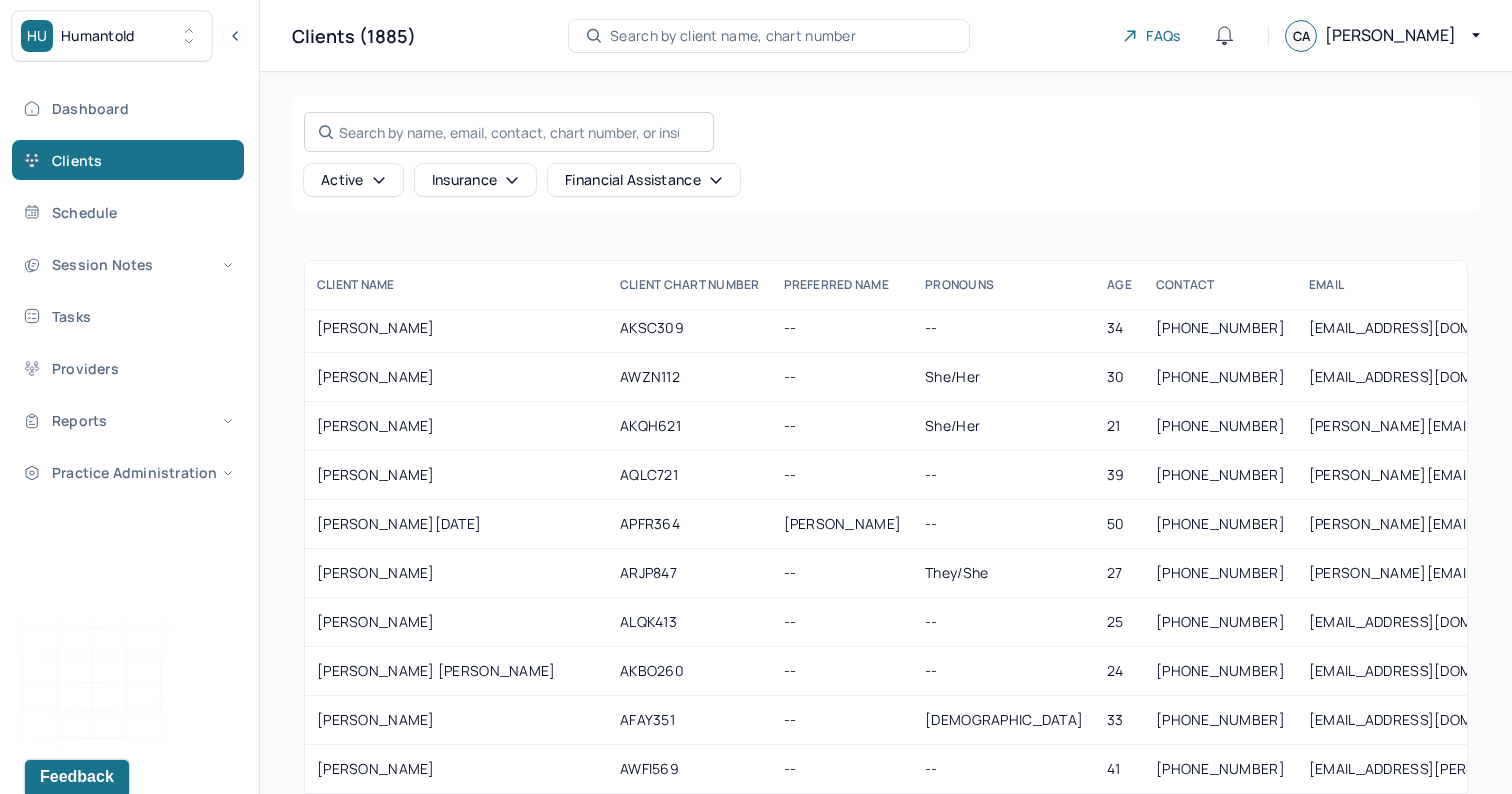 click on "Search by name, email, contact, chart number, or insurance id..." at bounding box center [509, 132] 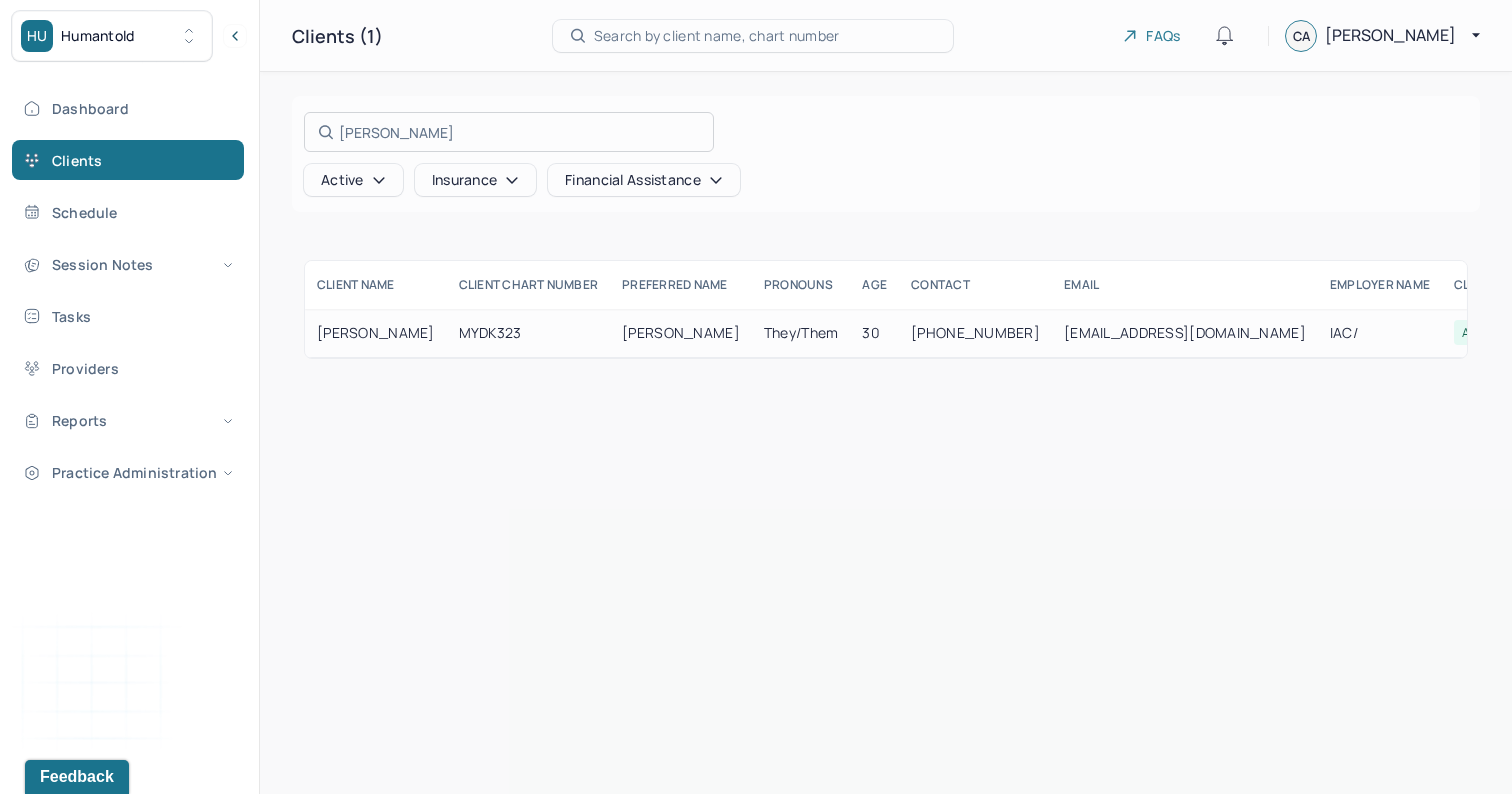 type on "[PERSON_NAME]" 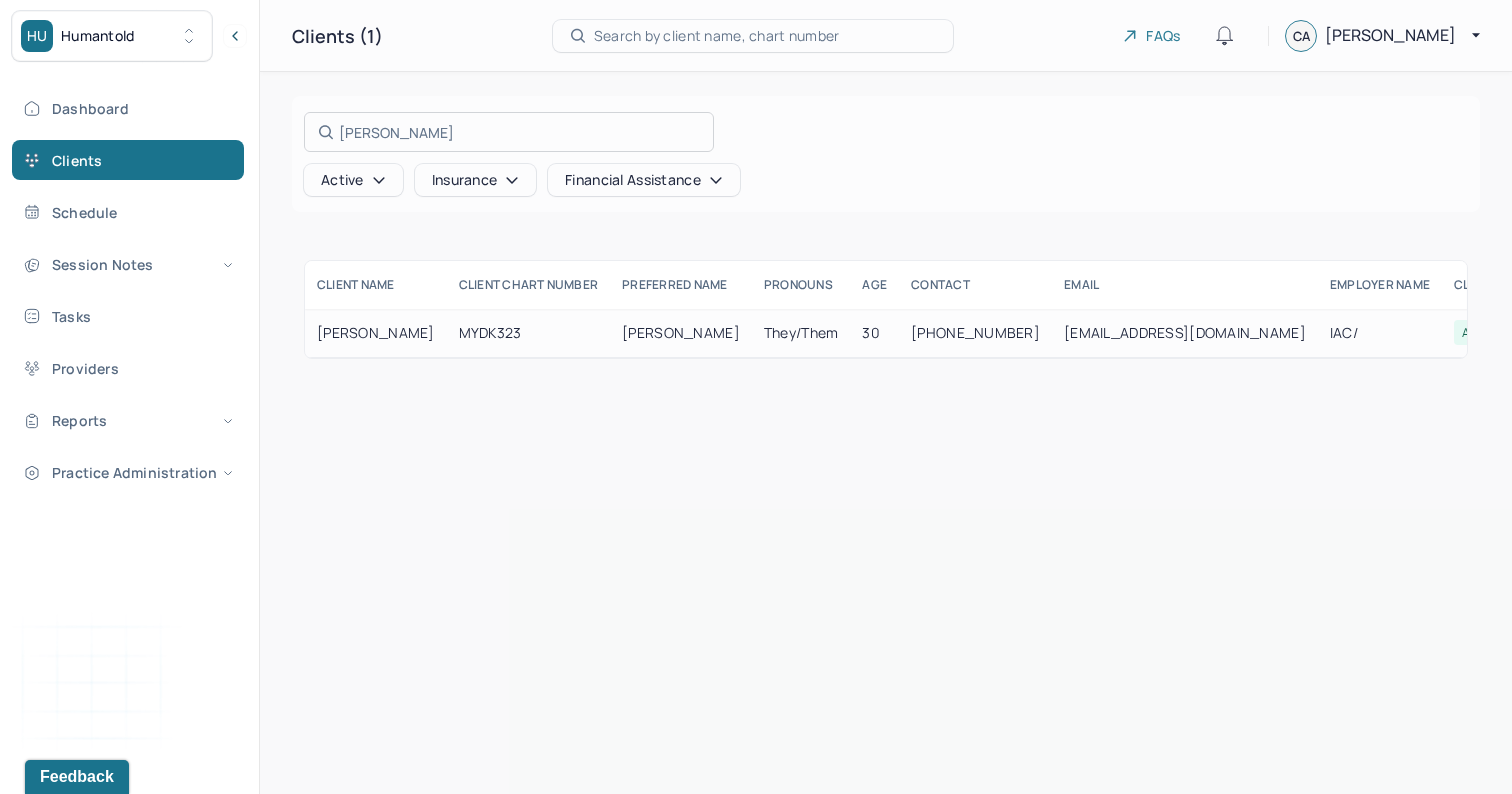 click at bounding box center (756, 397) 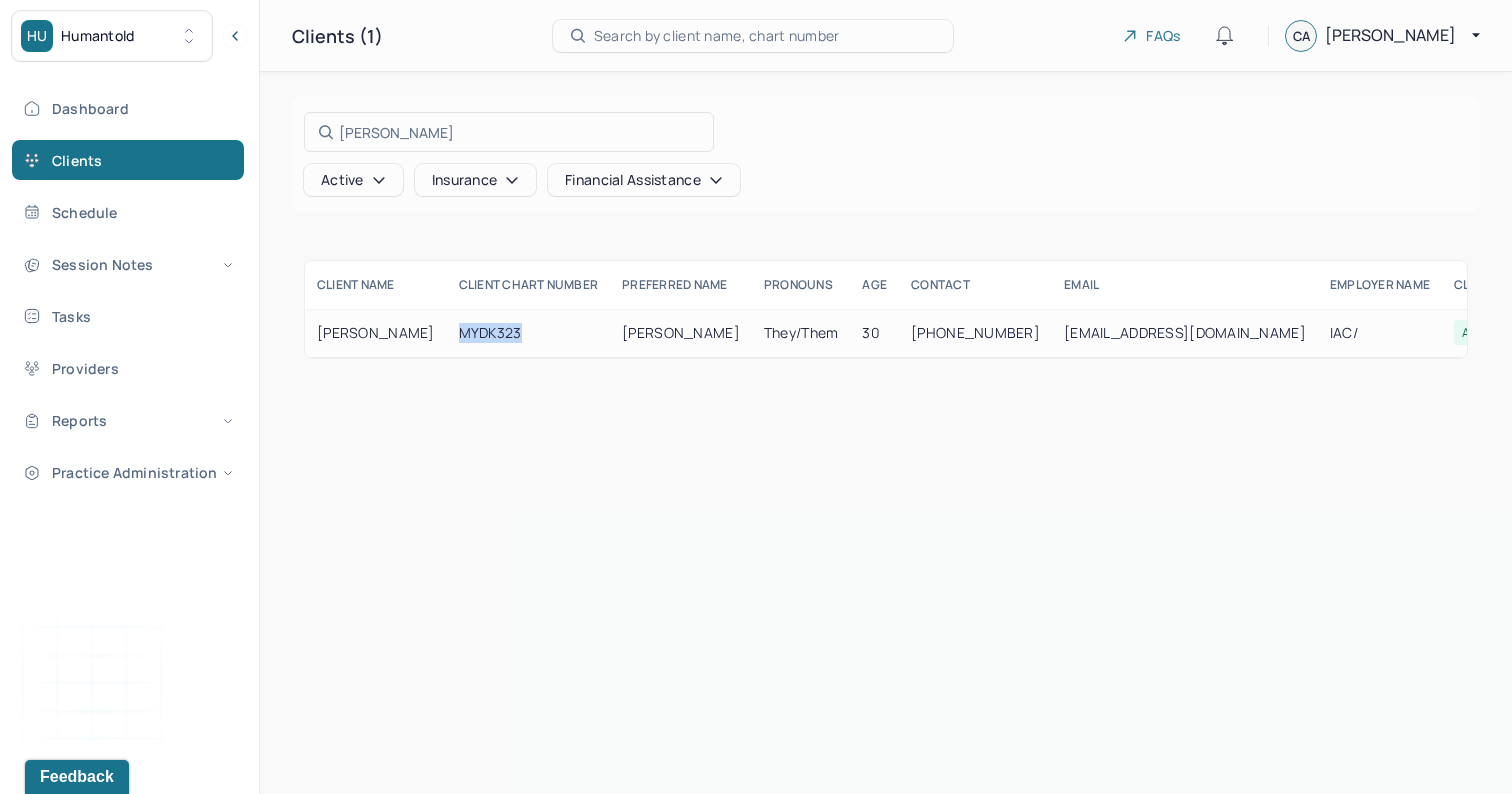 click on "MYDK323" at bounding box center (529, 333) 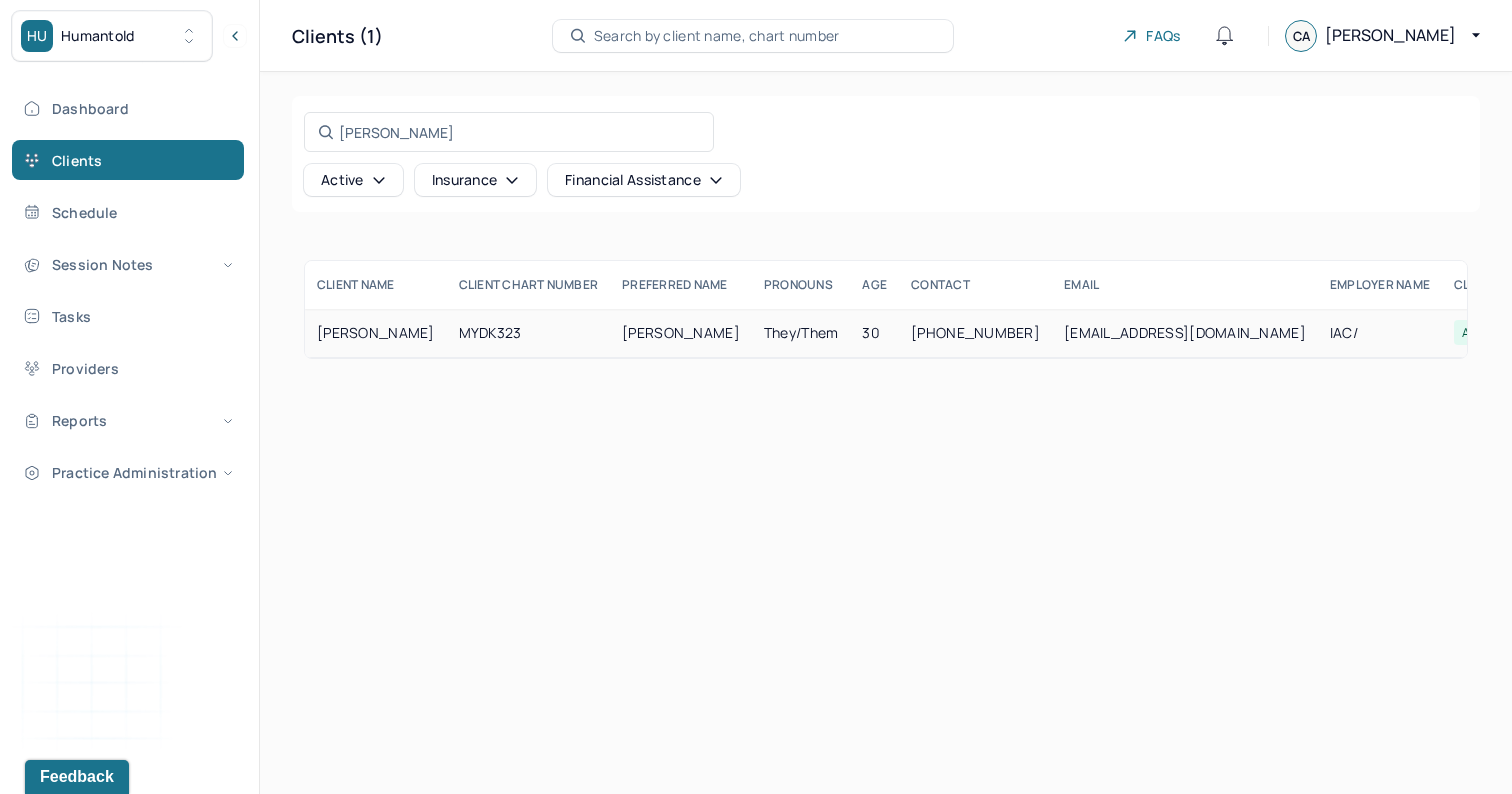 click on "[PERSON_NAME]" at bounding box center (376, 333) 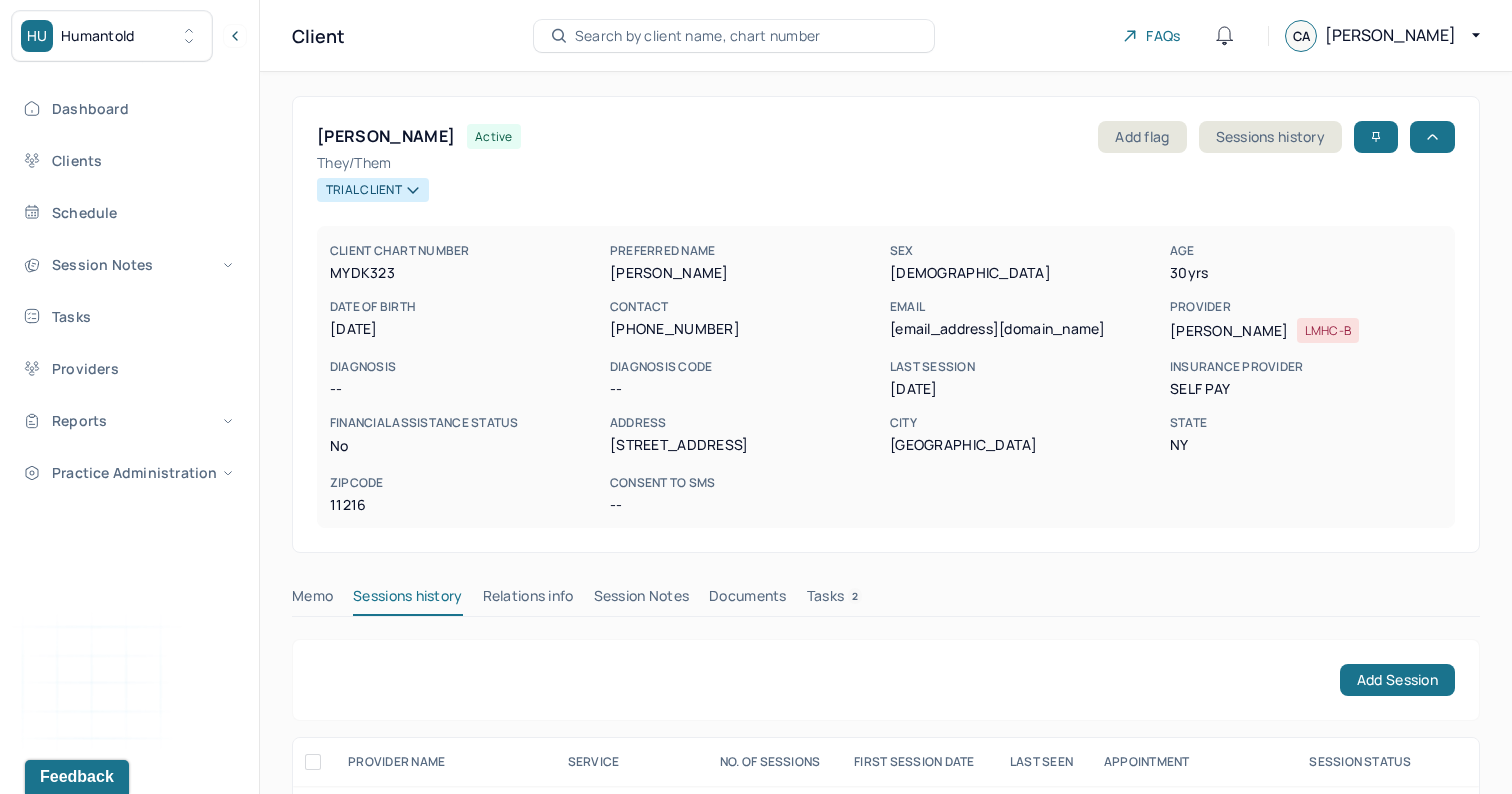 click on "[DATE]" at bounding box center [466, 329] 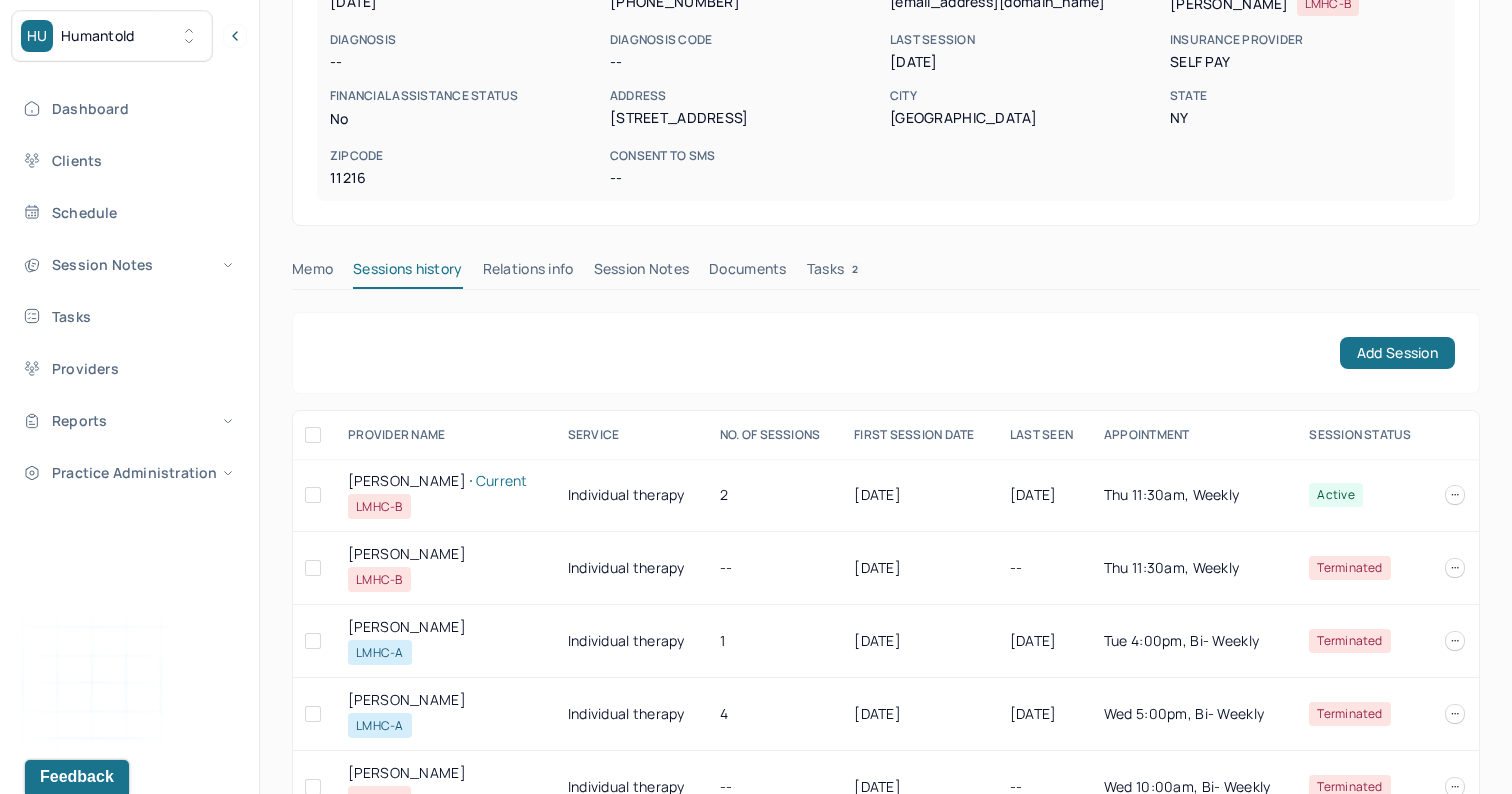 click on "Session Notes" at bounding box center (642, 273) 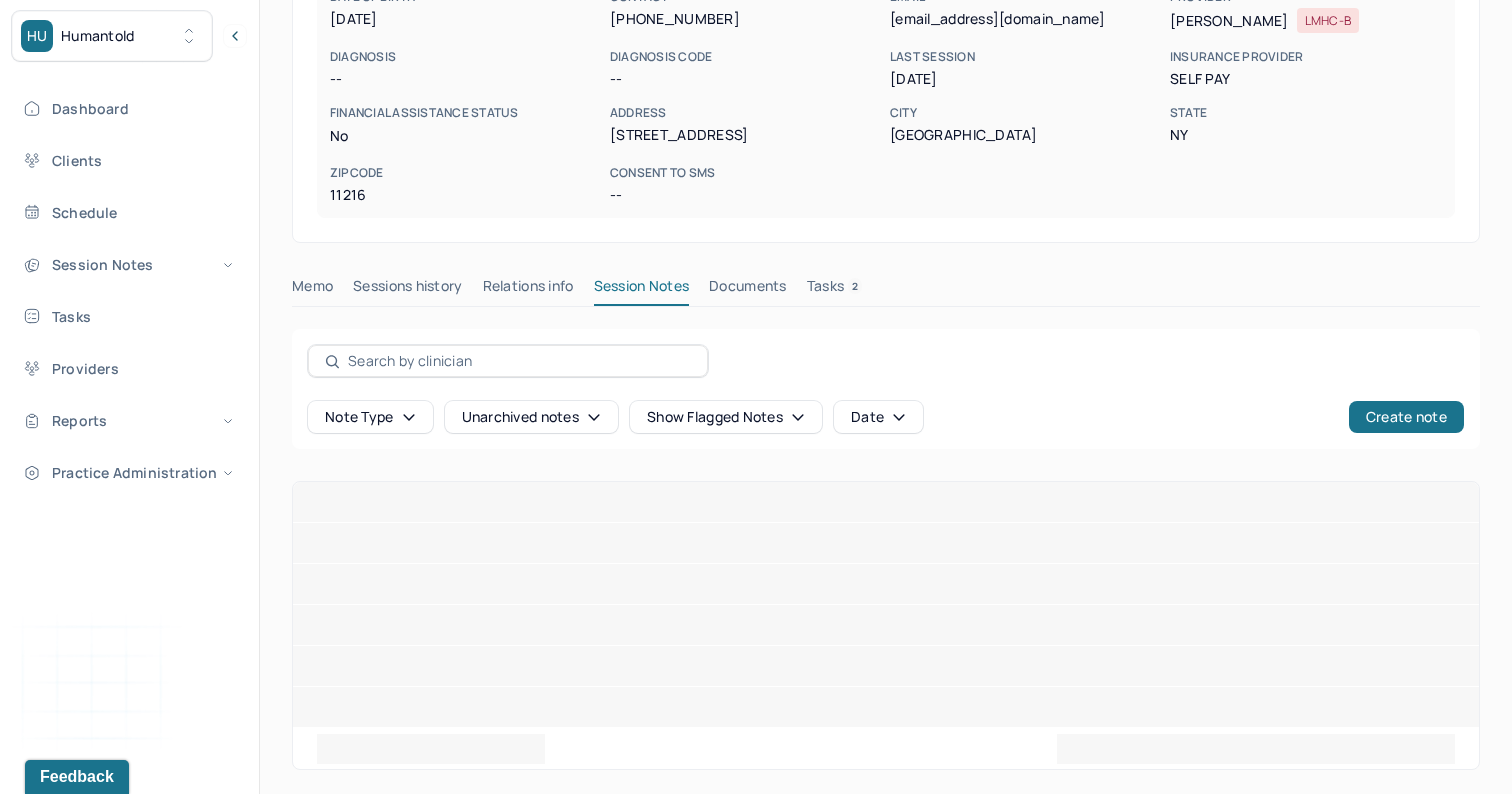 scroll, scrollTop: 327, scrollLeft: 0, axis: vertical 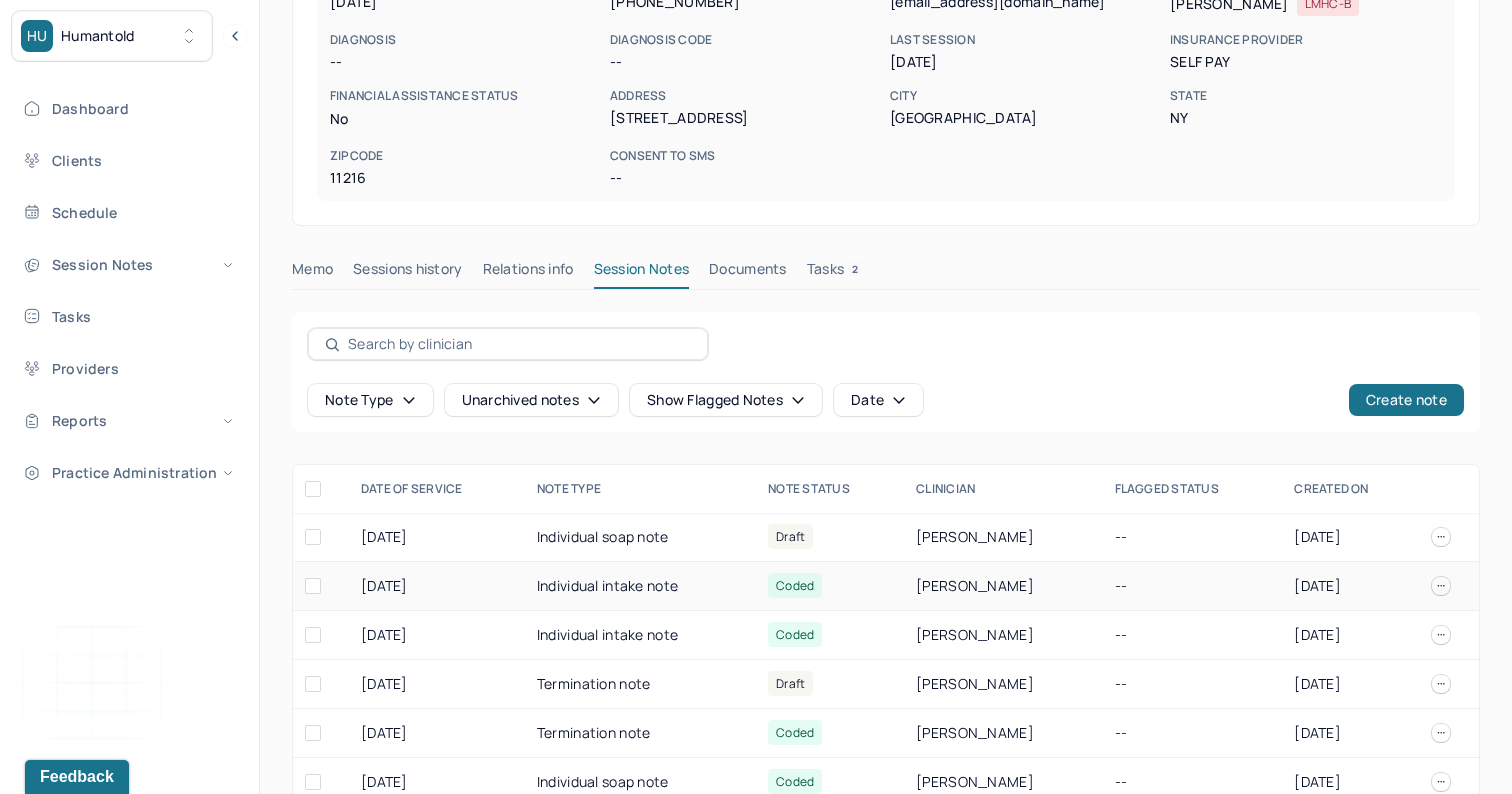 click on "Individual intake note" at bounding box center (640, 586) 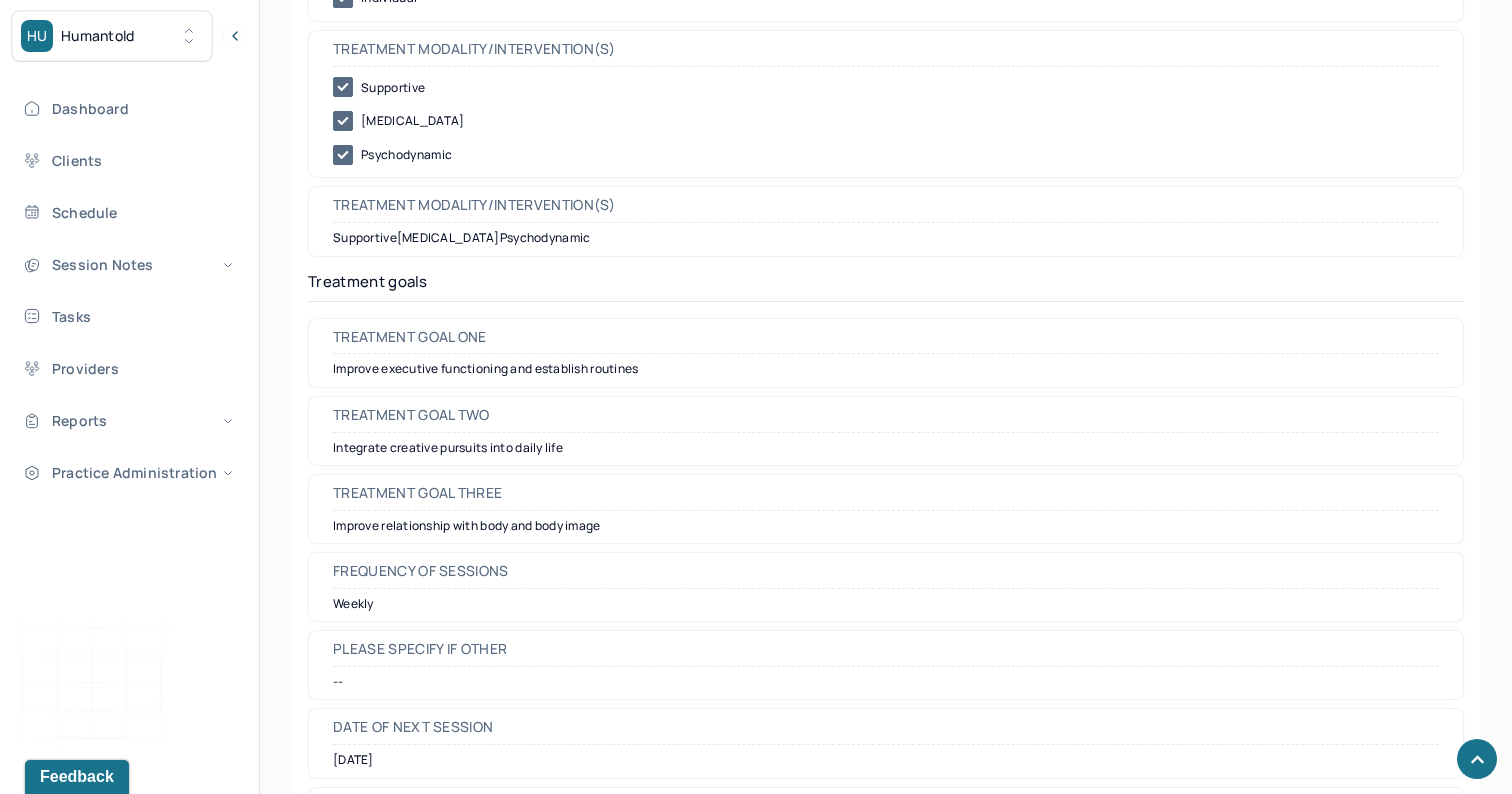 scroll, scrollTop: 8610, scrollLeft: 0, axis: vertical 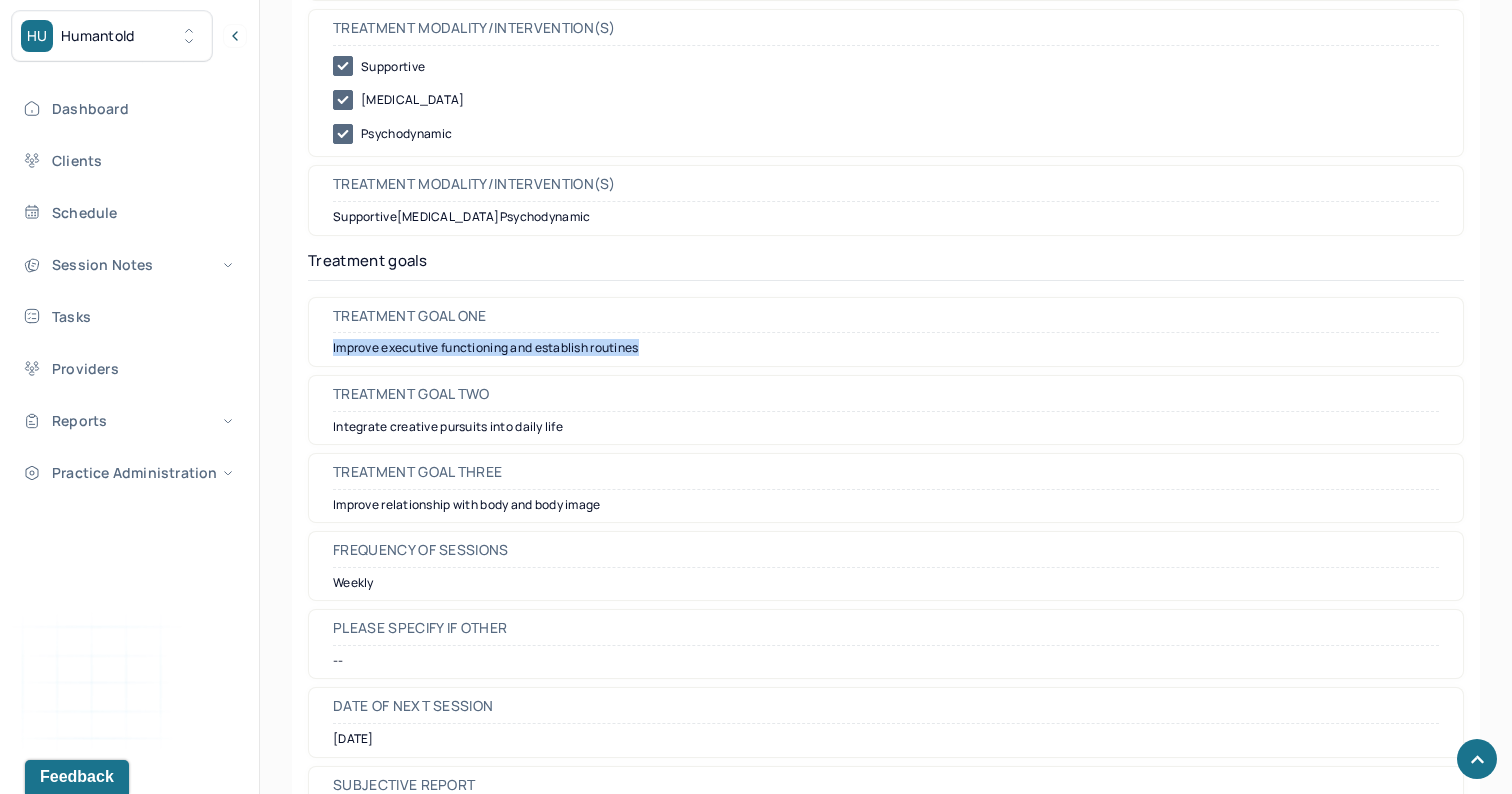 drag, startPoint x: 660, startPoint y: 363, endPoint x: 332, endPoint y: 360, distance: 328.01373 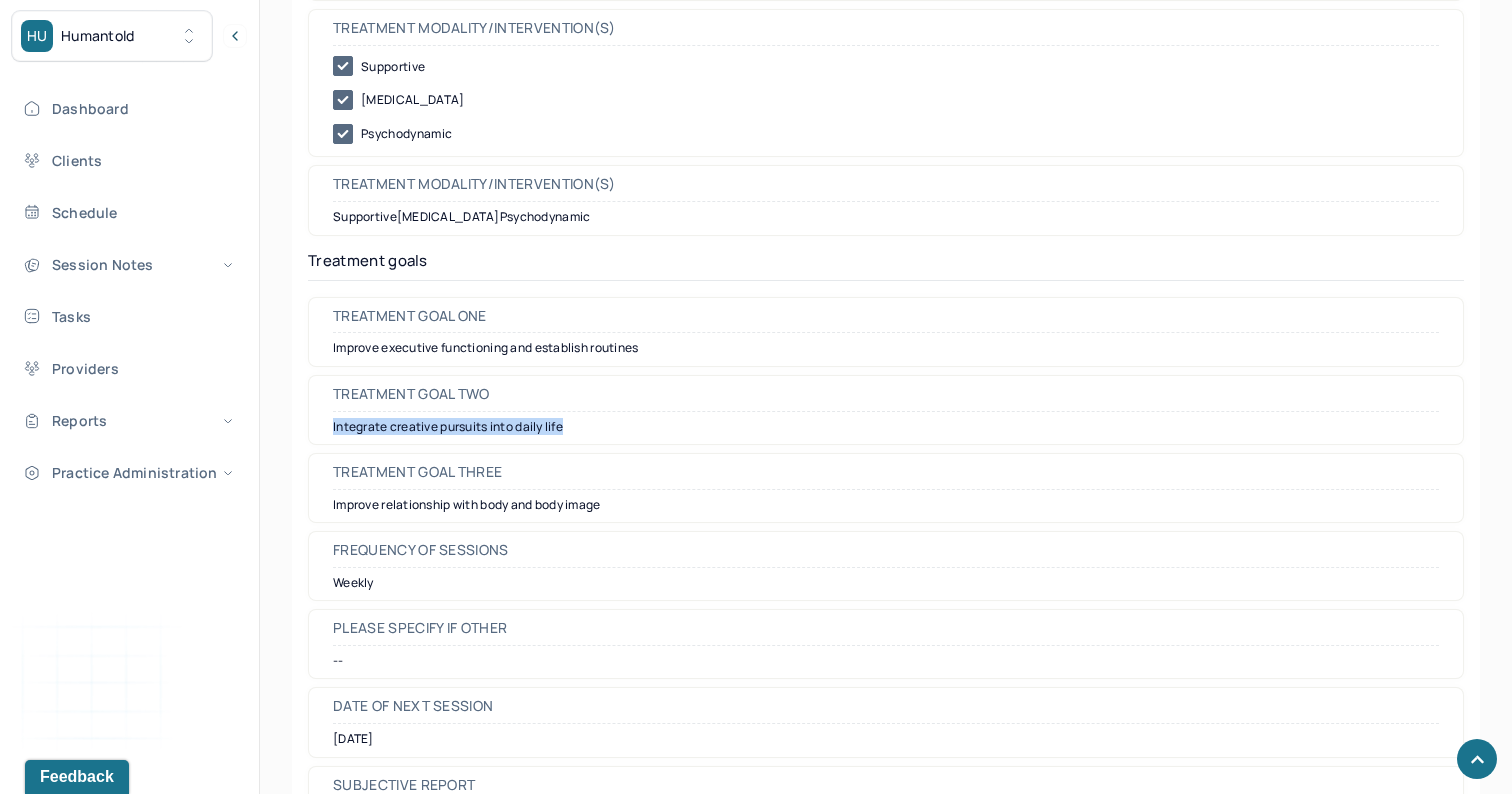 drag, startPoint x: 584, startPoint y: 440, endPoint x: 326, endPoint y: 432, distance: 258.124 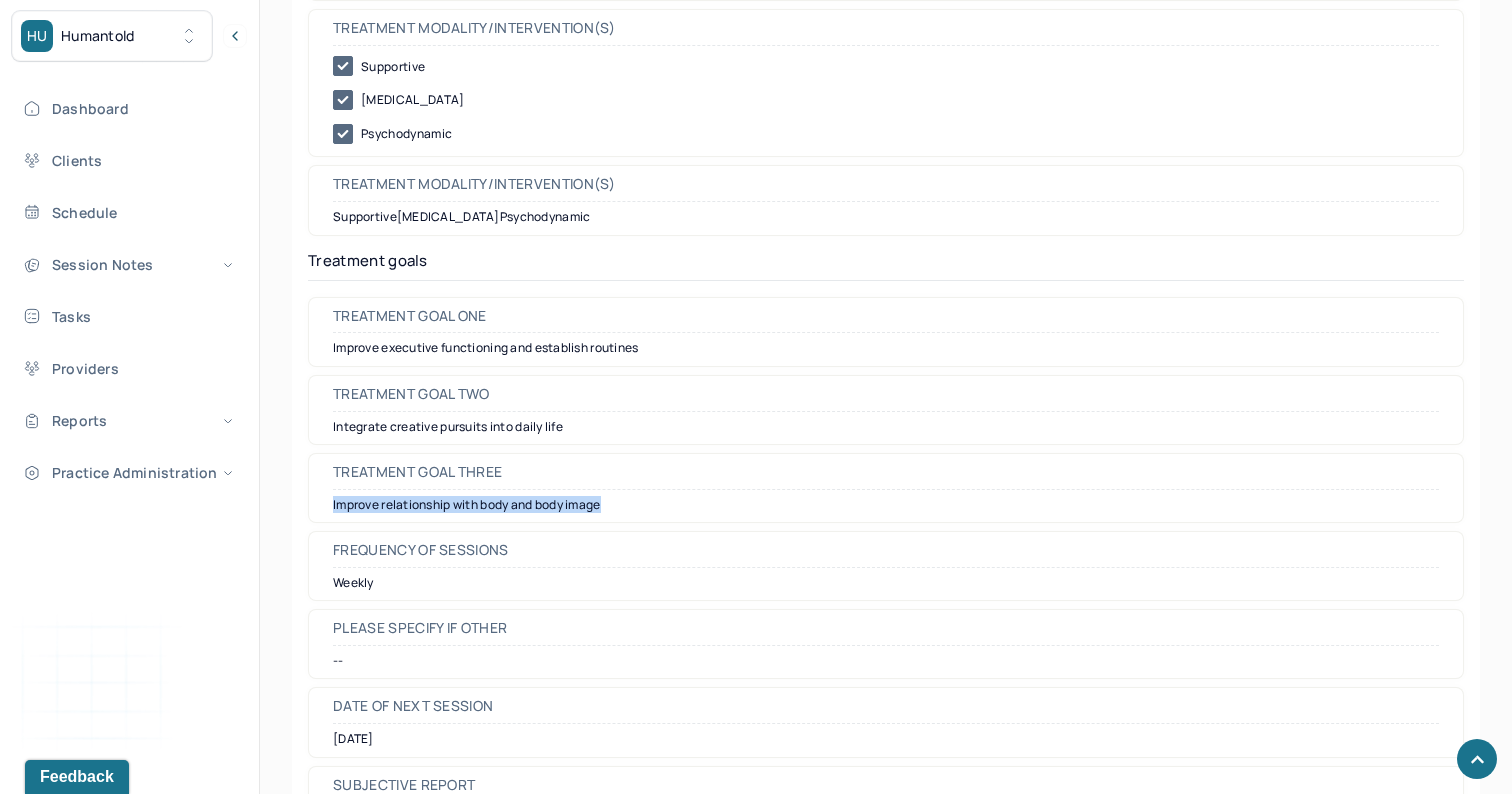 drag, startPoint x: 613, startPoint y: 522, endPoint x: 331, endPoint y: 520, distance: 282.00708 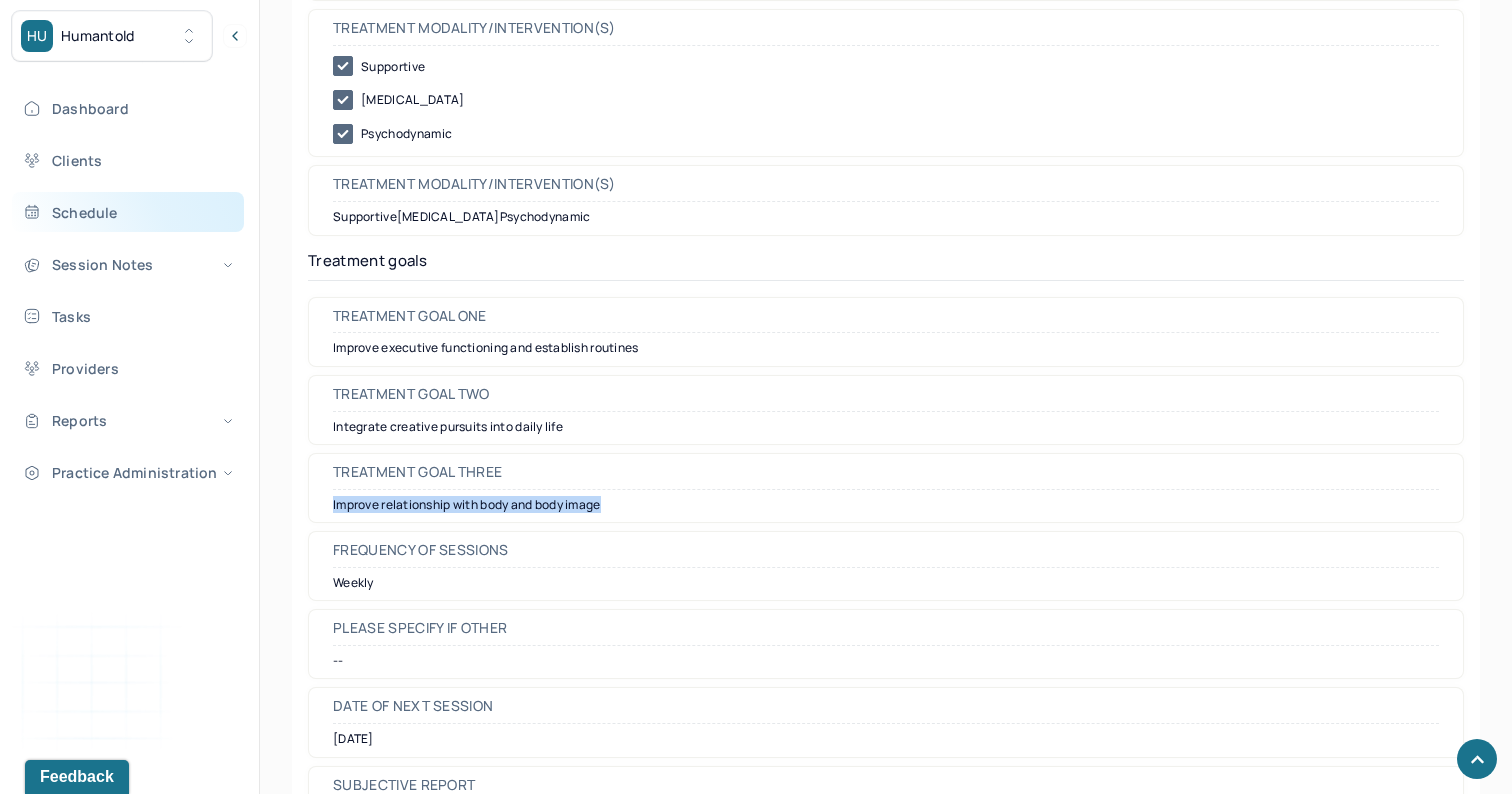 click on "Schedule" at bounding box center (128, 212) 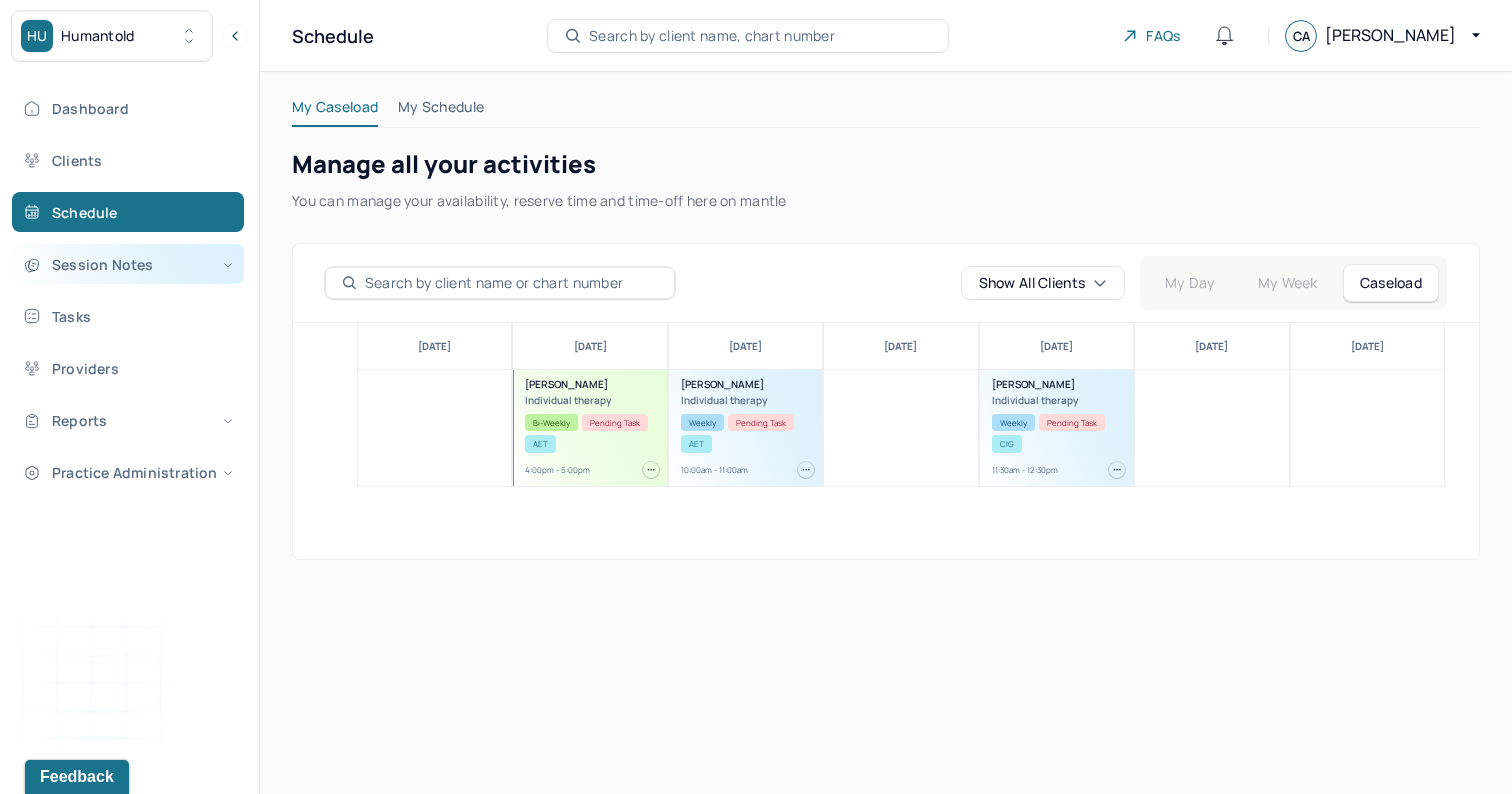 click on "Session Notes" at bounding box center (128, 264) 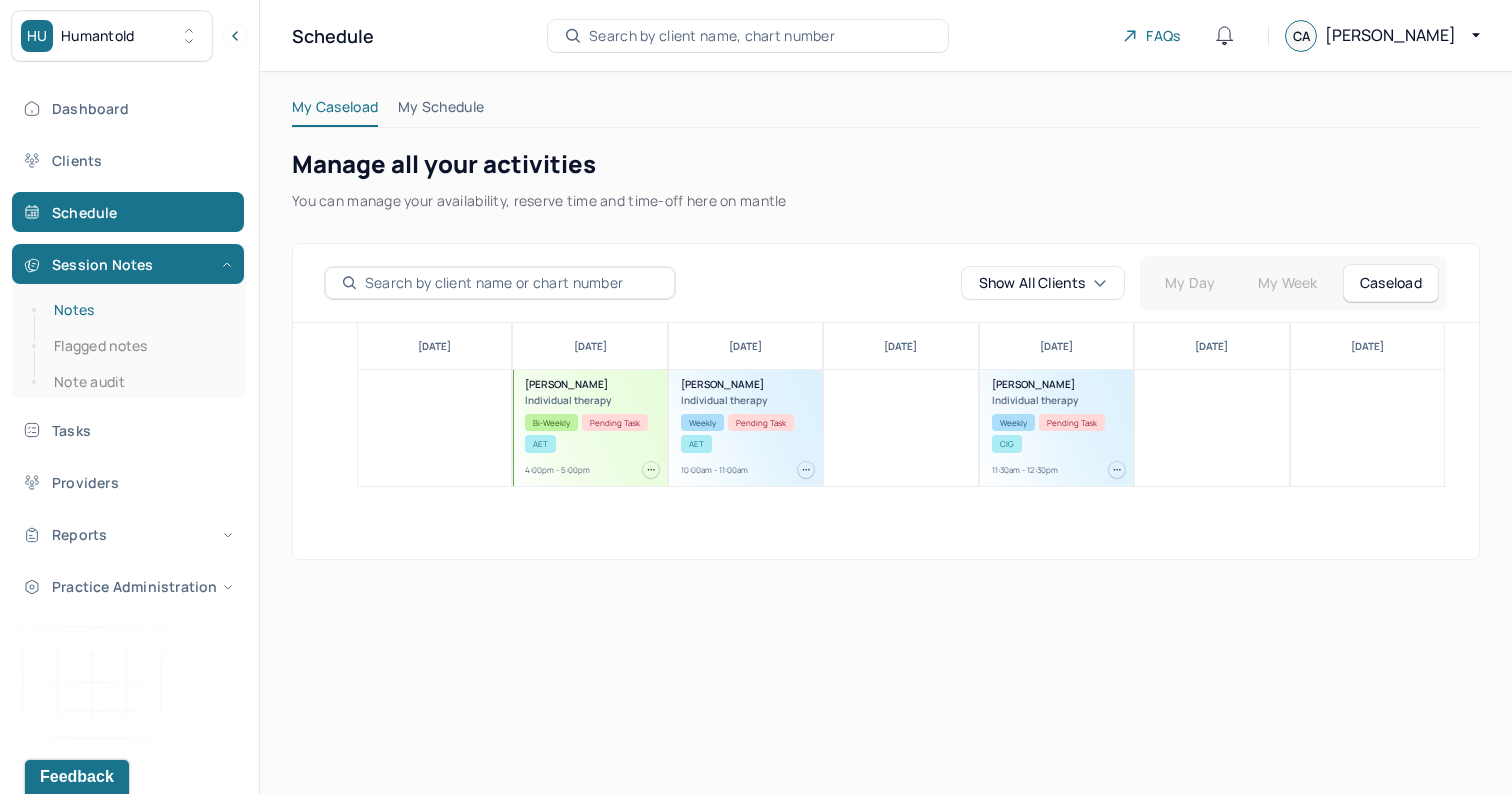 click on "Notes" at bounding box center [139, 310] 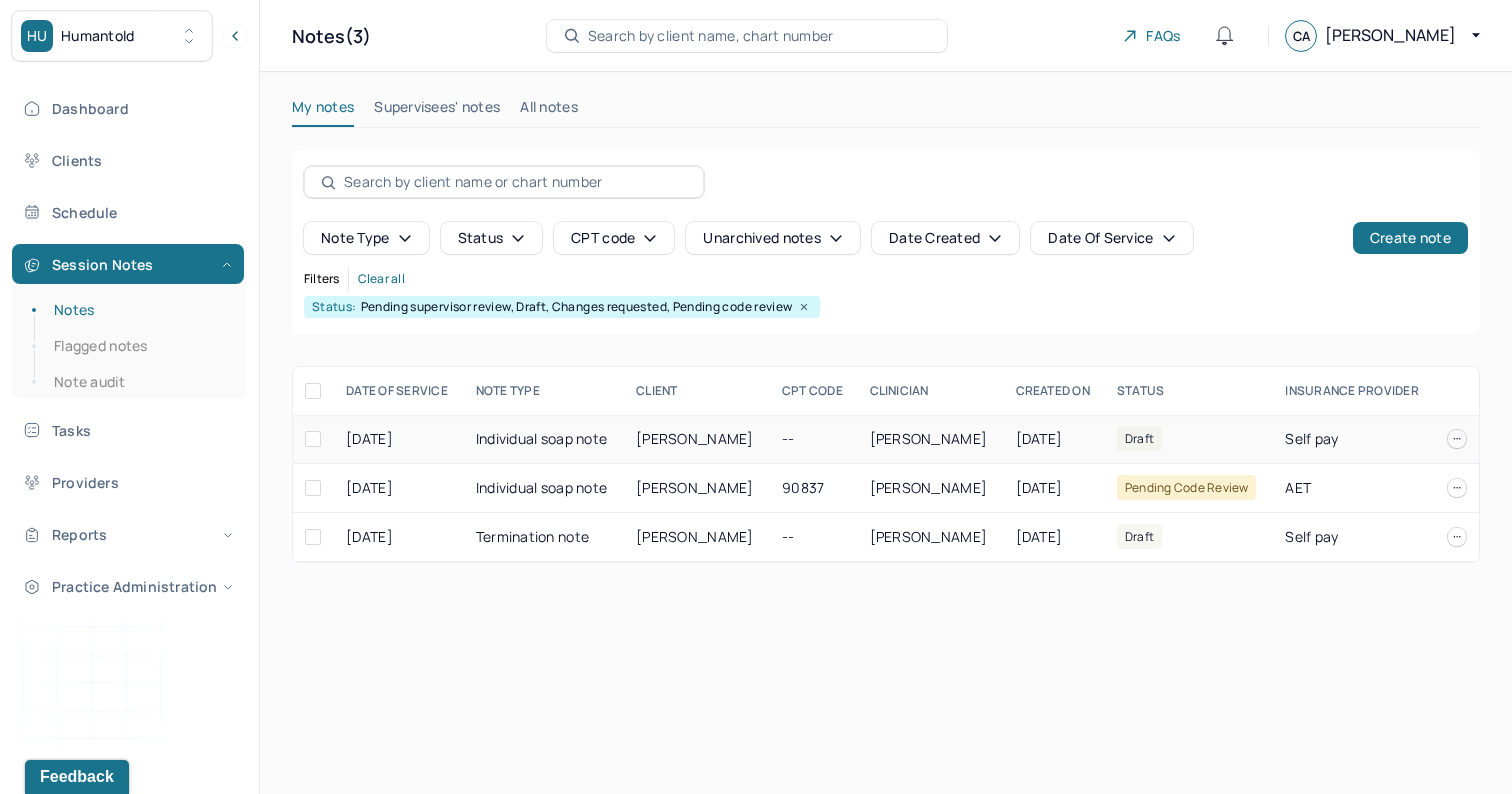 click on "[PERSON_NAME]" at bounding box center [697, 439] 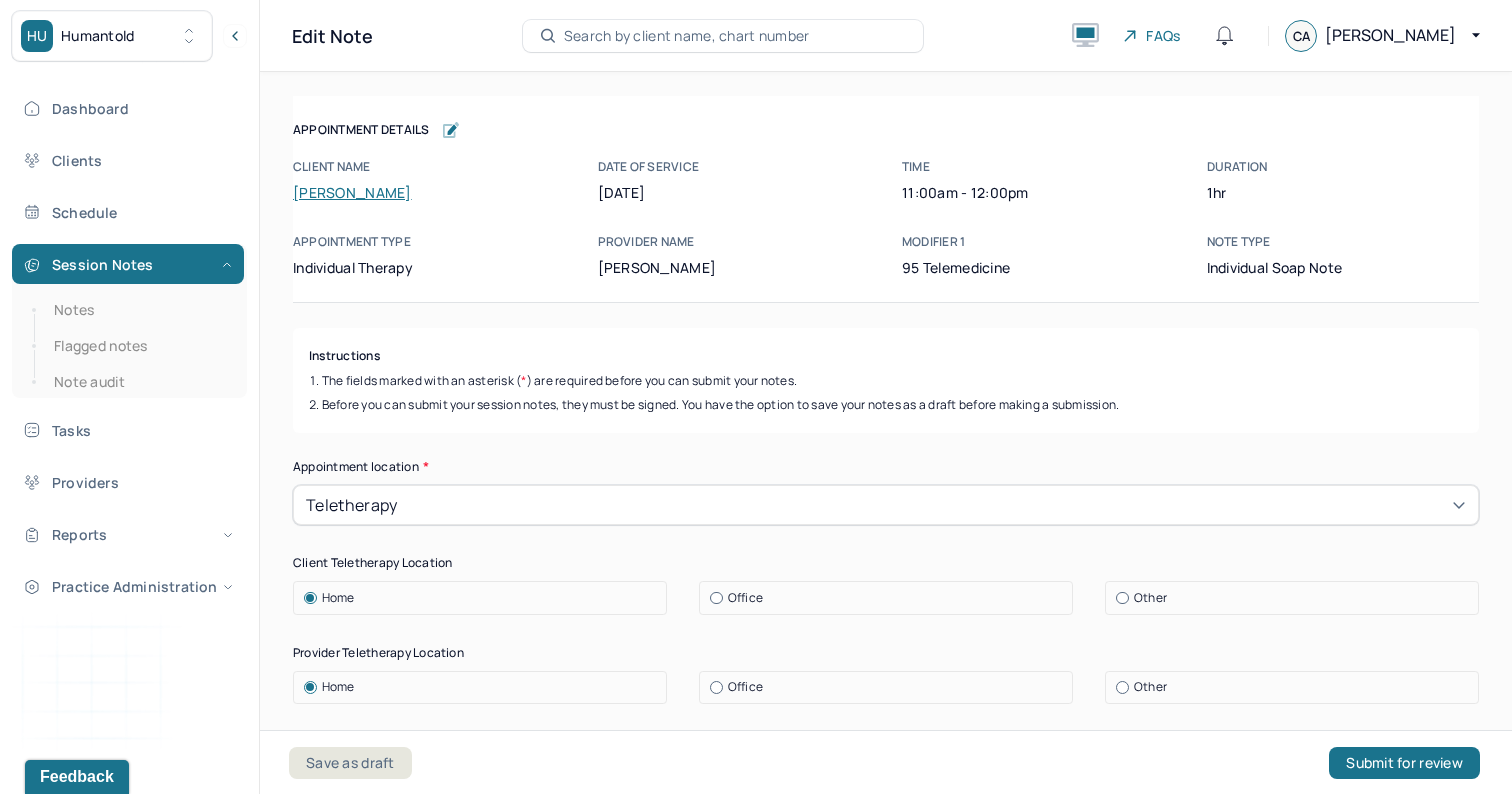 click on "Instructions The fields marked with an asterisk ( * ) are required before you can submit your notes. Before you can submit your session notes, they must be signed. You have the option to save your notes as a draft before making a submission. Appointment location * Teletherapy Client Teletherapy Location Home Office Other Provider Teletherapy Location Home Office Other Consent was received for the teletherapy session The teletherapy session was conducted via video Primary diagnosis * F90.9 [MEDICAL_DATA] UNSPECIFIED TYPE Secondary diagnosis (optional) F84.0 [MEDICAL_DATA] Tertiary diagnosis (optional) Tertiary diagnosis Emotional / Behavioural symptoms demonstrated * Client began session with periods of tearfulness and low mood due to reported feeling anxious and overwhelmed. However throughout session their mood improved and they smiled often. Causing * Maladaptive Functioning Intention for Session * Attempts to alleviate the emotional disturbances Session Note Subjective Objective Assessment EDMR Other Plan" at bounding box center (886, 2473) 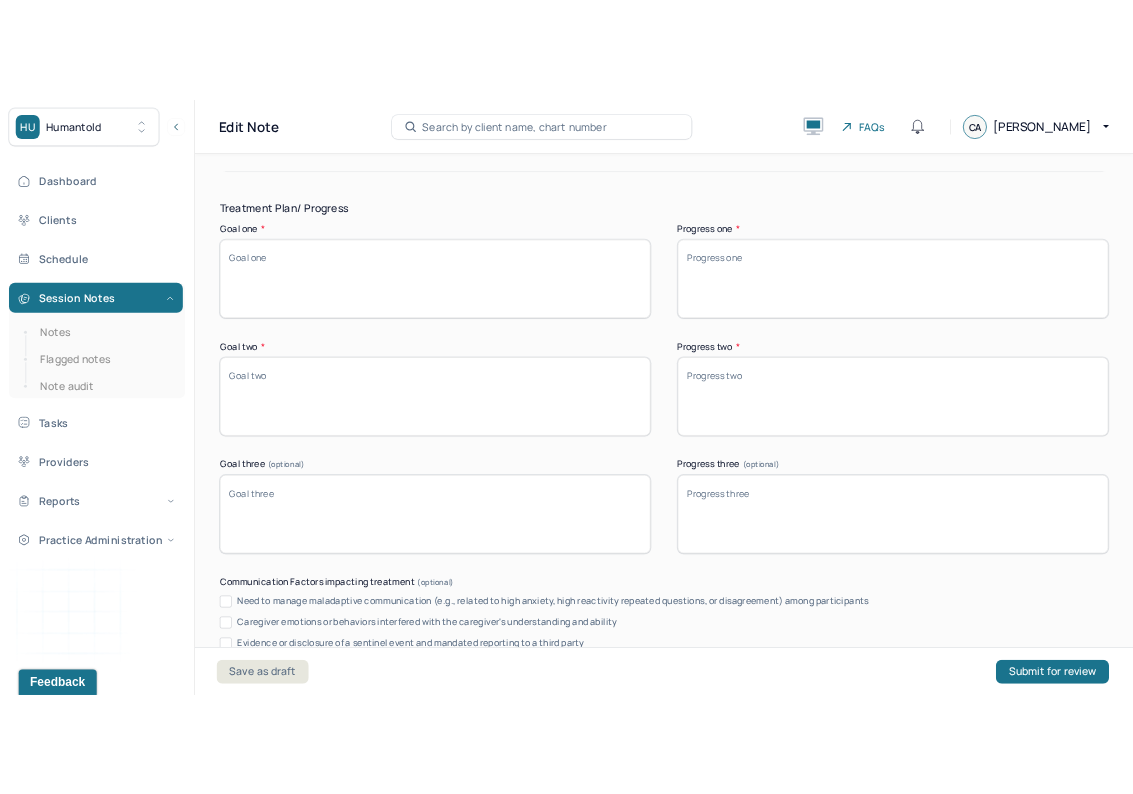 scroll, scrollTop: 3308, scrollLeft: 0, axis: vertical 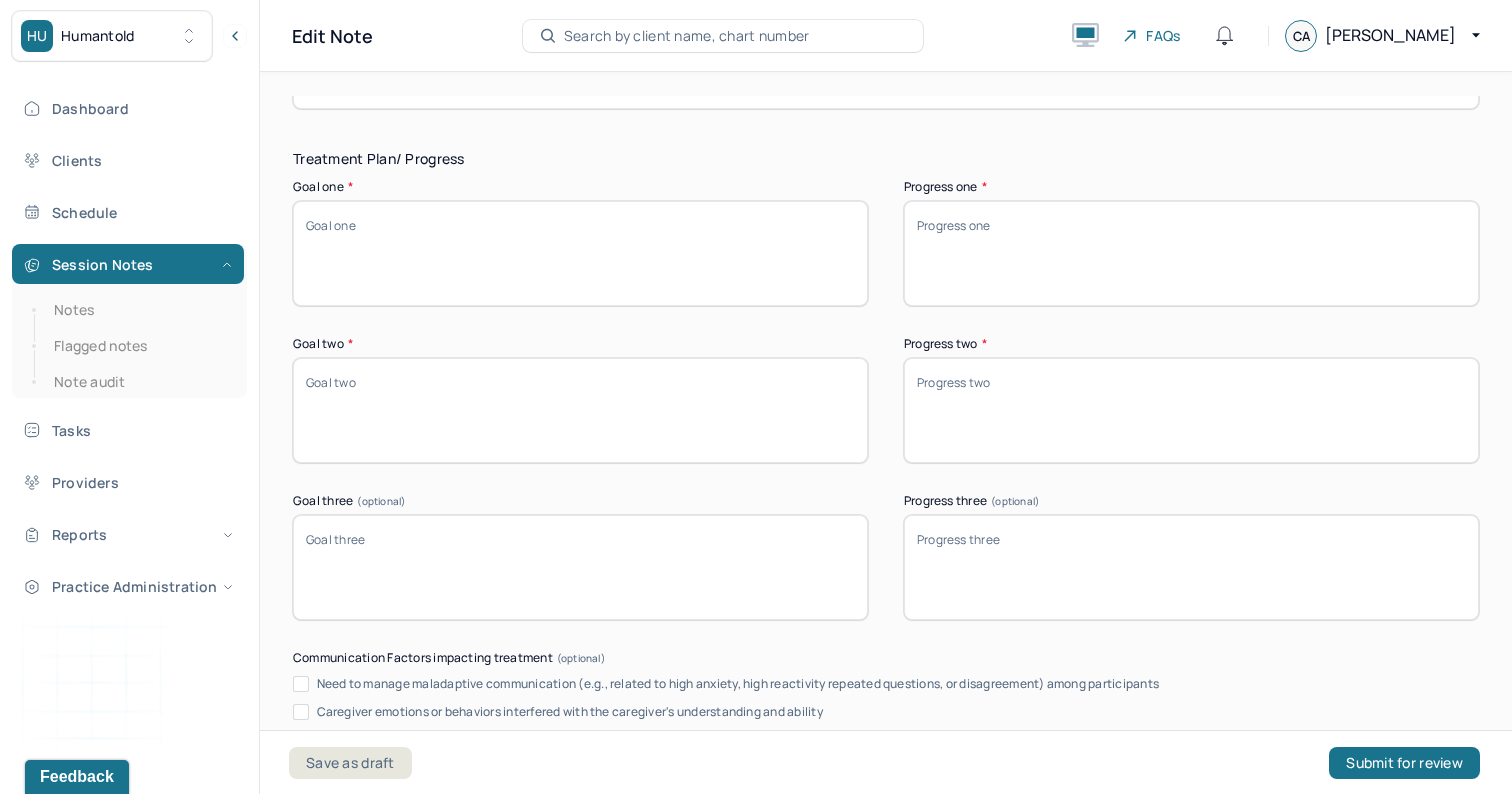 click on "Treatment Plan/ Progress Goal one * Progress one * Goal two * Progress two * Goal three (optional) Progress three (optional) Communication Factors impacting treatment Need to manage maladaptive communication (e.g., related to high anxiety, high reactivity repeated questions, or disagreement) among participants Caregiver emotions or behaviors interfered with the caregiver's understanding and ability Evidence or disclosure of a sentinel event and mandated reporting to a third party Use of play equipment or other physical devices to communicate with the client to overcome barriers to therapeutic or diagnostic interaction Client has not developed, or lost, either the expressive language communication skills to explain their symptoms and respond to treatment Client lacks the receptive communication skills to understand the therapist when using typical language for communication Details around communication factors impacting treatment" at bounding box center (886, 571) 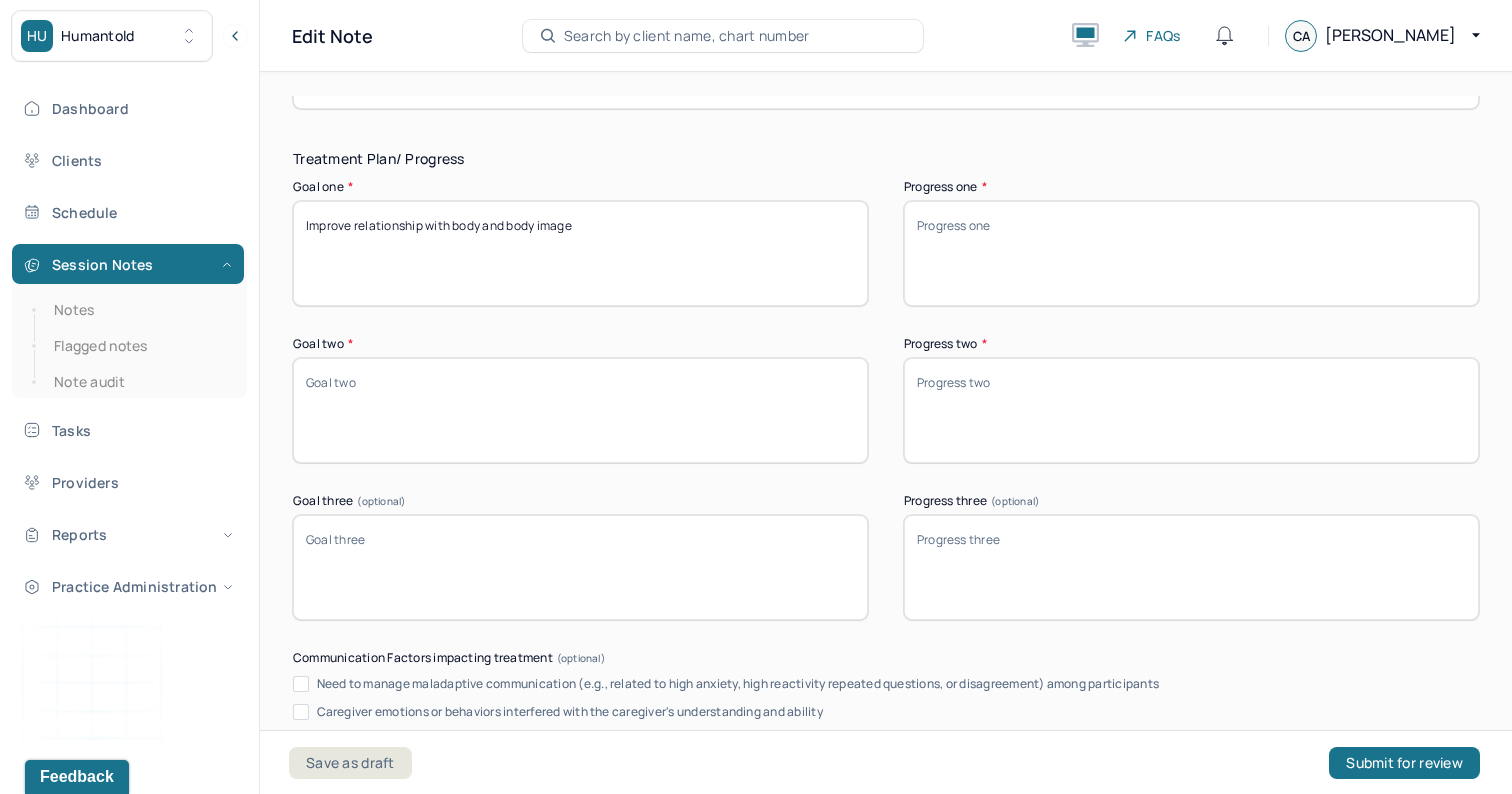 scroll, scrollTop: 3536, scrollLeft: 0, axis: vertical 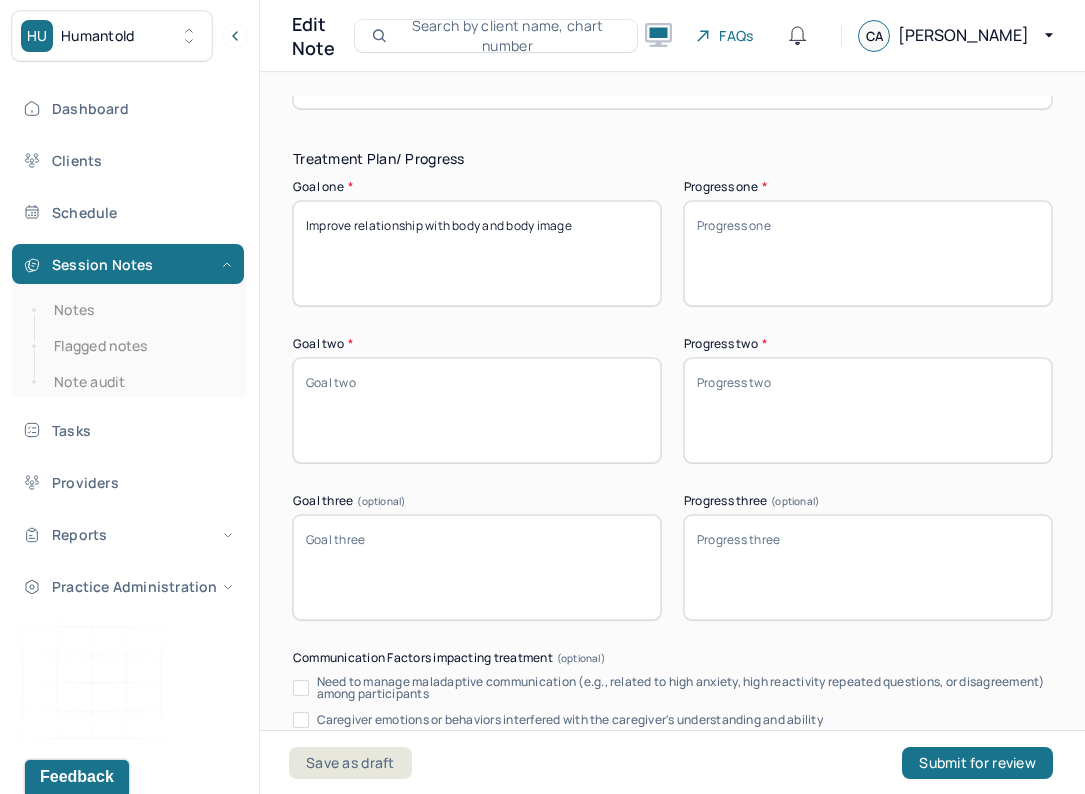type on "Improve relationship with body and body image" 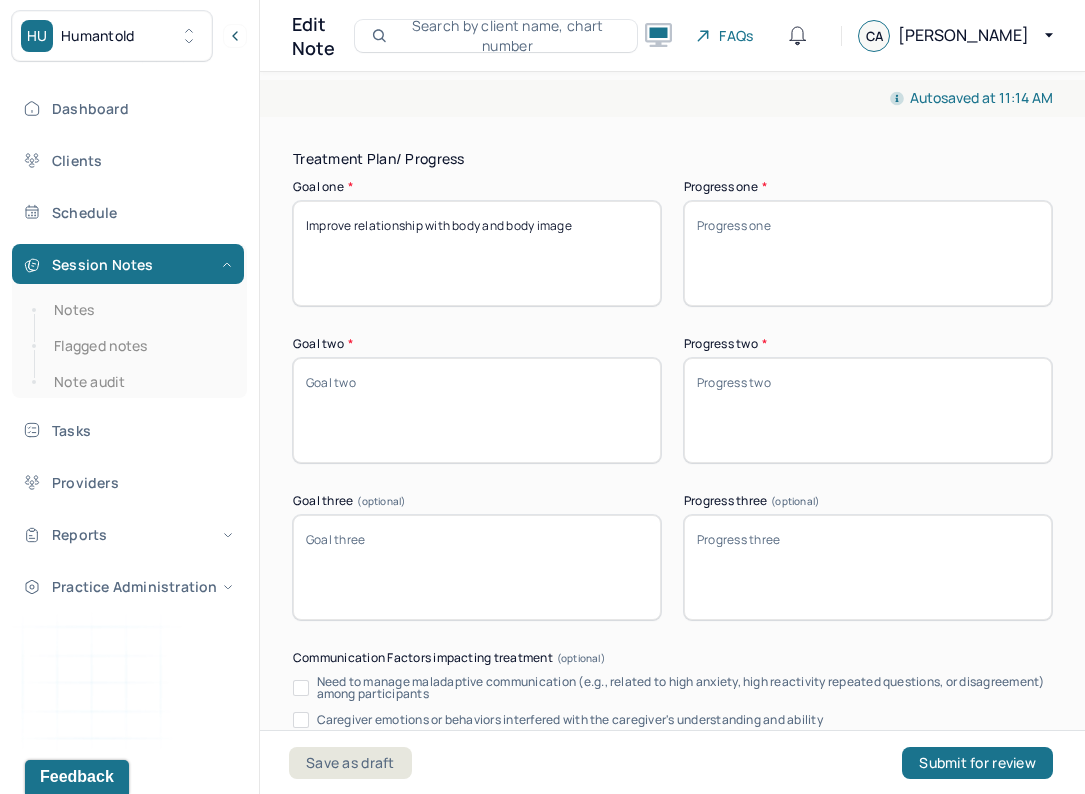 click on "Goal two *" at bounding box center [477, 410] 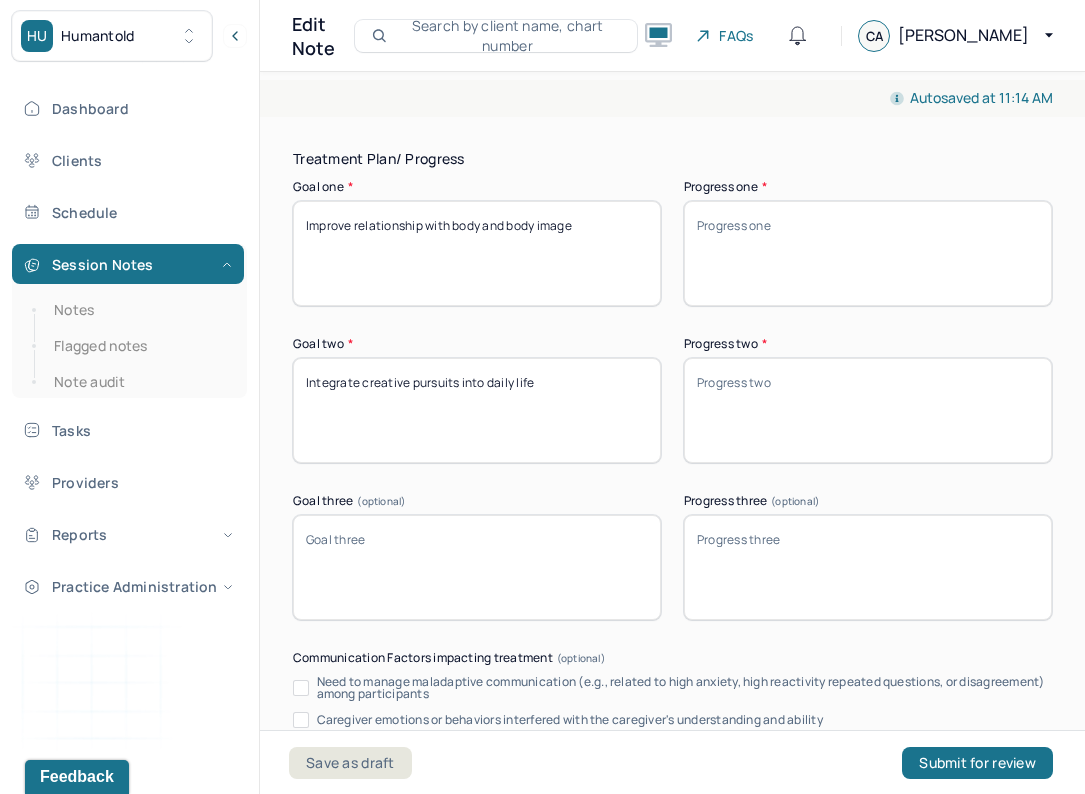 type on "Integrate creative pursuits into daily life" 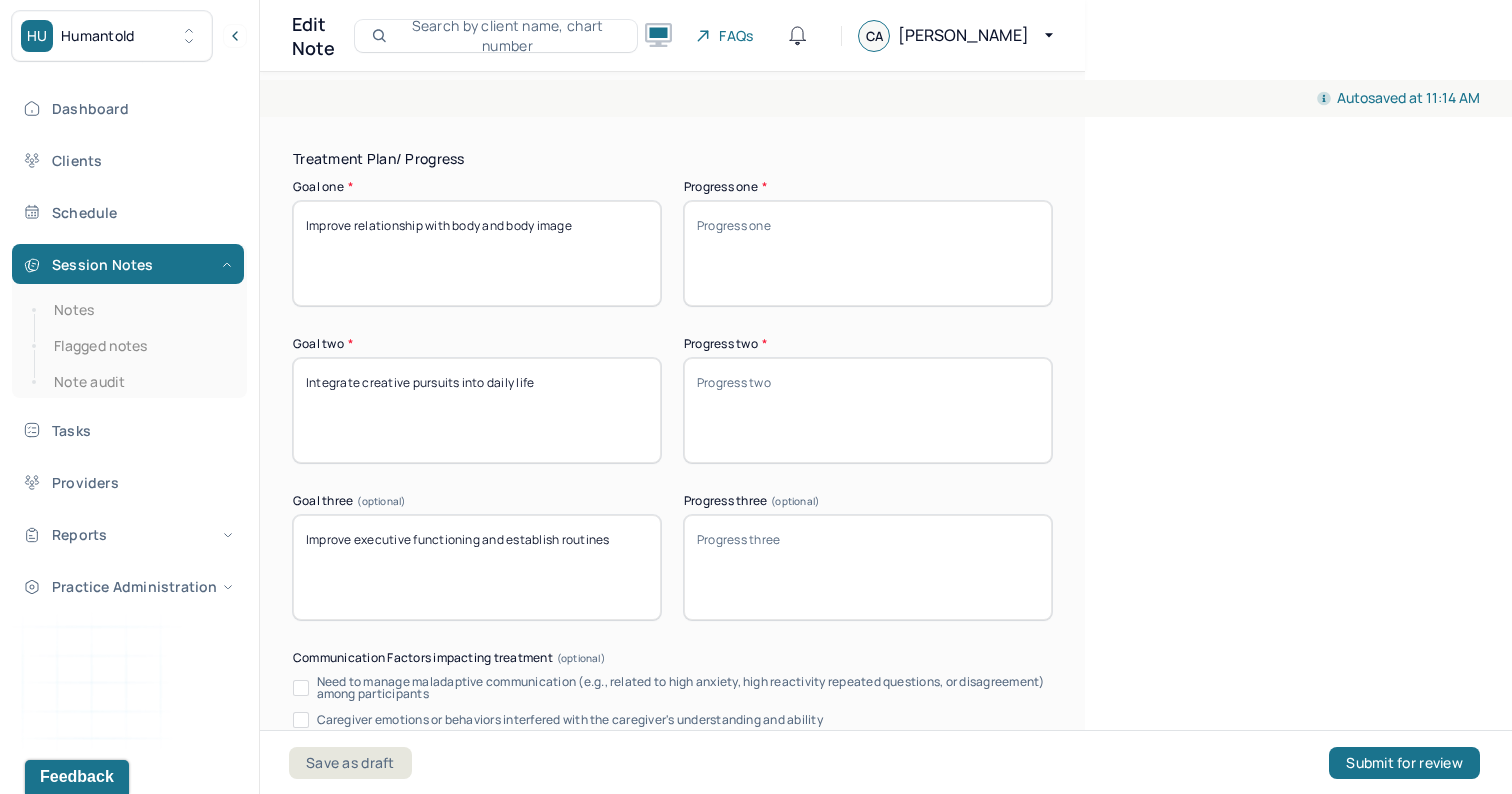 scroll, scrollTop: 3308, scrollLeft: 0, axis: vertical 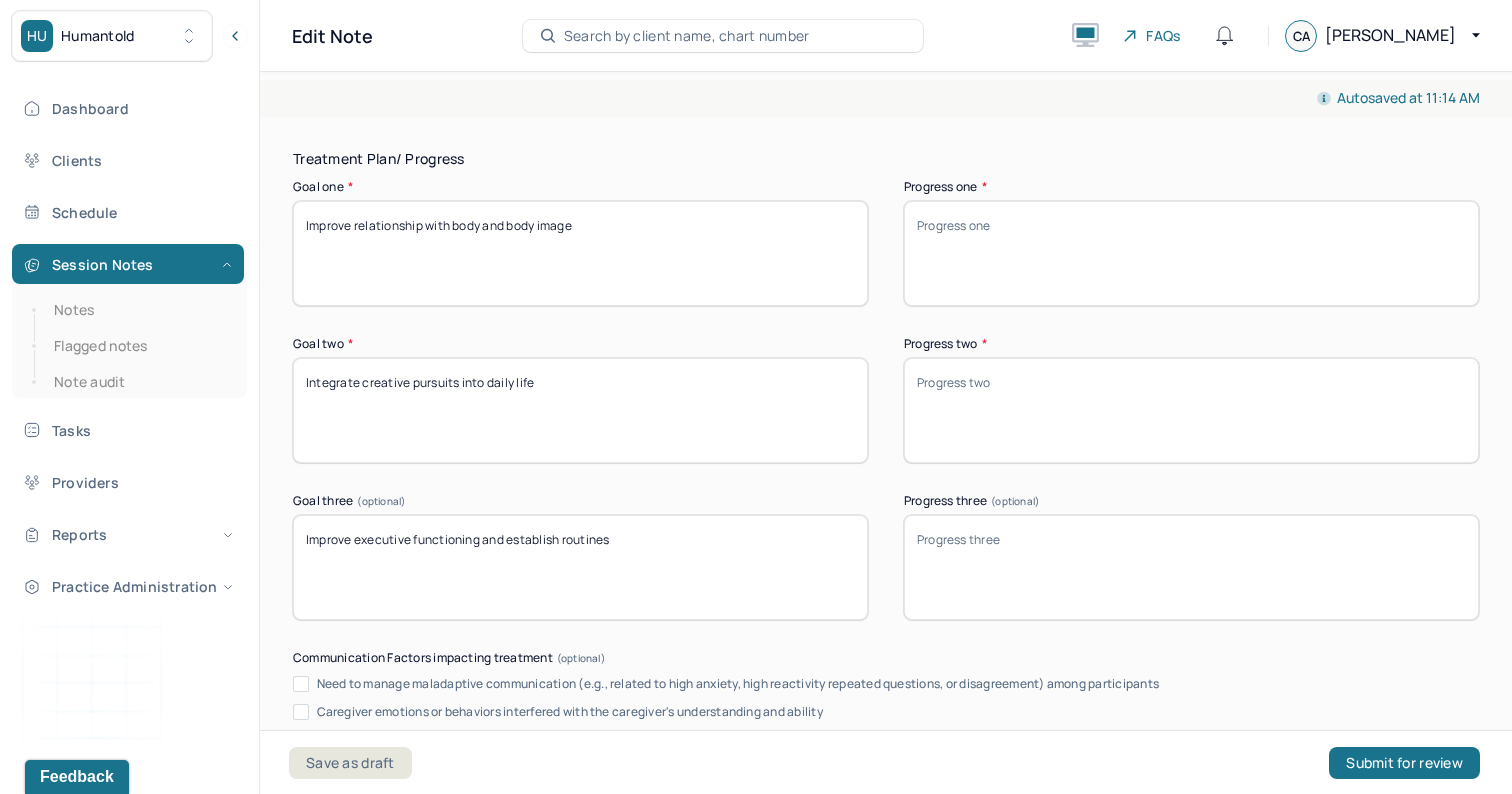 type on "Improve executive functioning and establish routines" 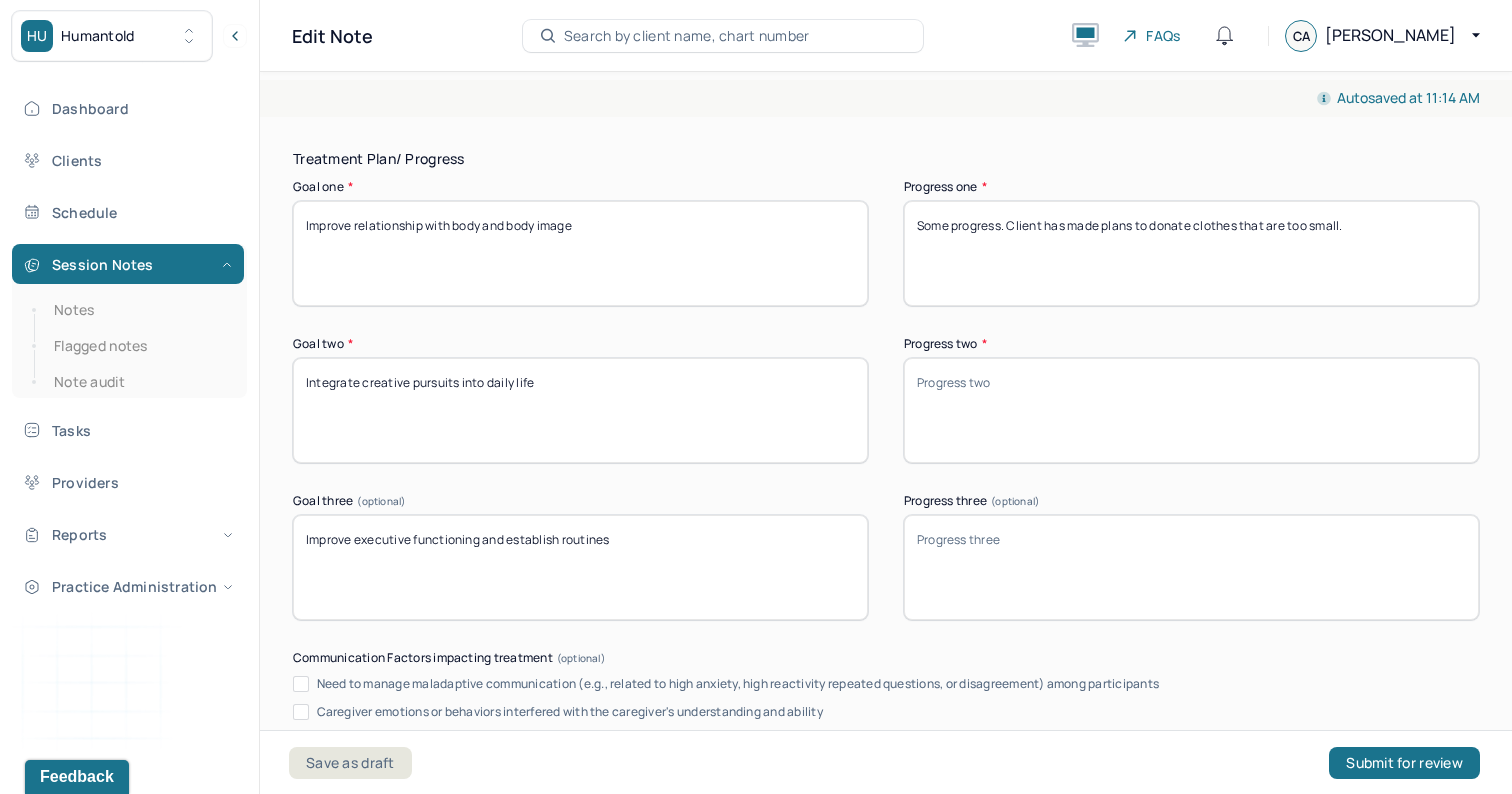type on "Some progress. Client has made plans to donate clothes that are too small." 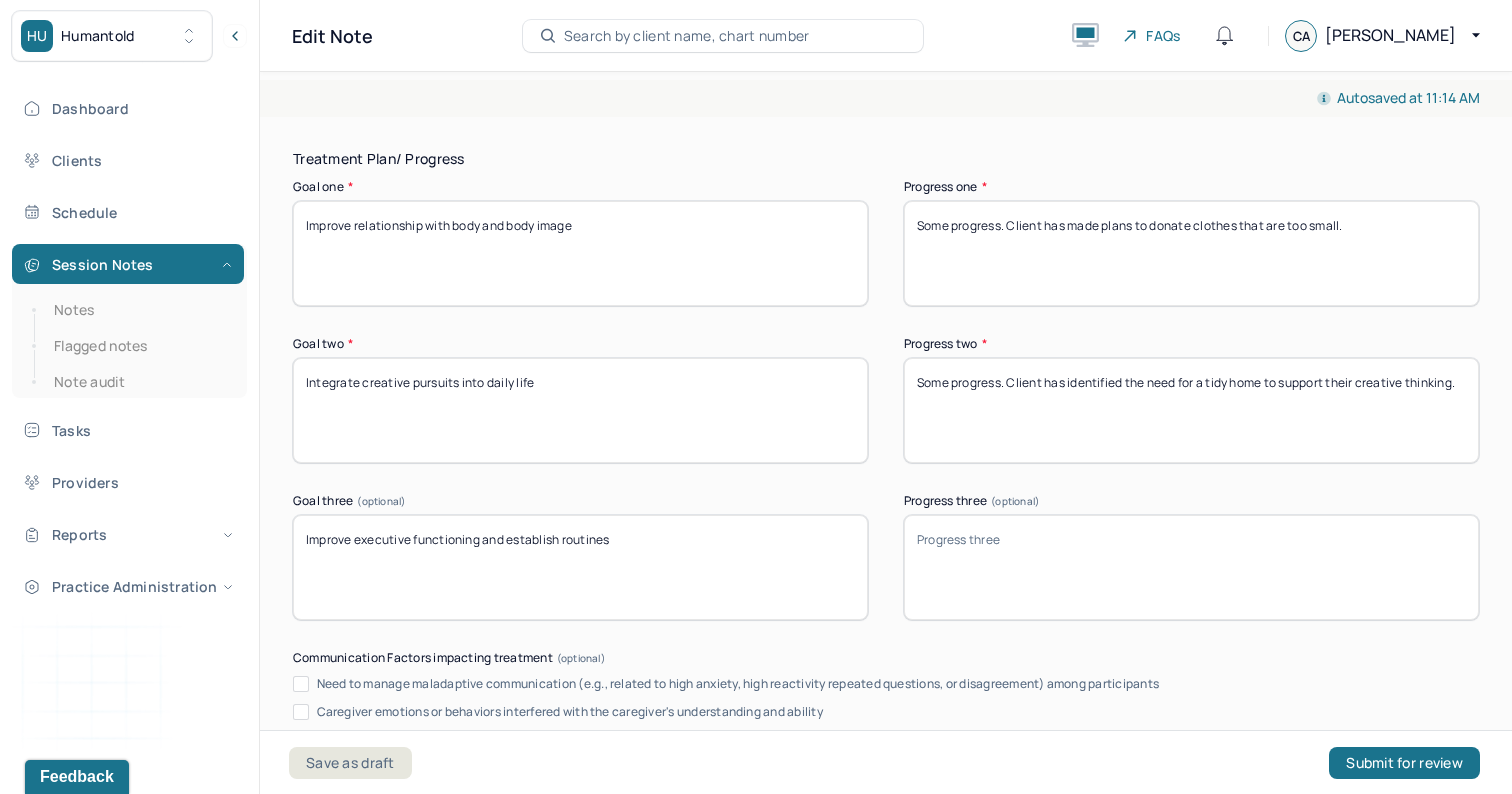 type on "Some progress. Client has identified the need for a tidy home to support their creative thinking." 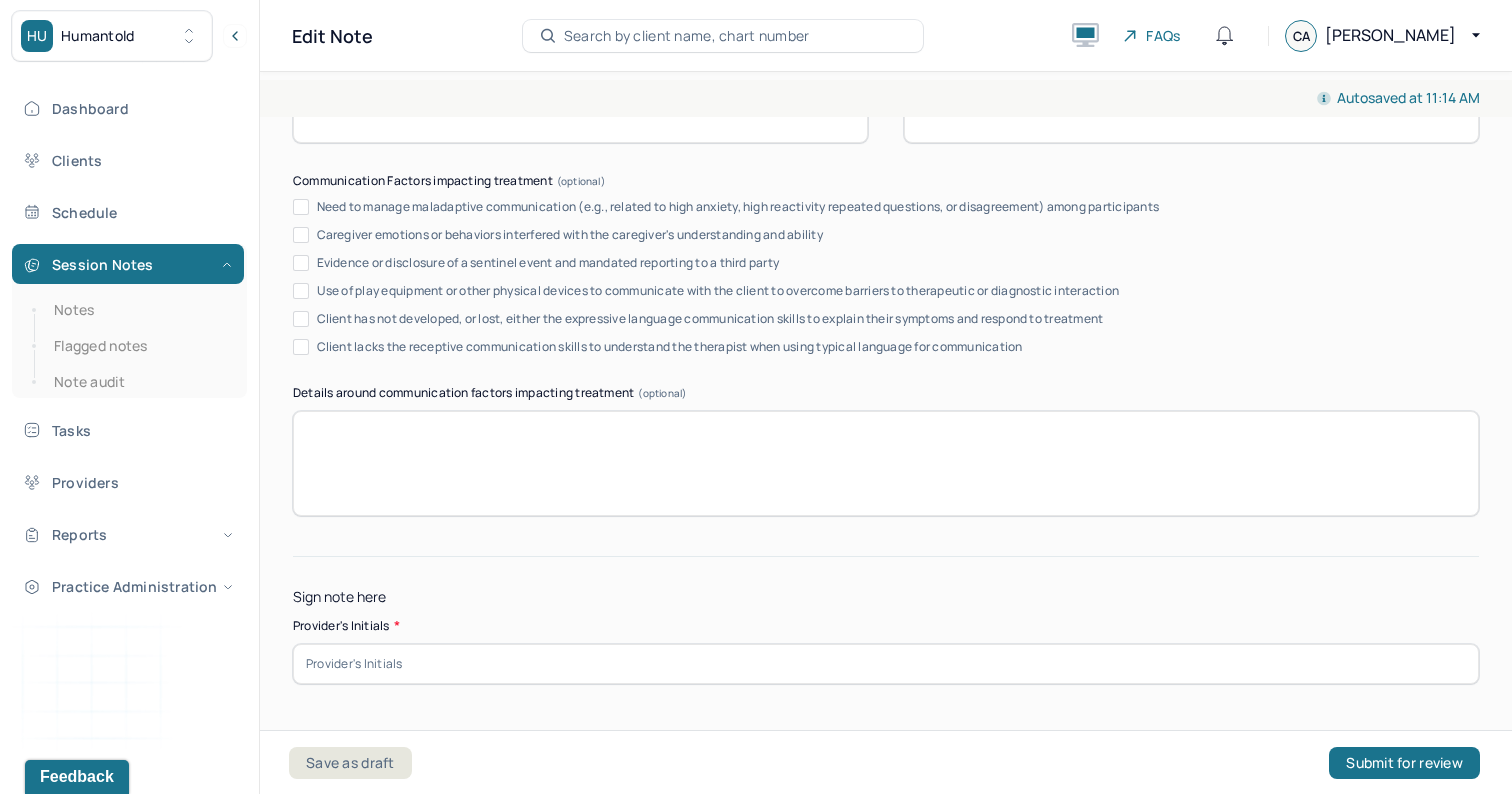 scroll, scrollTop: 3797, scrollLeft: 0, axis: vertical 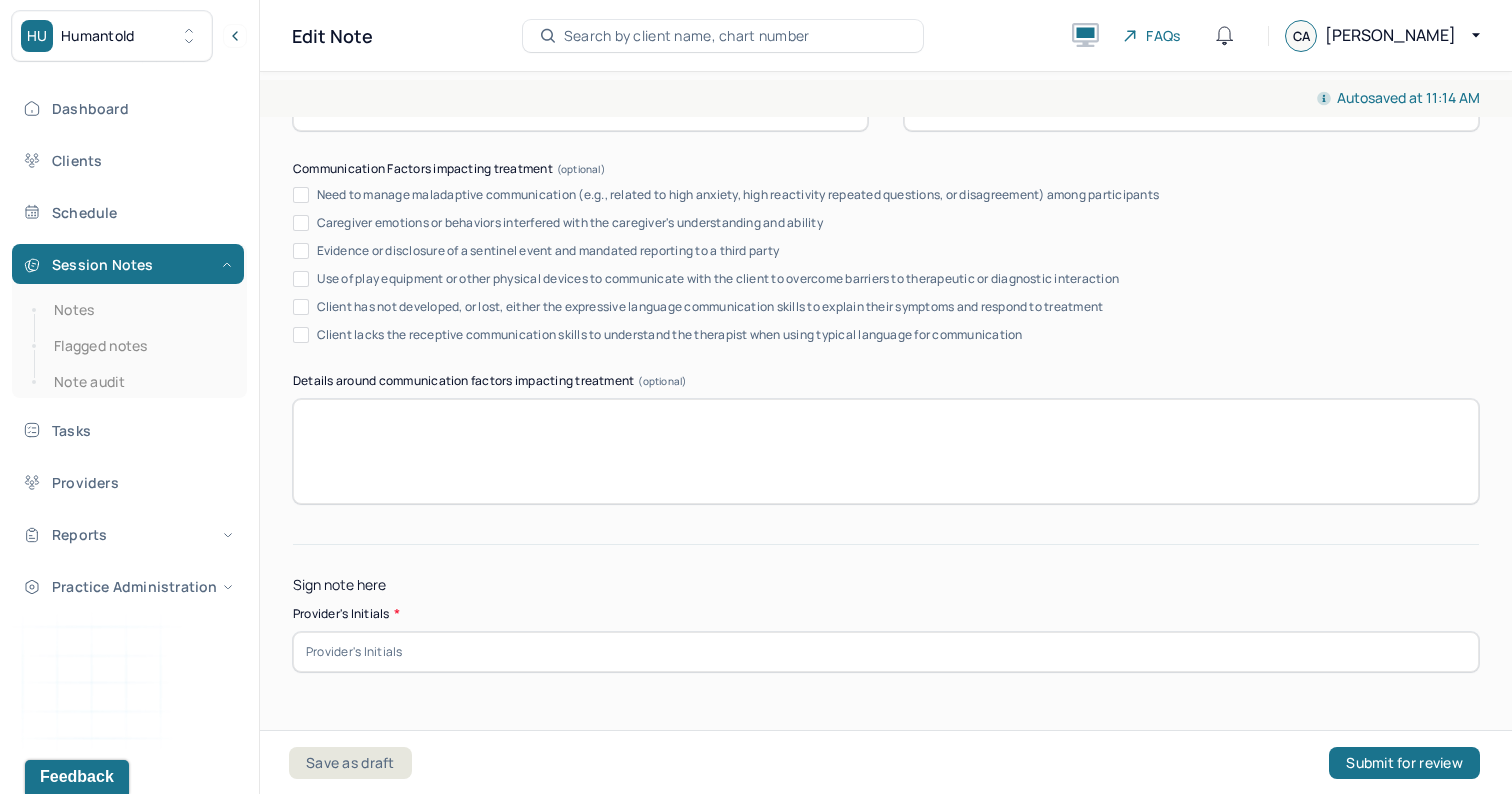 type on "Some progress. Client has outsourced tasks to support being home to a realistic baseline to establish new routines." 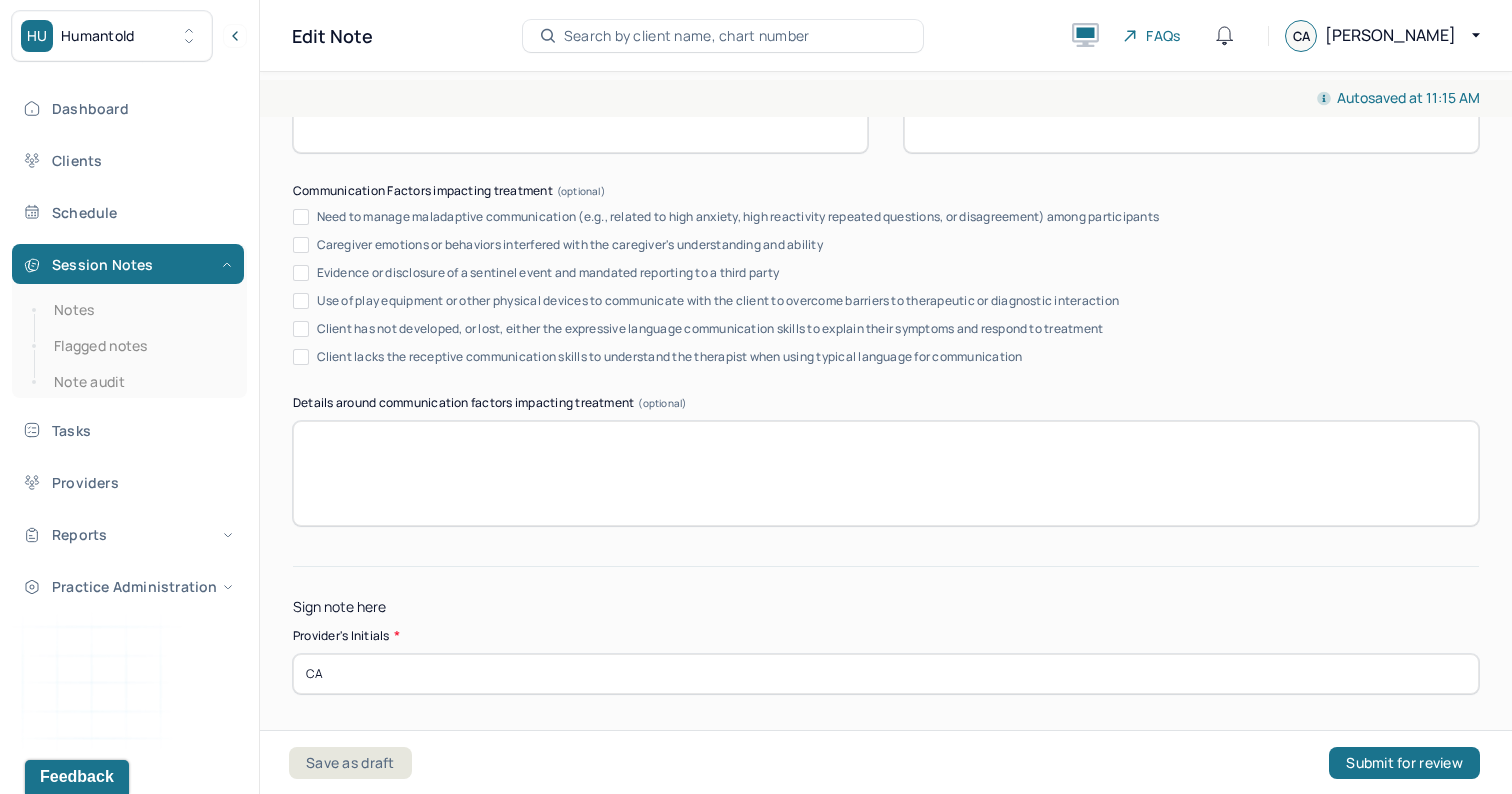 scroll, scrollTop: 3797, scrollLeft: 0, axis: vertical 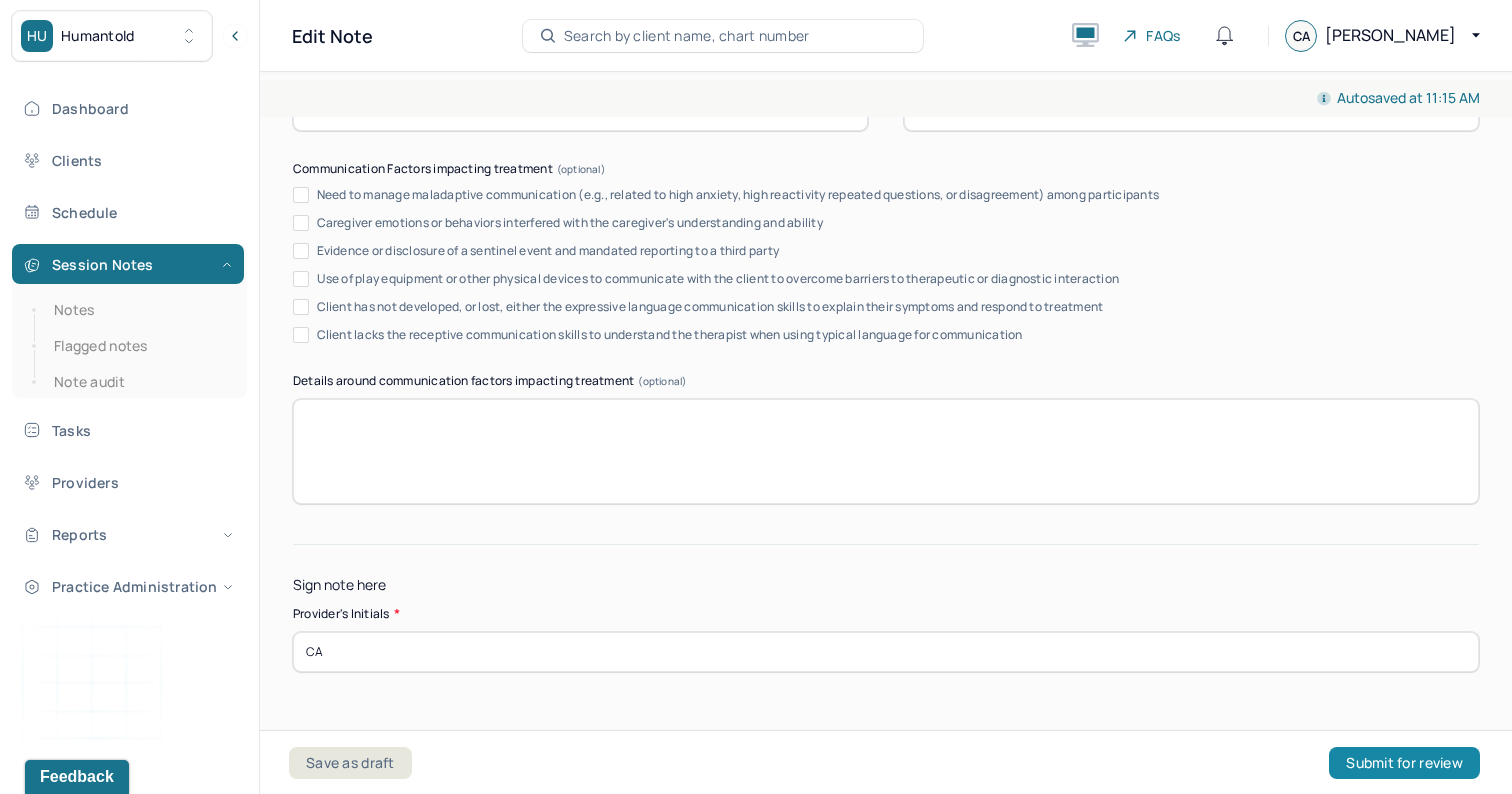 type on "CA" 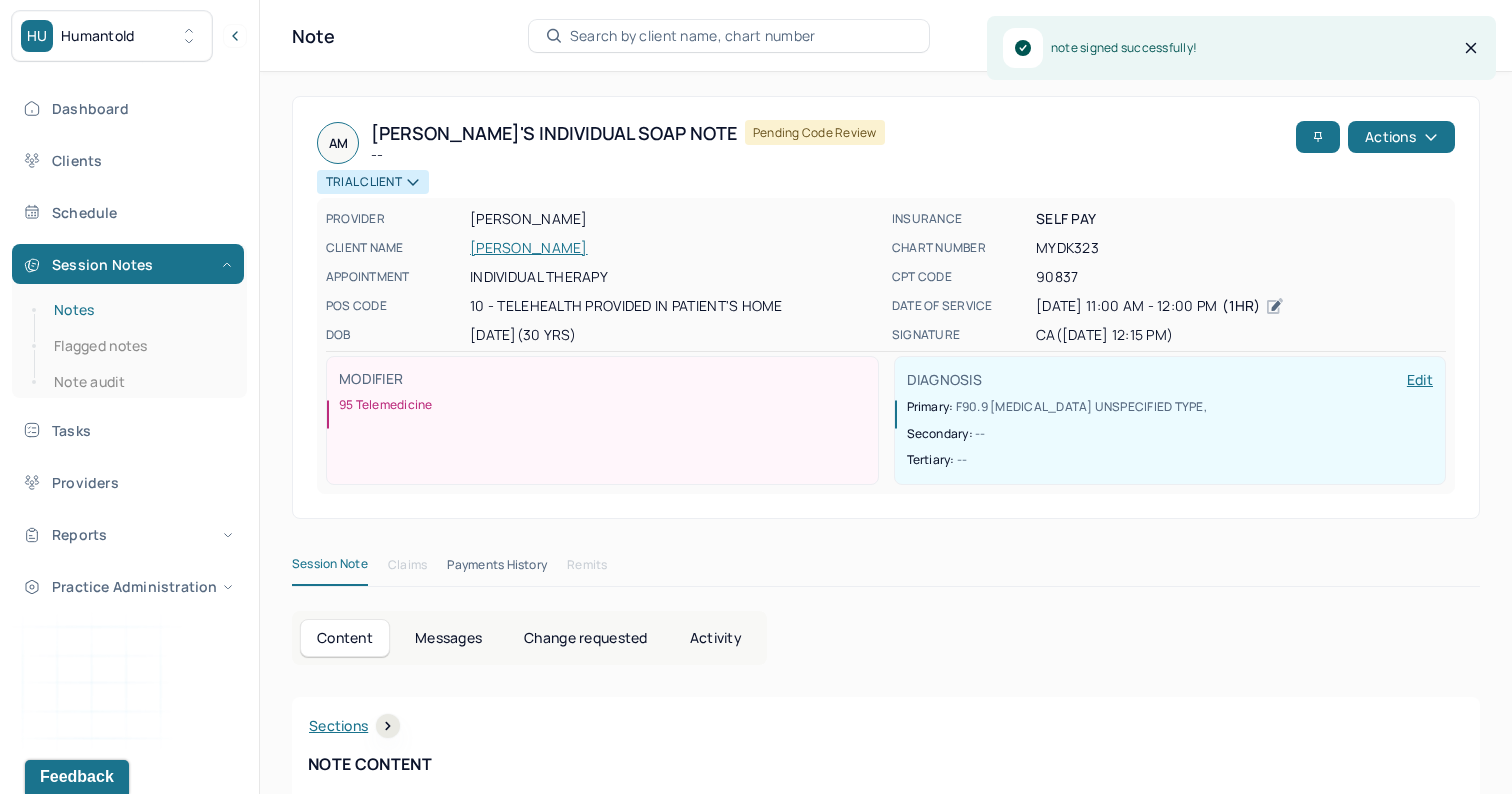 click on "Notes" at bounding box center (139, 310) 